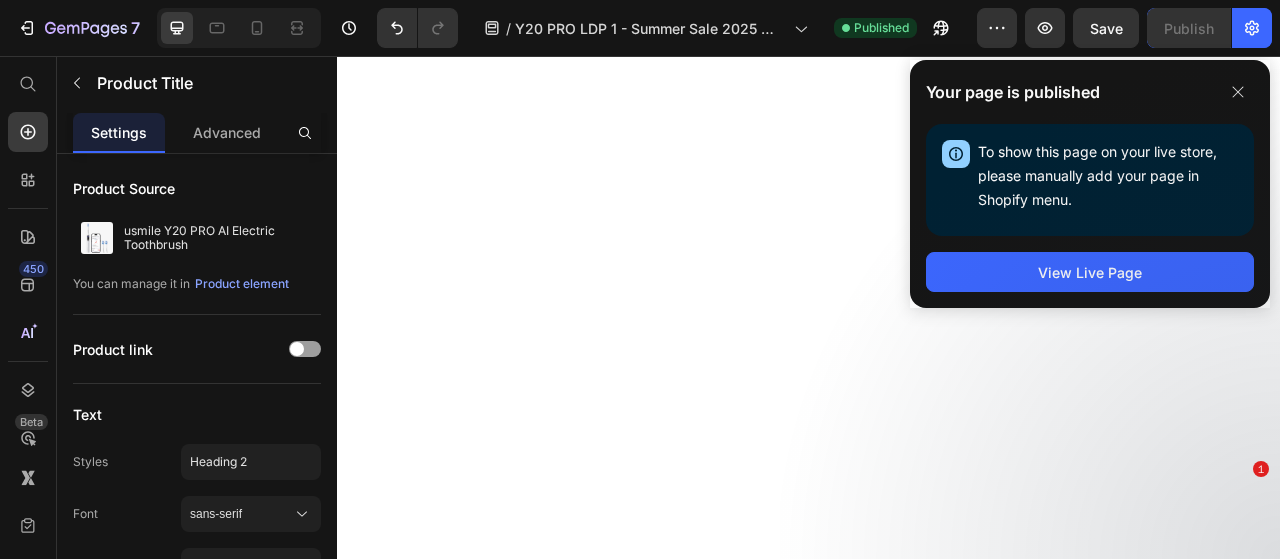 scroll, scrollTop: 0, scrollLeft: 0, axis: both 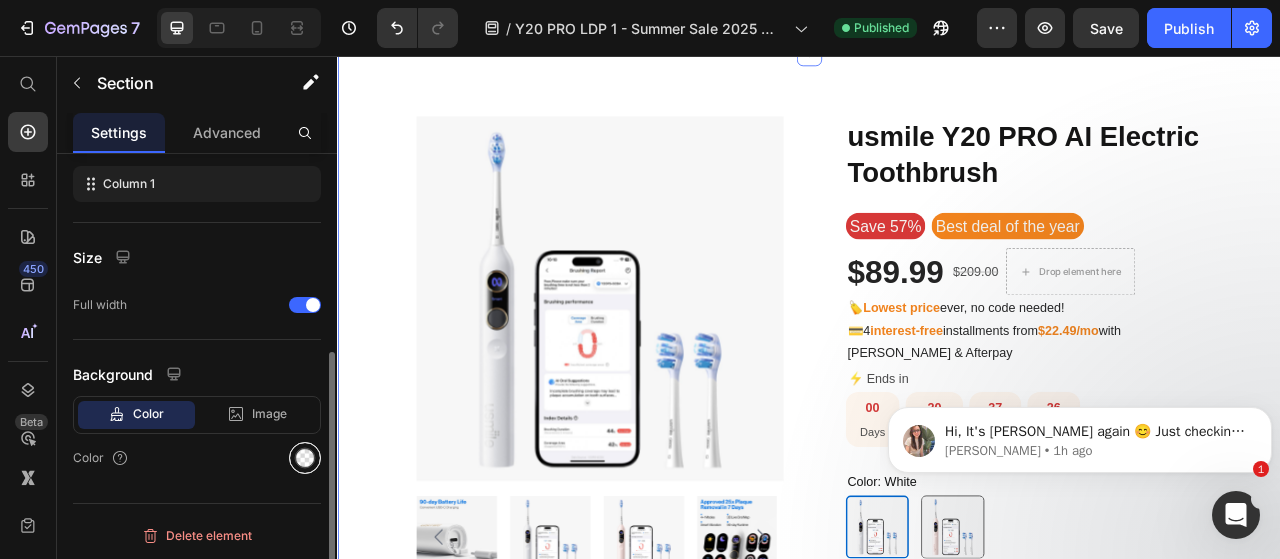 click at bounding box center [305, 458] 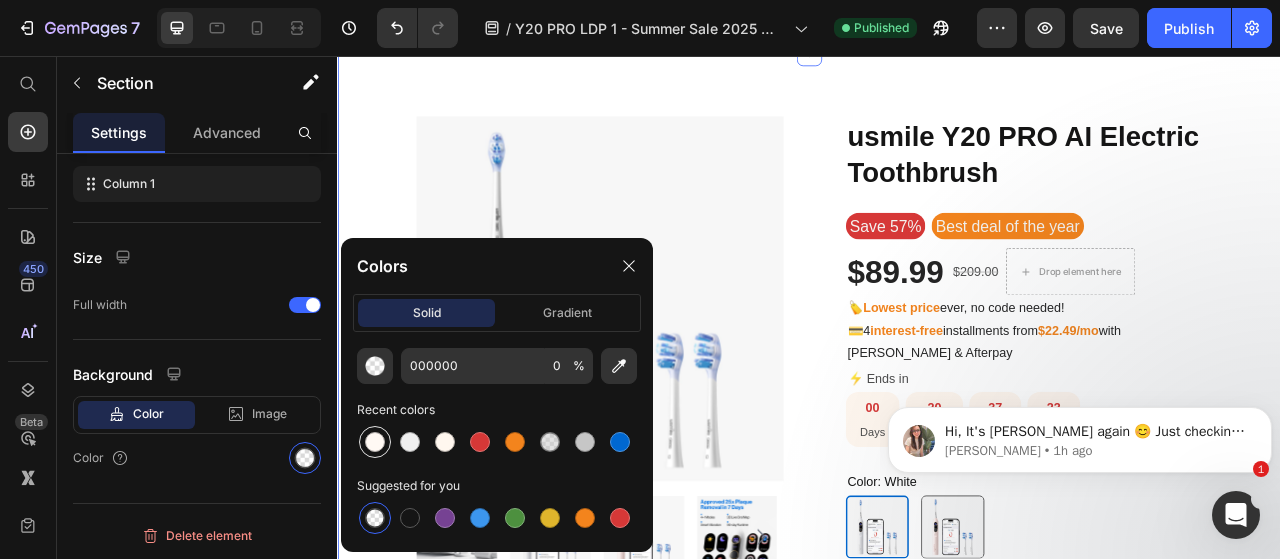 click at bounding box center [375, 442] 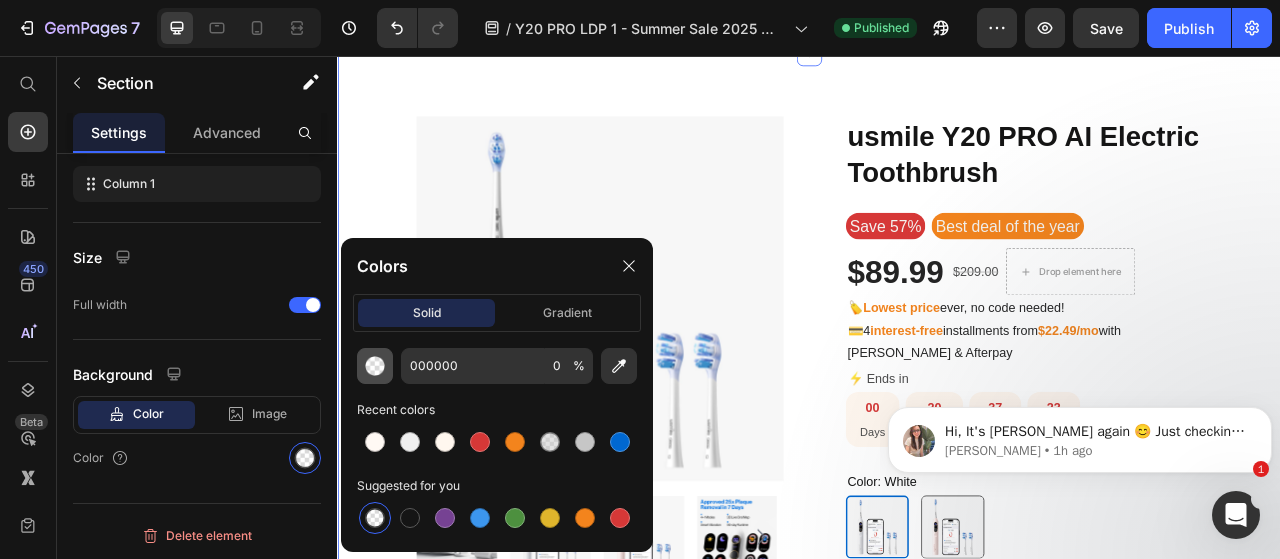 type on "FFF9F4" 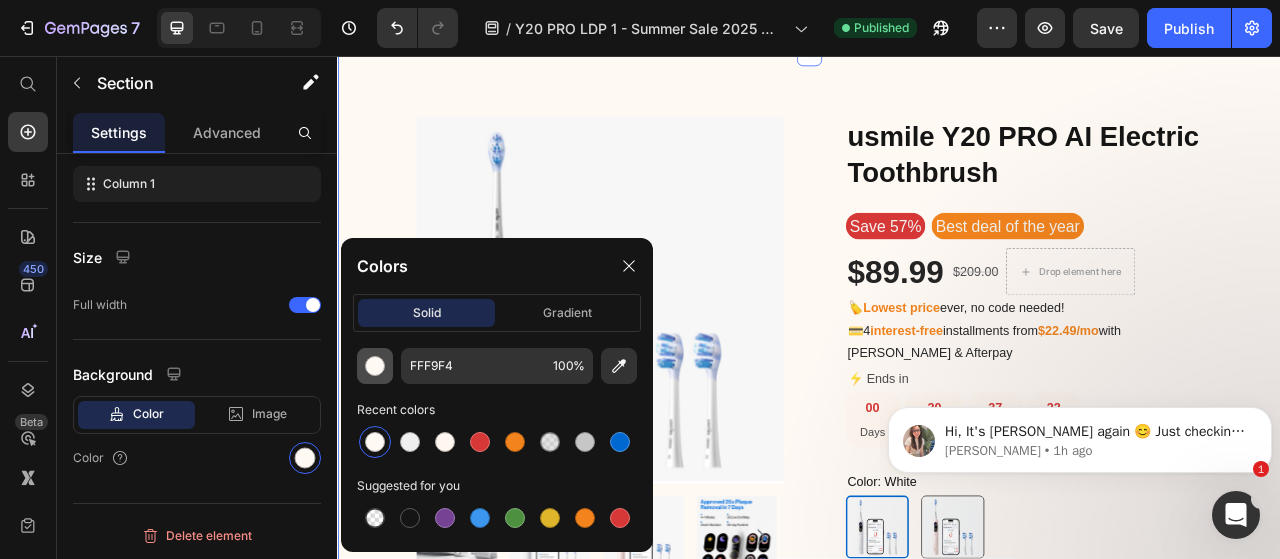 scroll, scrollTop: 344, scrollLeft: 0, axis: vertical 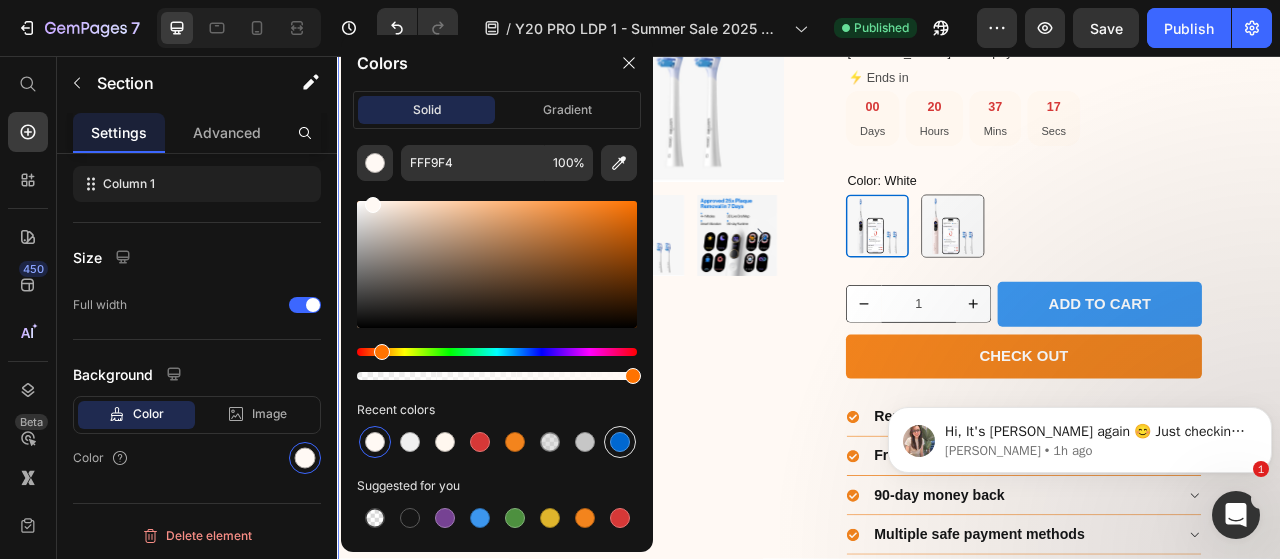 click at bounding box center (620, 442) 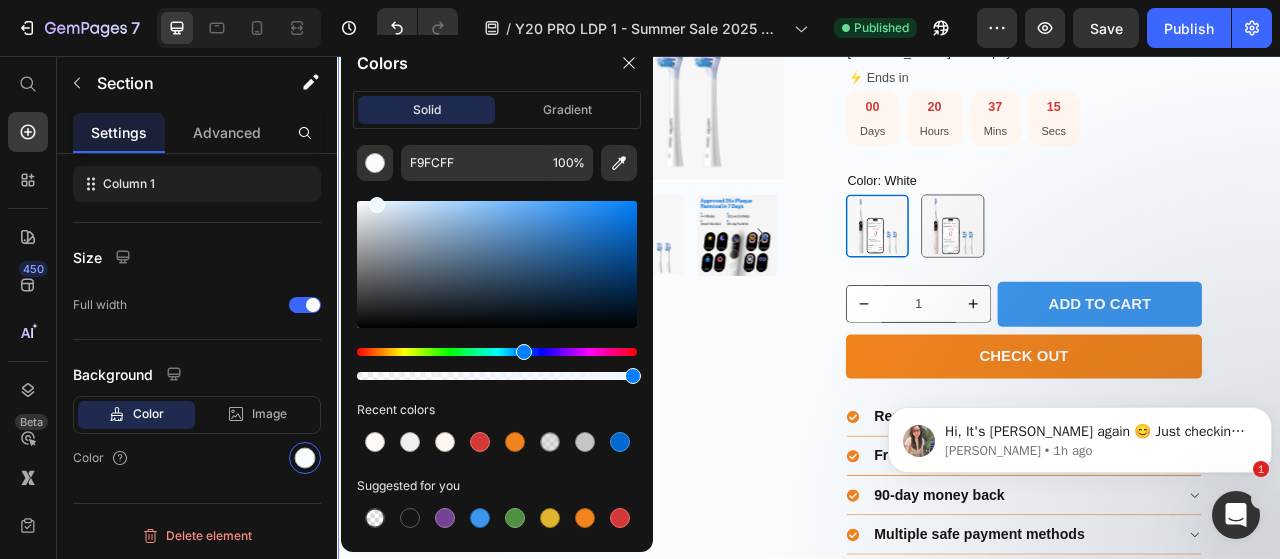 drag, startPoint x: 381, startPoint y: 203, endPoint x: 378, endPoint y: 181, distance: 22.203604 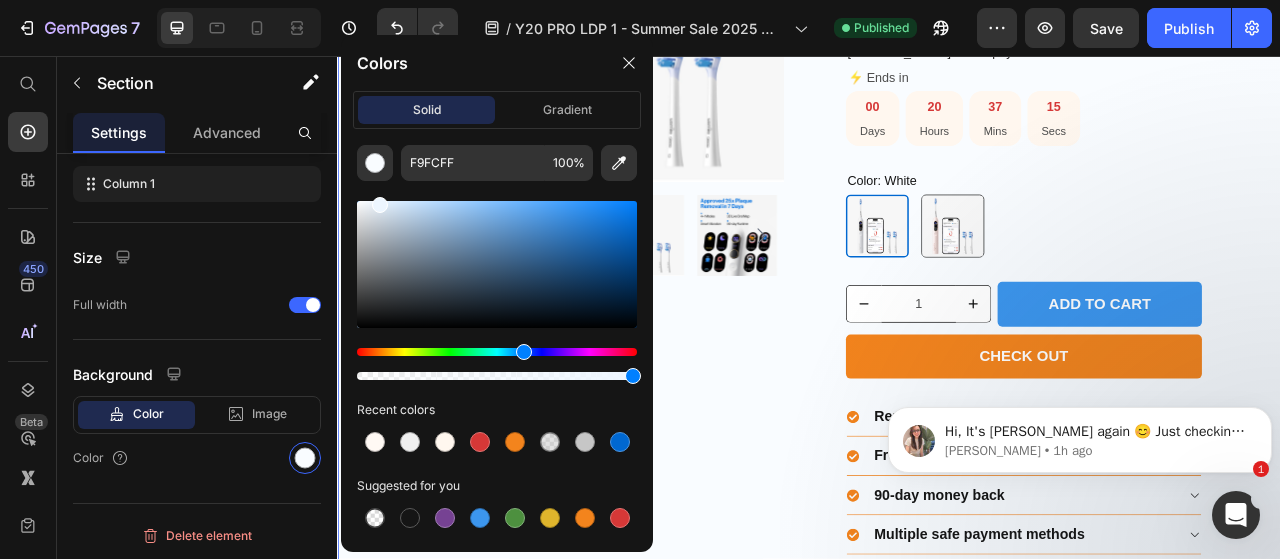 type on "EDF6FF" 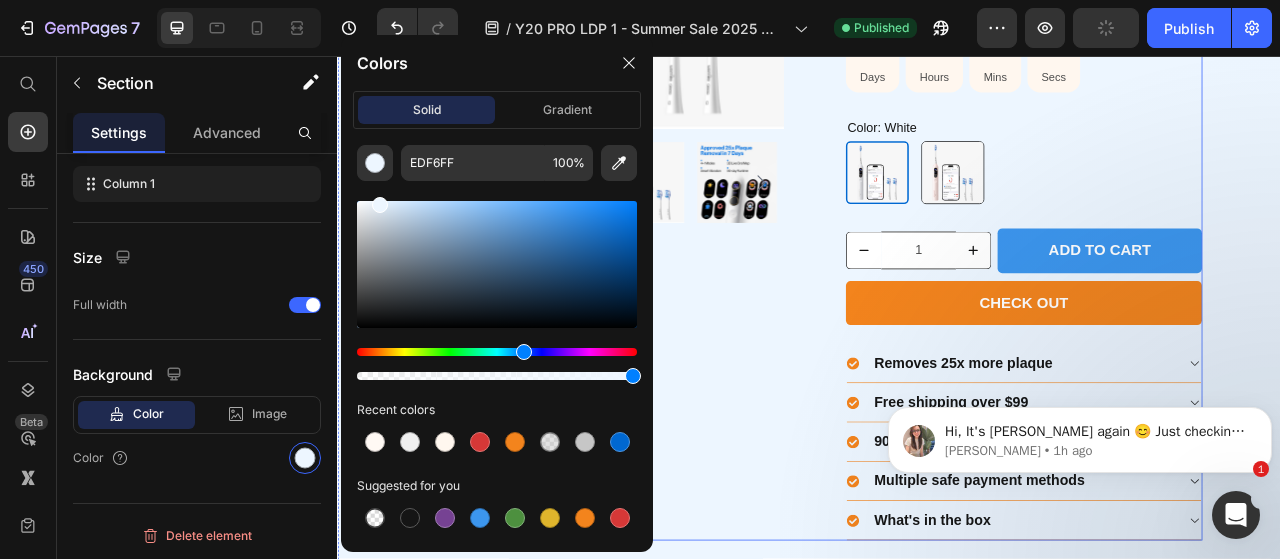 scroll, scrollTop: 2223, scrollLeft: 0, axis: vertical 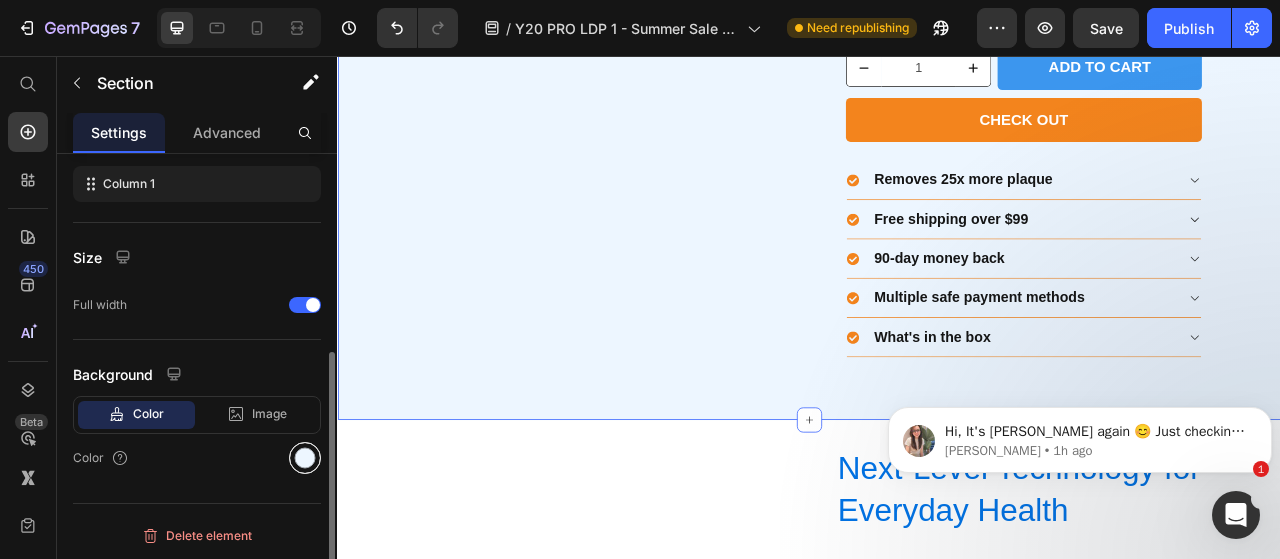 click at bounding box center [305, 458] 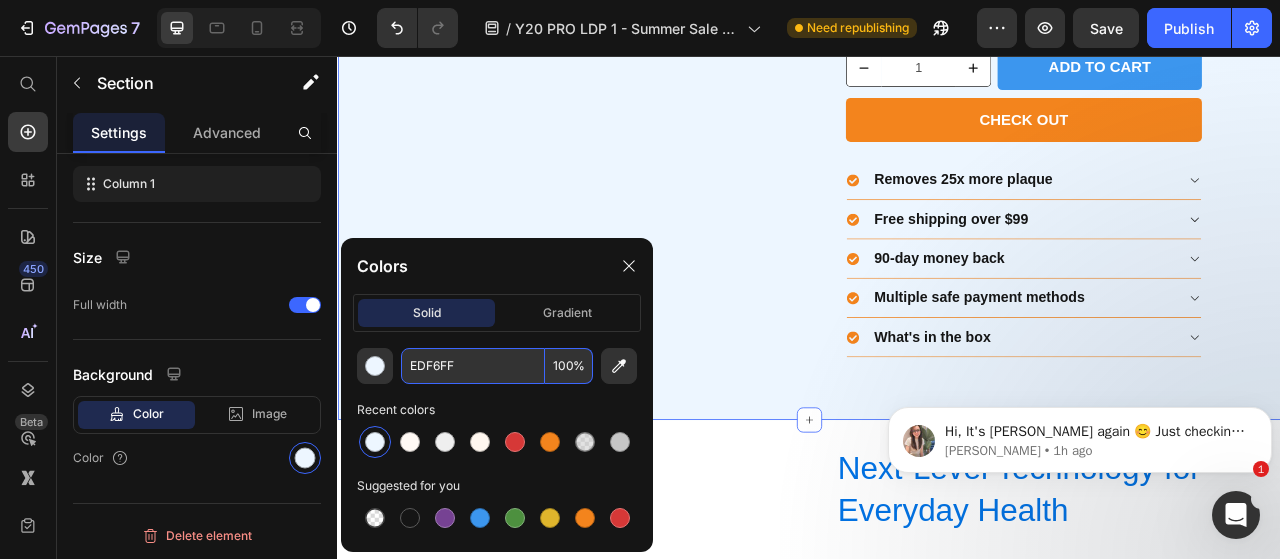 click on "EDF6FF" at bounding box center [473, 366] 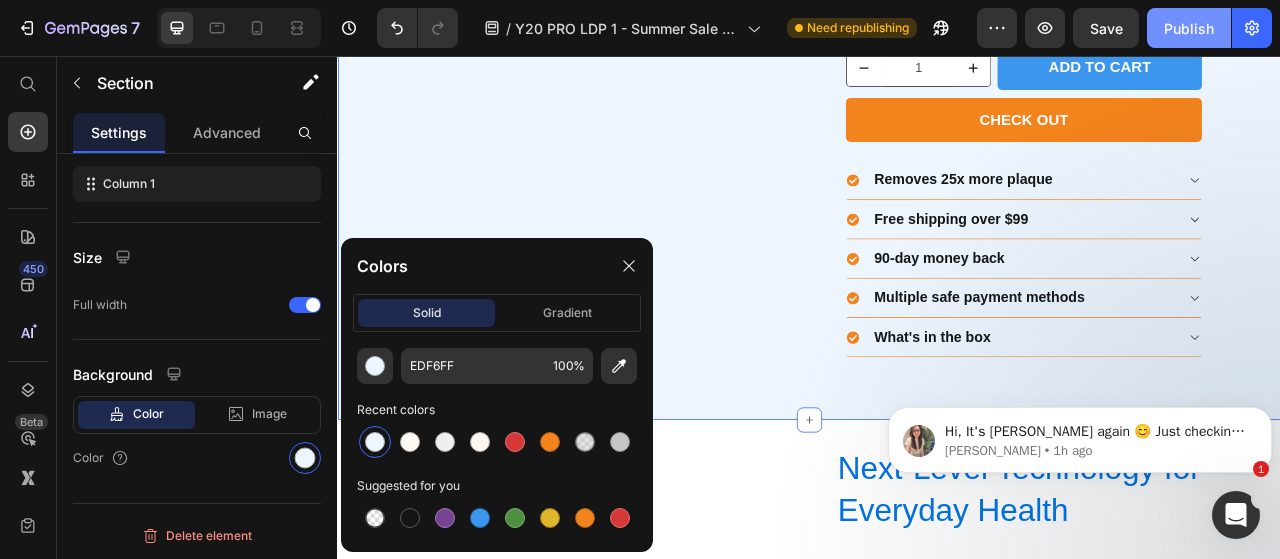 click on "Publish" at bounding box center (1189, 28) 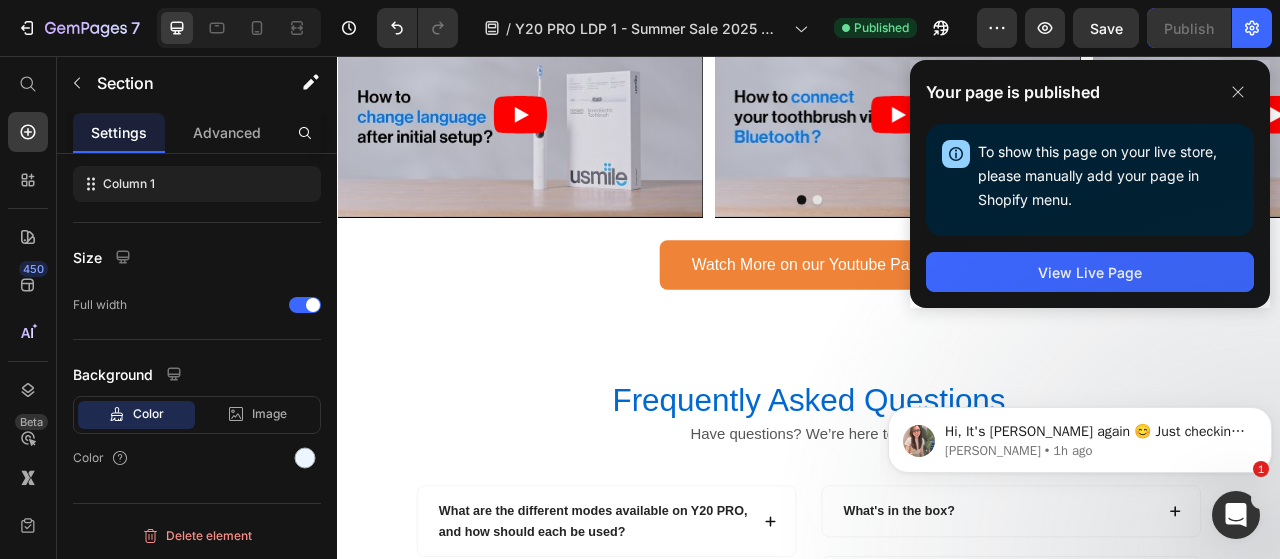 scroll, scrollTop: 6239, scrollLeft: 0, axis: vertical 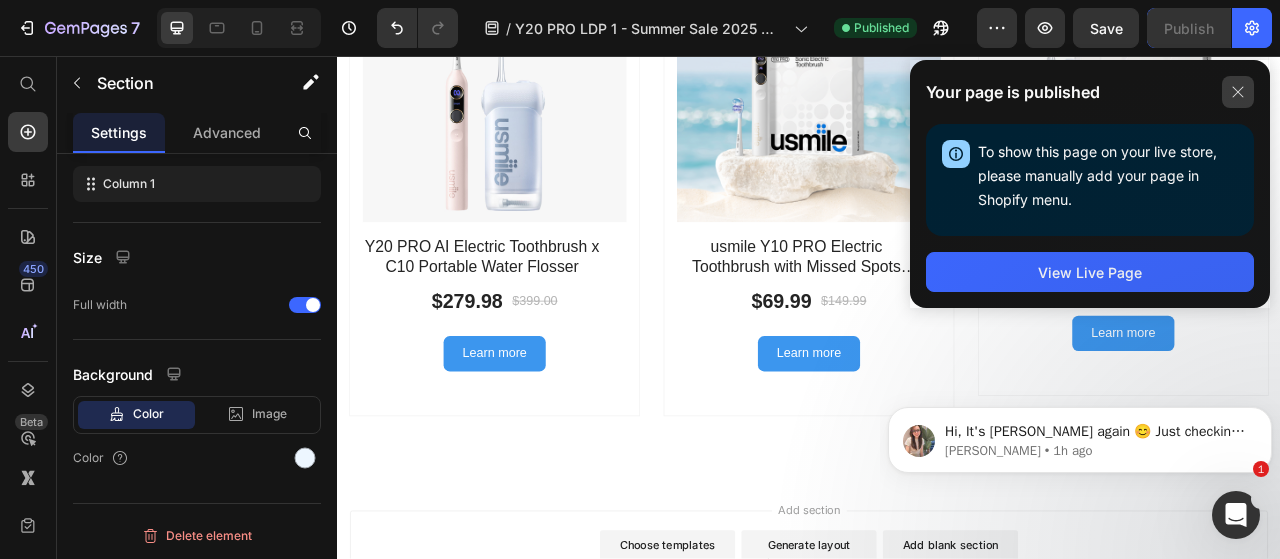click 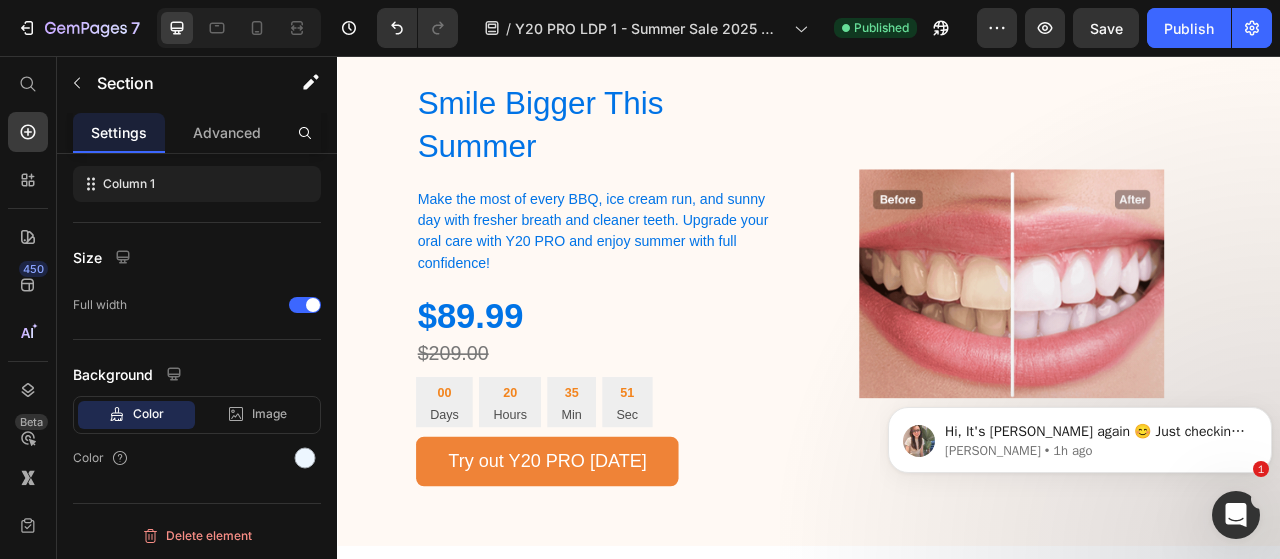 scroll, scrollTop: 3533, scrollLeft: 0, axis: vertical 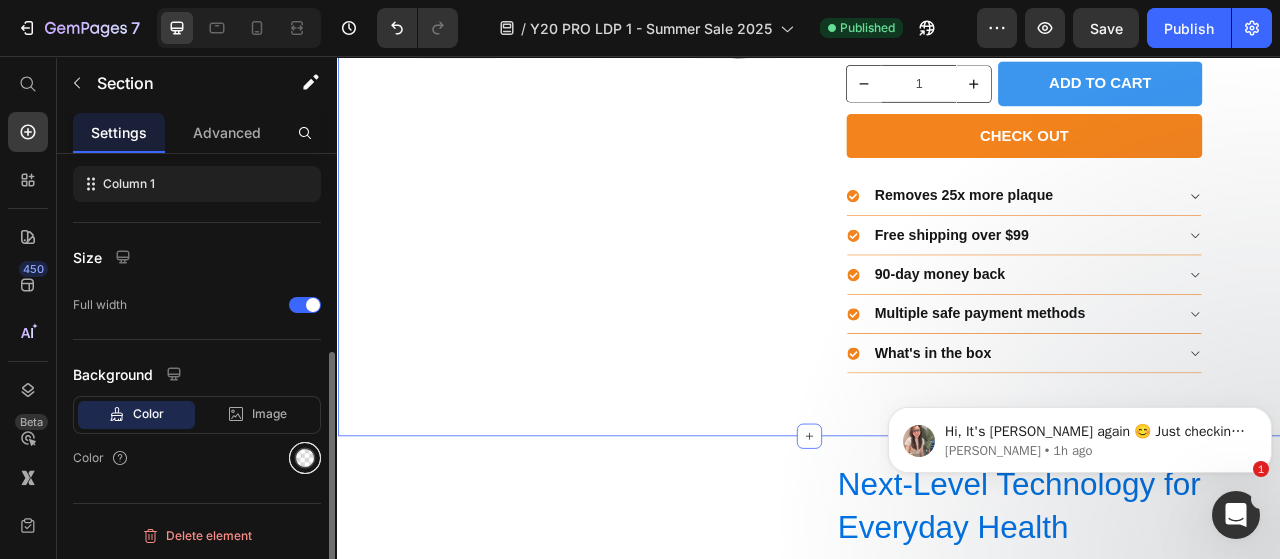 click at bounding box center (305, 458) 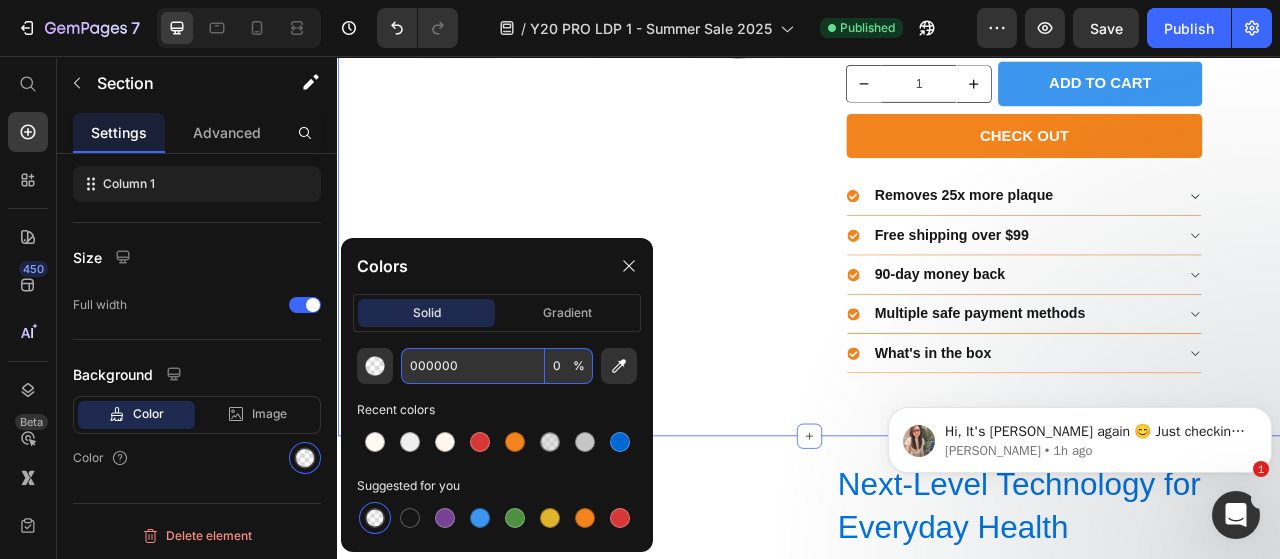click on "000000" at bounding box center [473, 366] 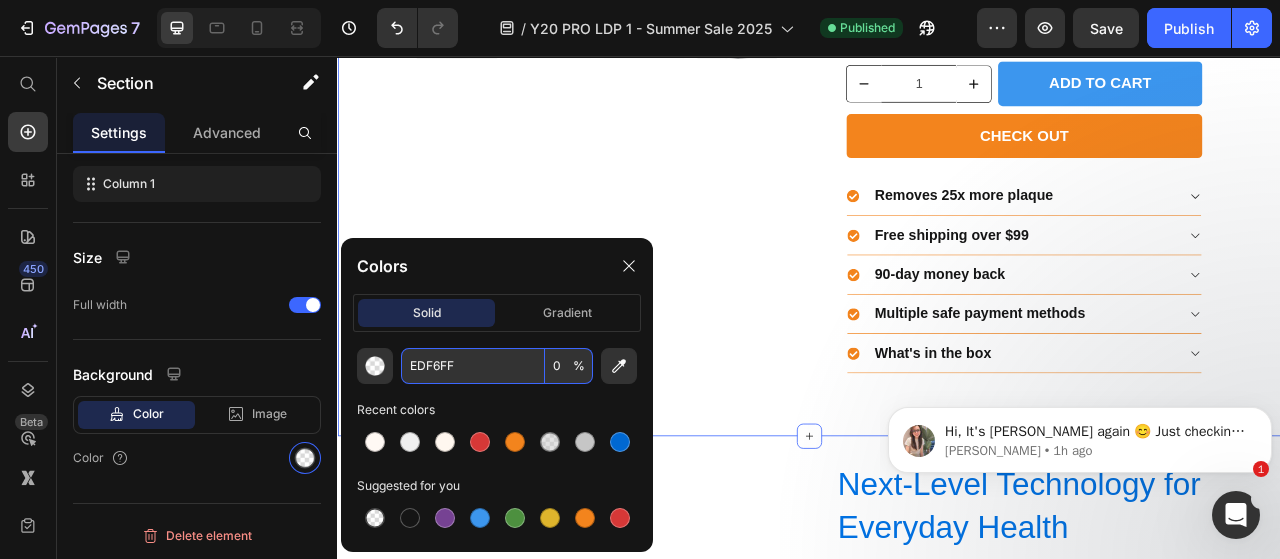 scroll, scrollTop: 344, scrollLeft: 0, axis: vertical 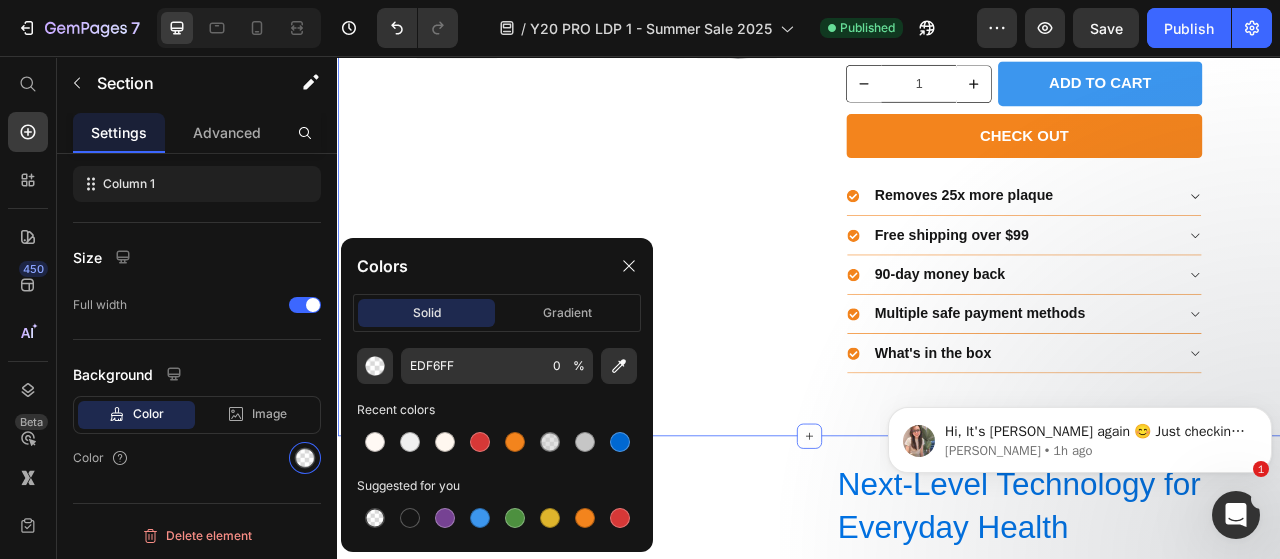 click on "Colors" 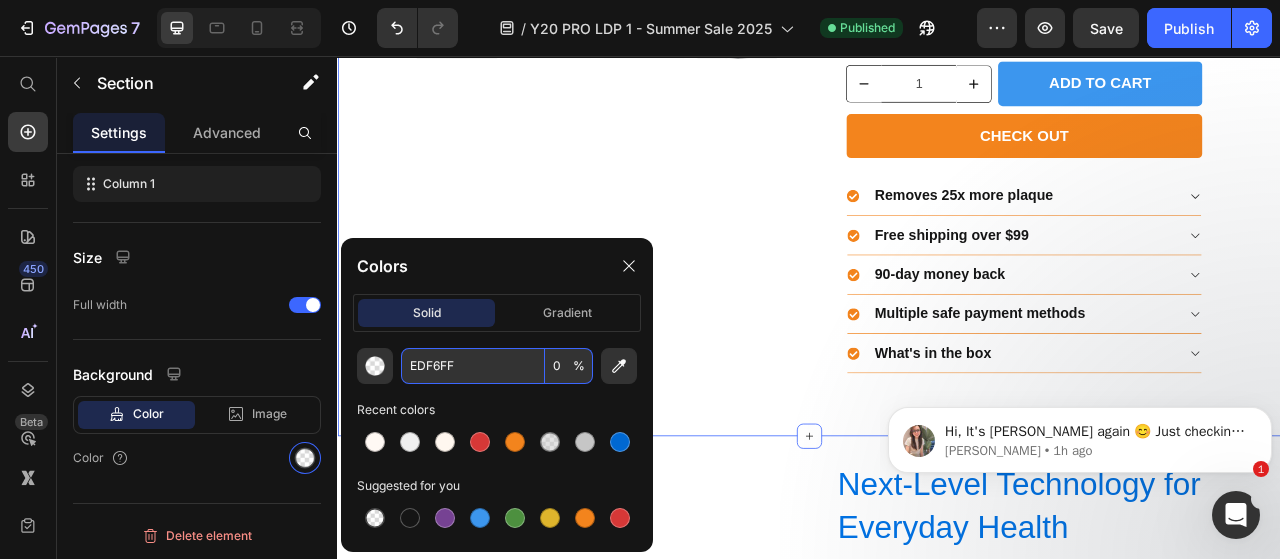 click on "EDF6FF" at bounding box center (473, 366) 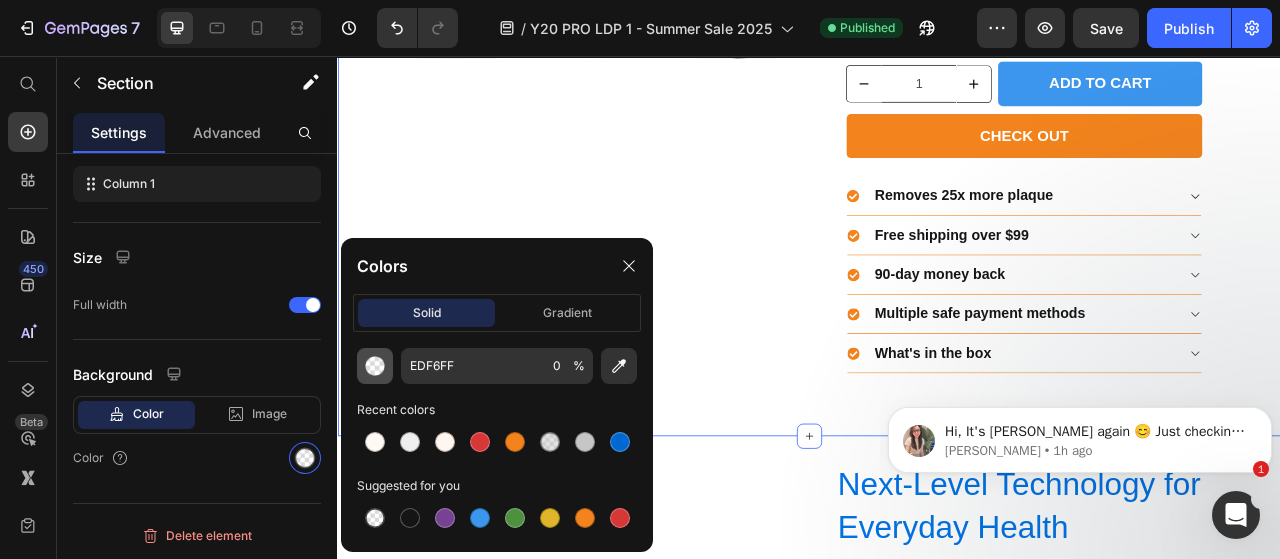 click at bounding box center (375, 366) 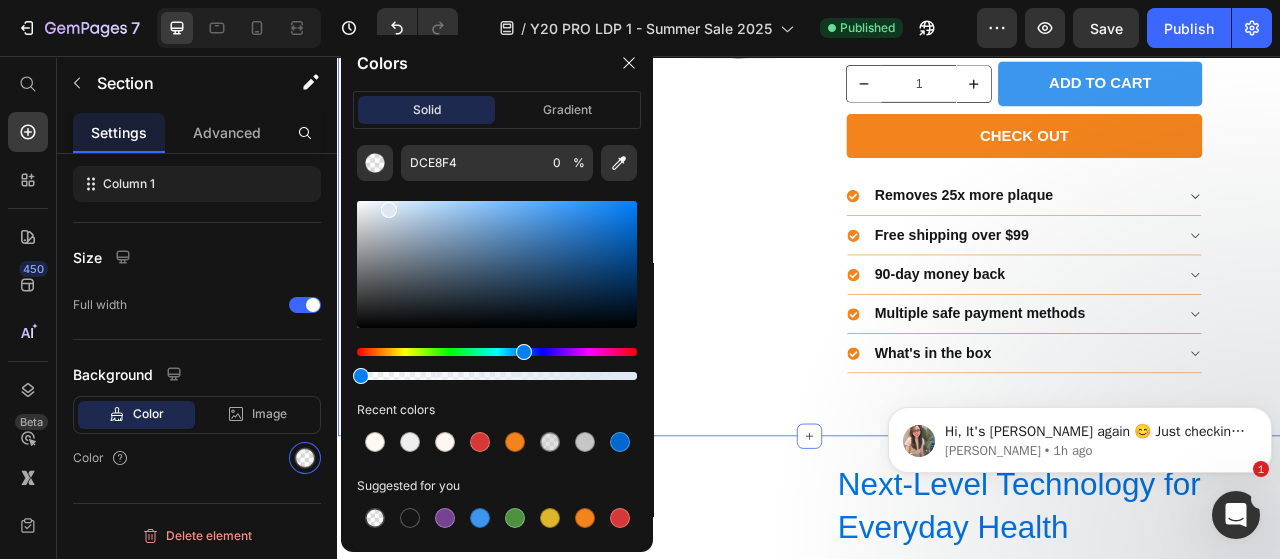 drag, startPoint x: 385, startPoint y: 205, endPoint x: 384, endPoint y: 181, distance: 24.020824 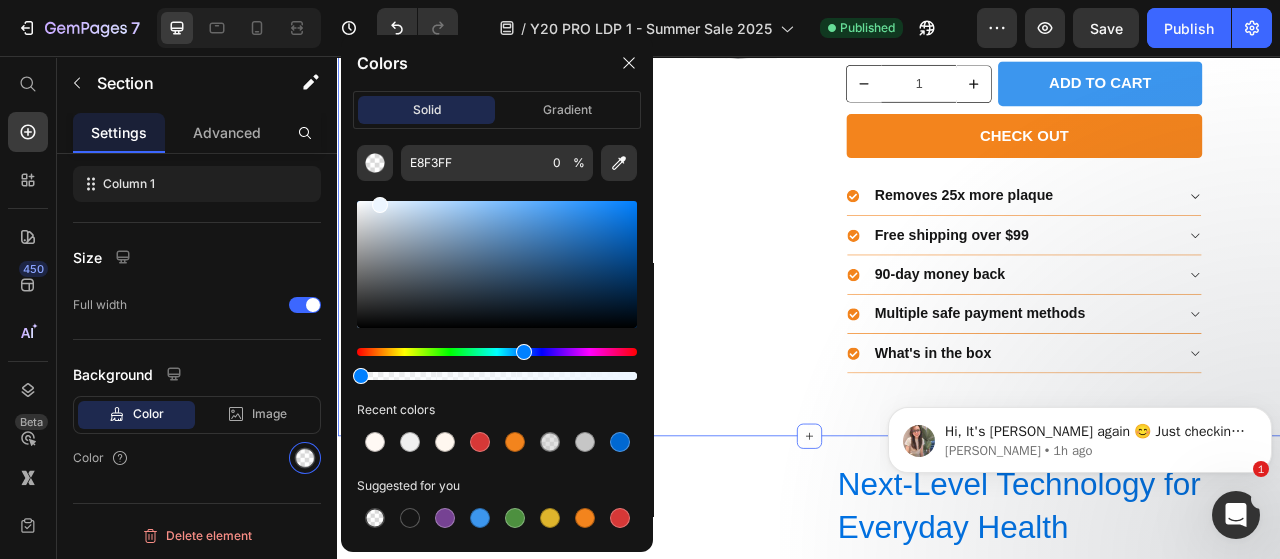 click at bounding box center [380, 205] 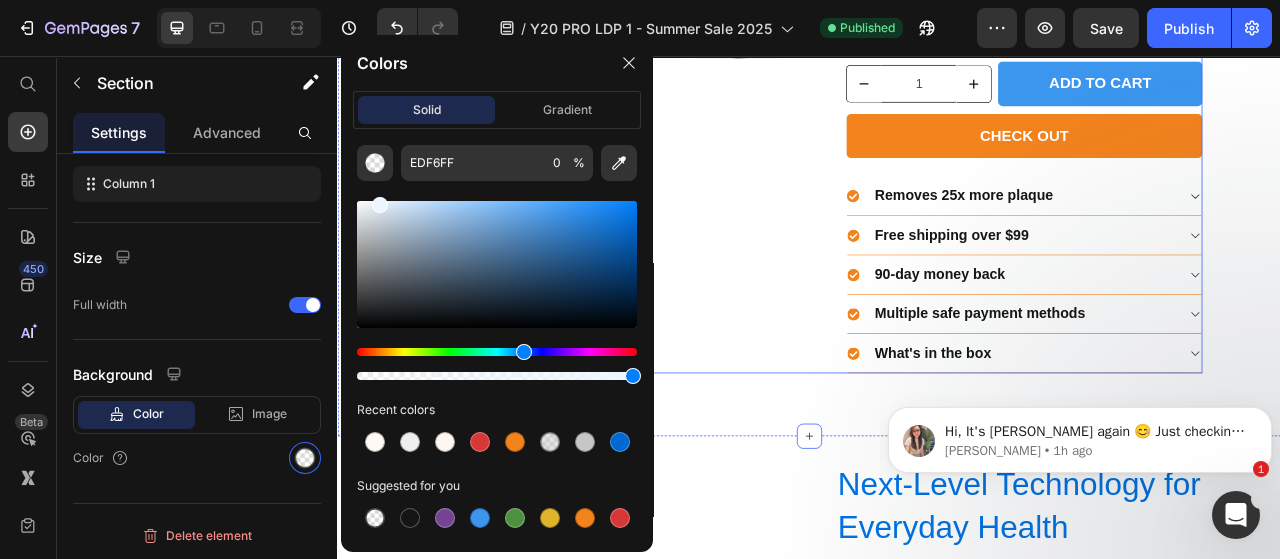 drag, startPoint x: 698, startPoint y: 426, endPoint x: 861, endPoint y: 450, distance: 164.7574 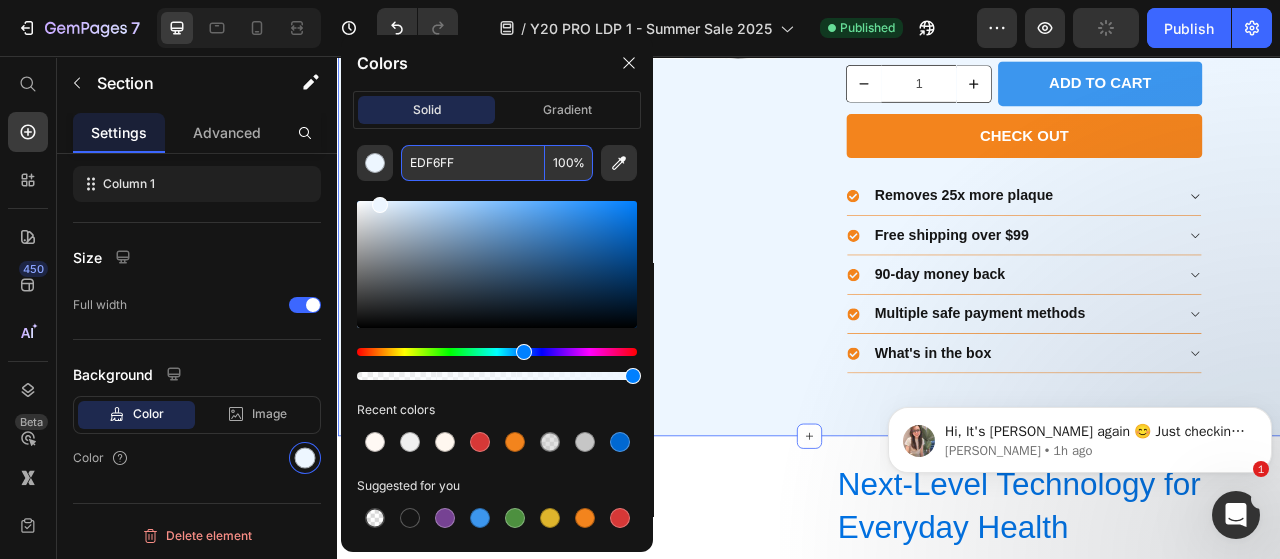 click on "EDF6FF" at bounding box center (473, 163) 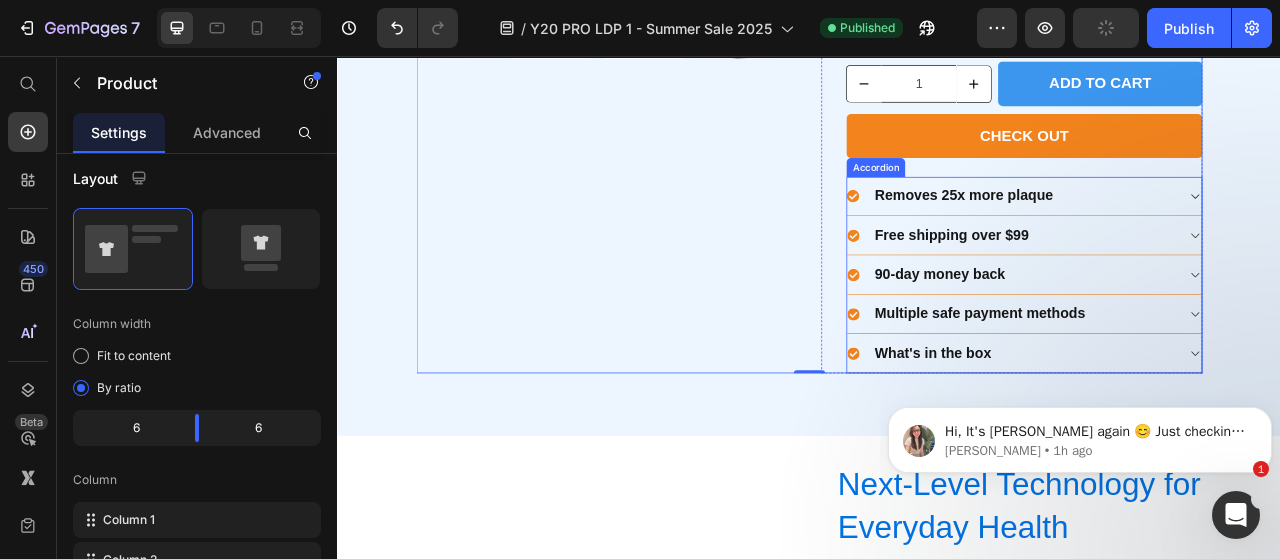scroll, scrollTop: 1960, scrollLeft: 0, axis: vertical 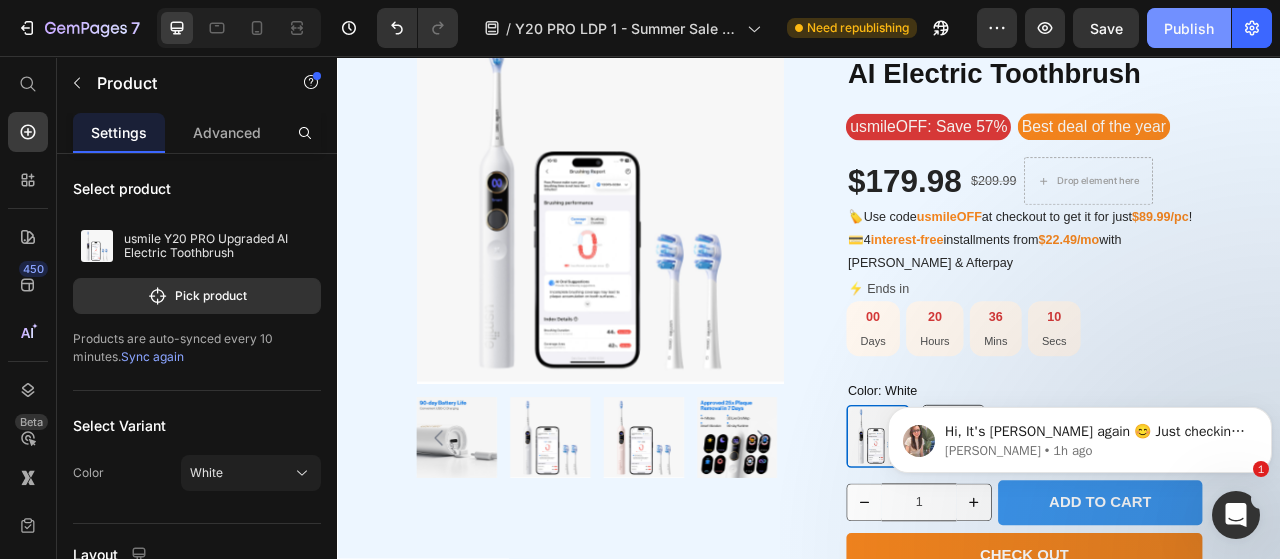 click on "Publish" at bounding box center (1189, 28) 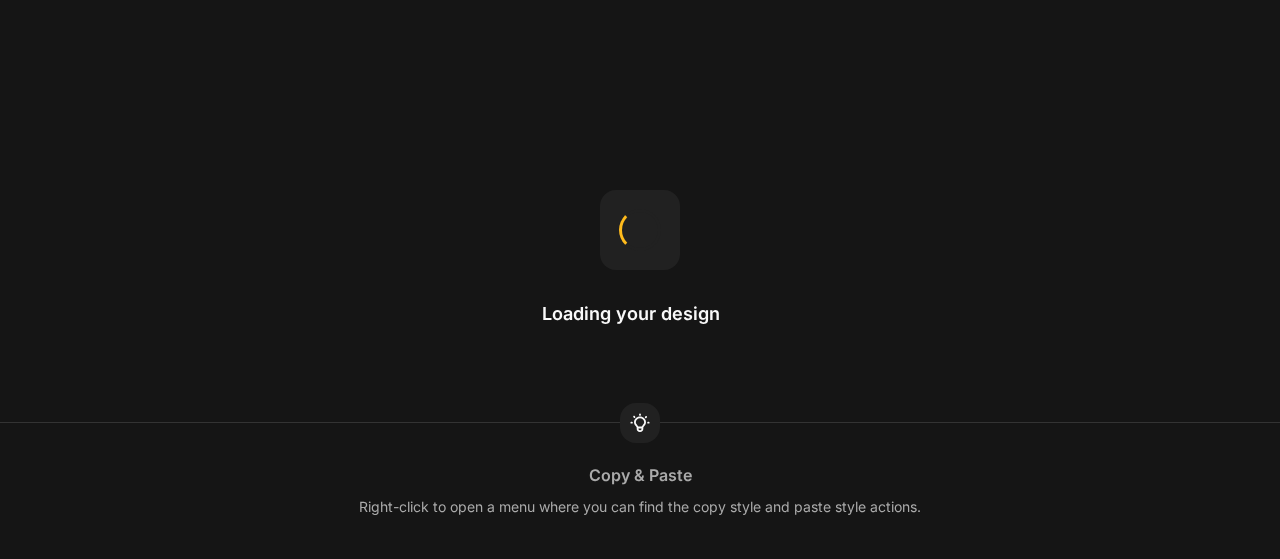 scroll, scrollTop: 0, scrollLeft: 0, axis: both 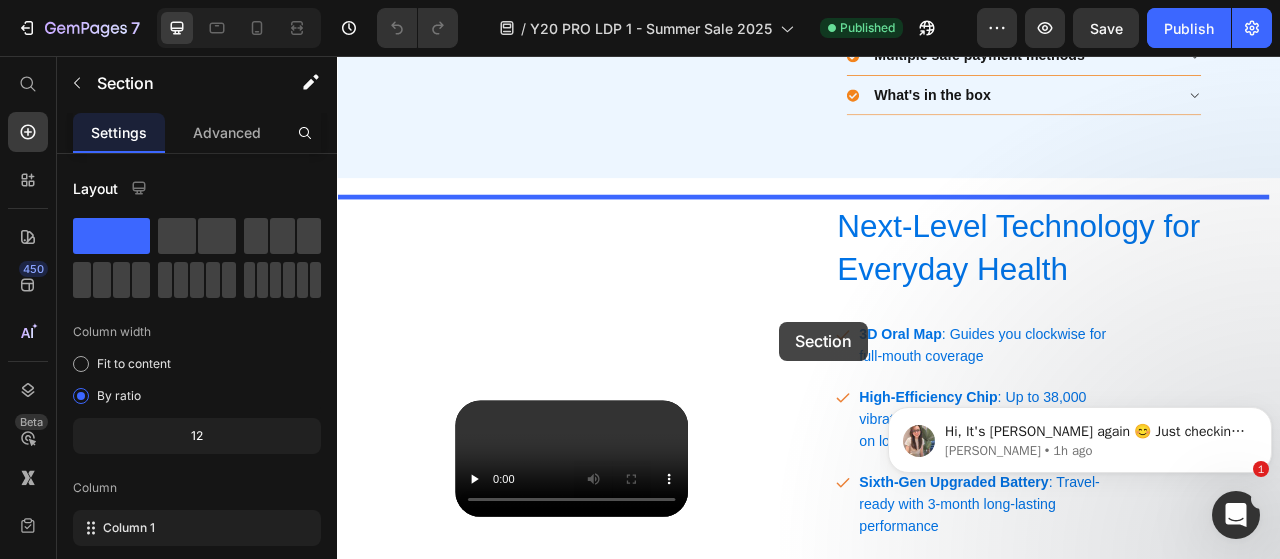 drag, startPoint x: 1125, startPoint y: 125, endPoint x: 900, endPoint y: 394, distance: 350.6936 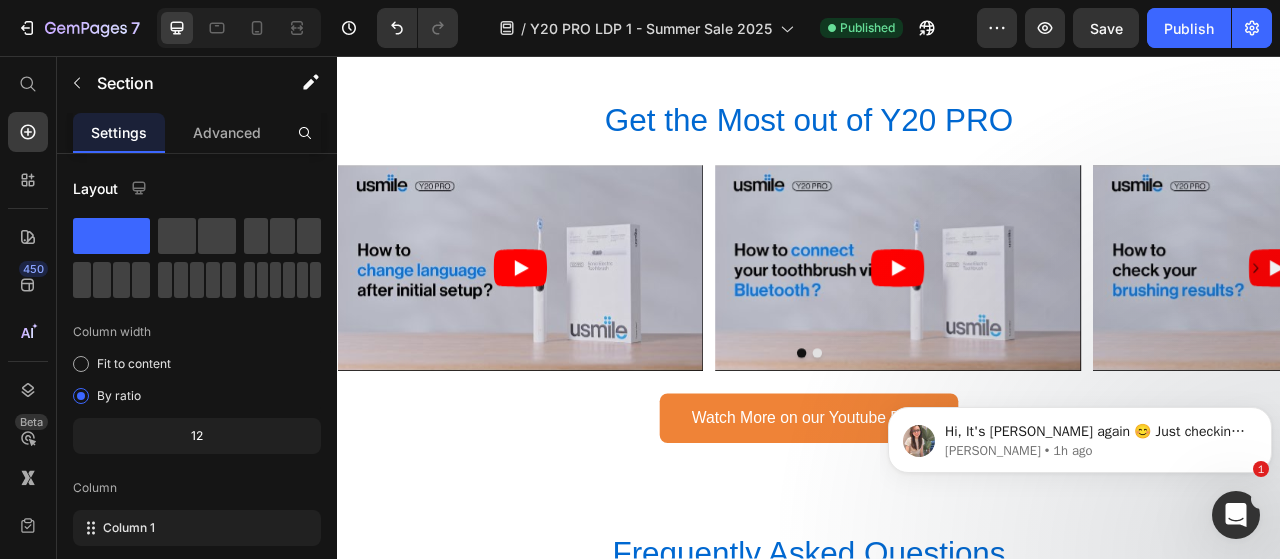 scroll, scrollTop: 6878, scrollLeft: 0, axis: vertical 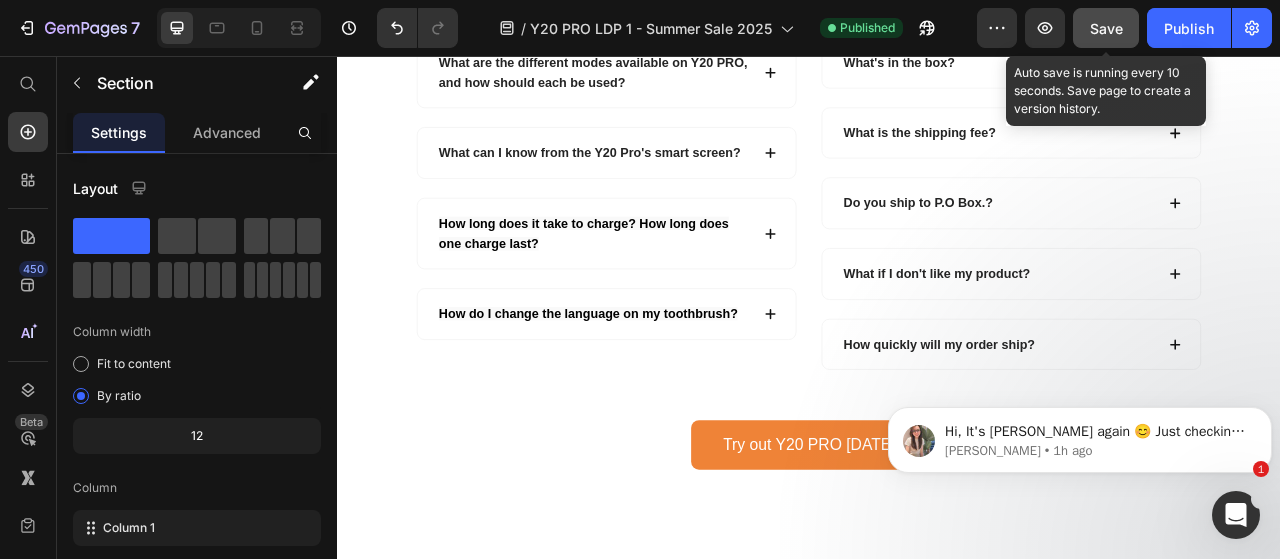 click on "Save" at bounding box center (1106, 28) 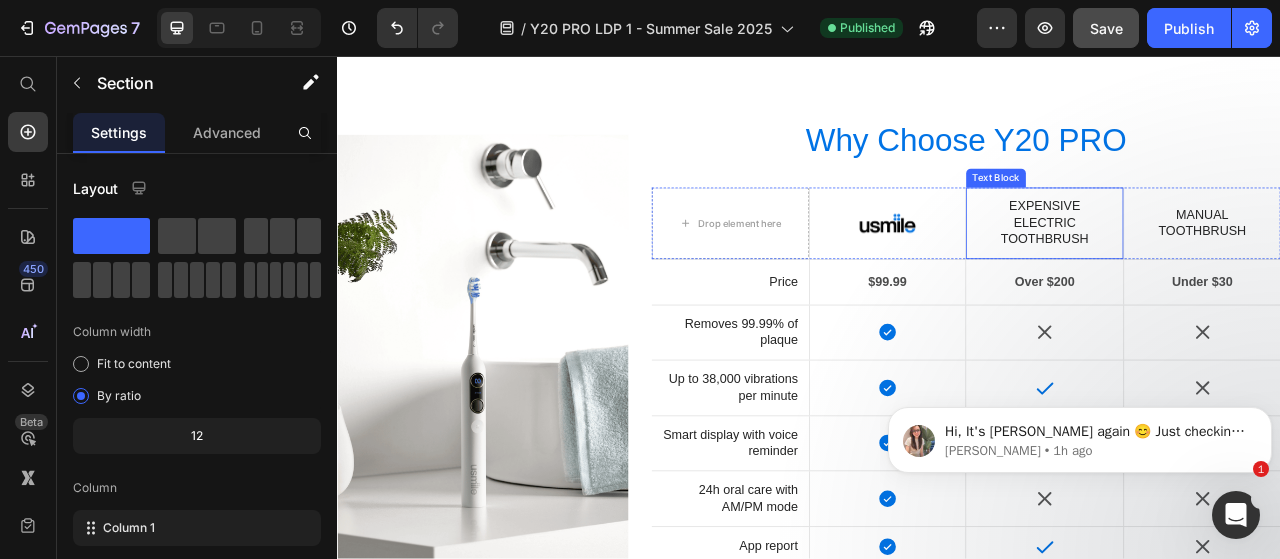 scroll, scrollTop: 3138, scrollLeft: 0, axis: vertical 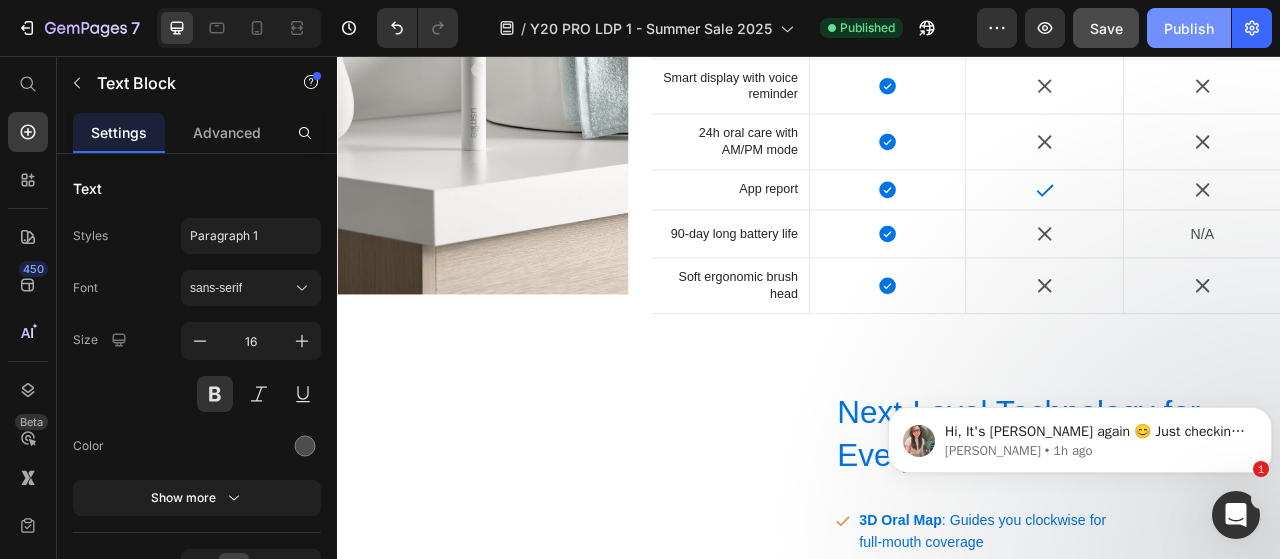 click on "Publish" at bounding box center (1189, 28) 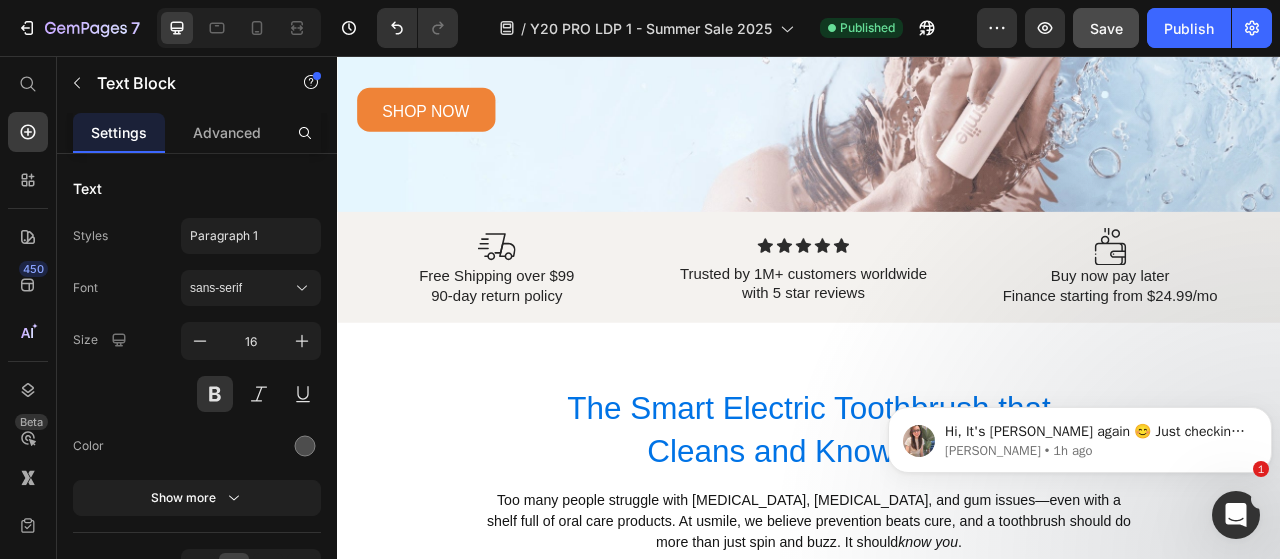 scroll, scrollTop: 0, scrollLeft: 0, axis: both 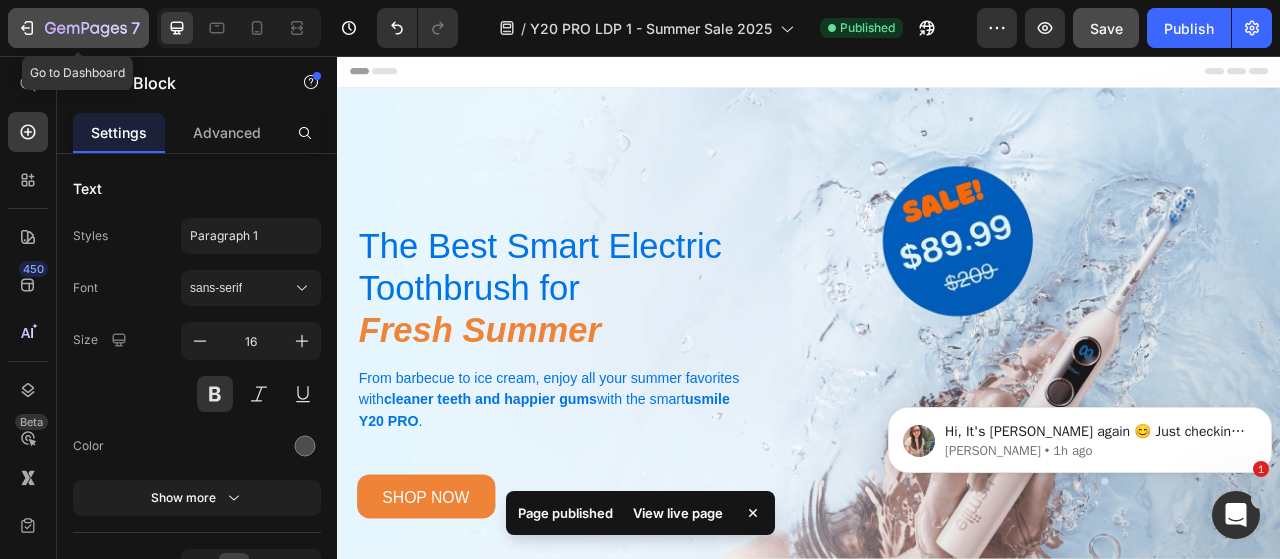 click 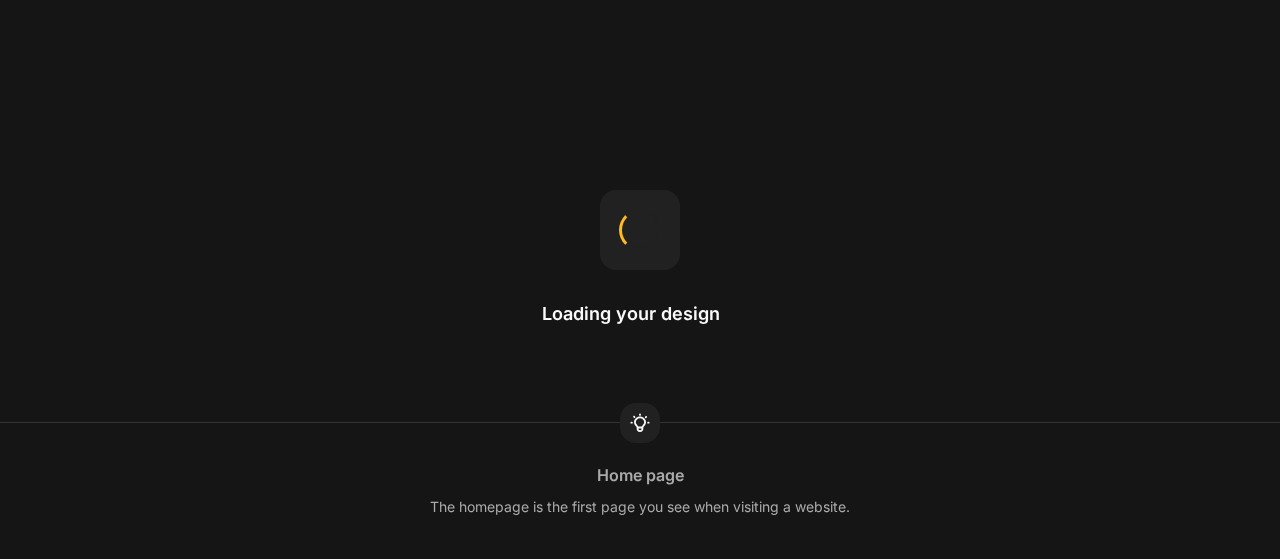 scroll, scrollTop: 0, scrollLeft: 0, axis: both 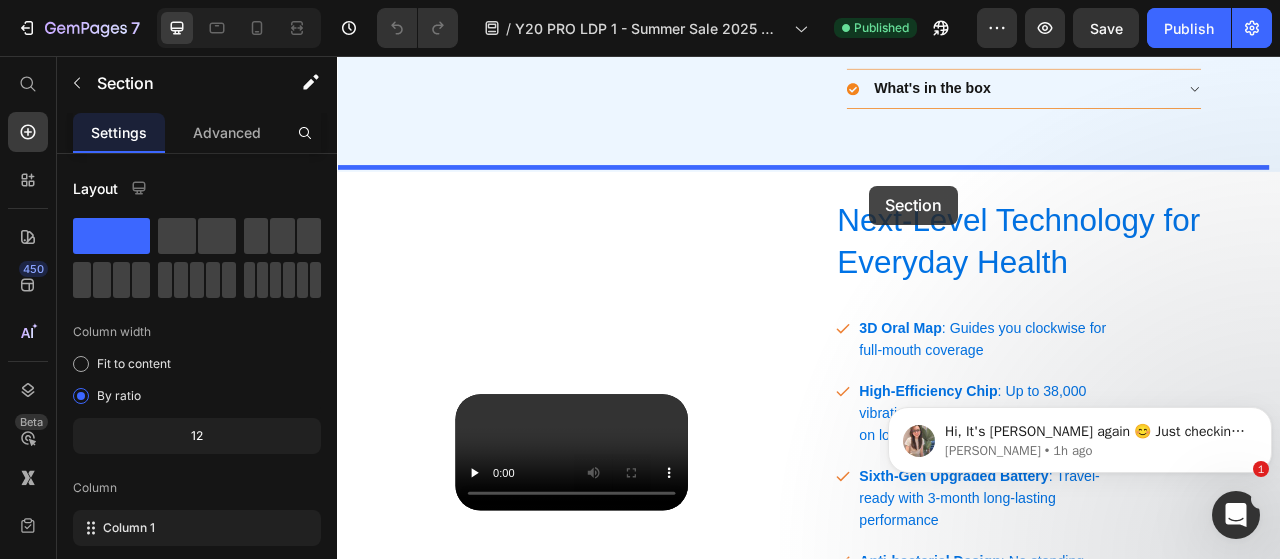 drag, startPoint x: 1151, startPoint y: 160, endPoint x: 1010, endPoint y: 220, distance: 153.2351 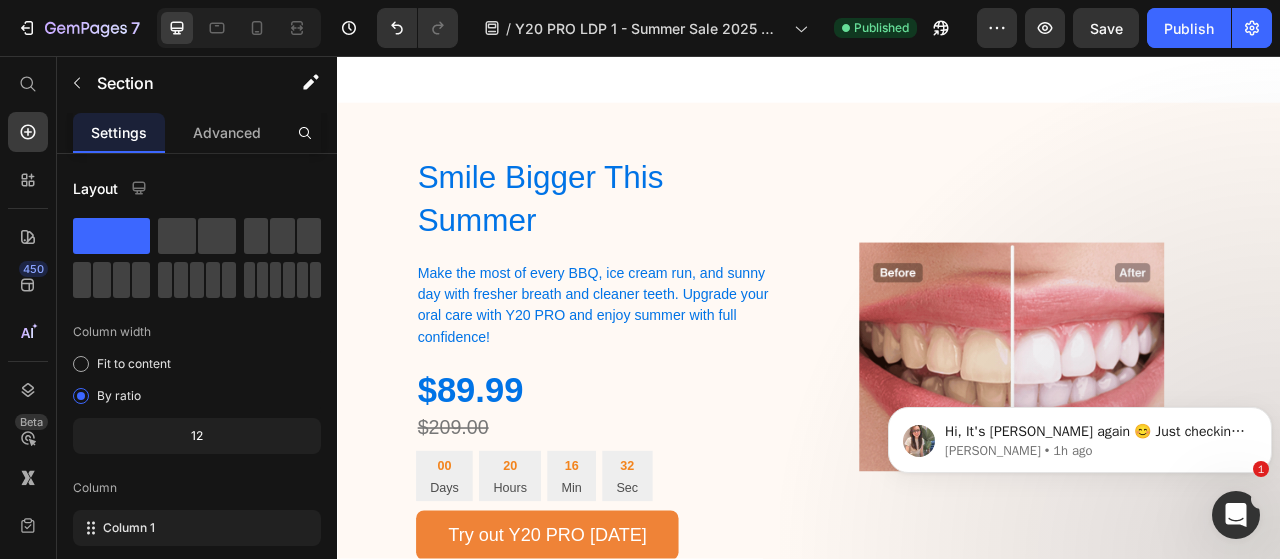 scroll, scrollTop: 3990, scrollLeft: 0, axis: vertical 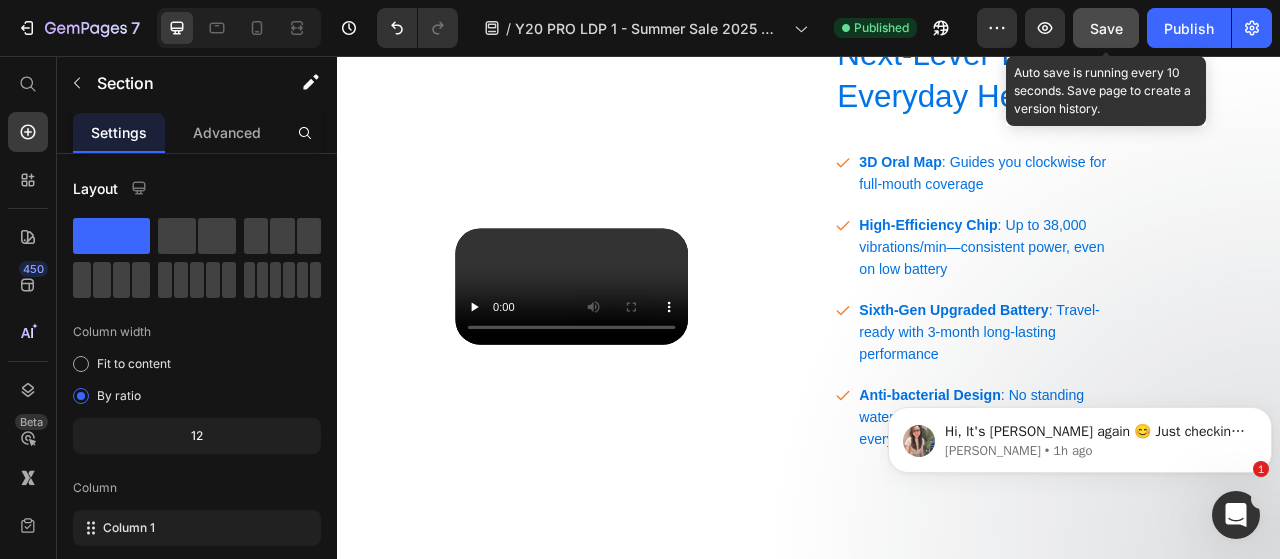 click on "Save" at bounding box center (1106, 28) 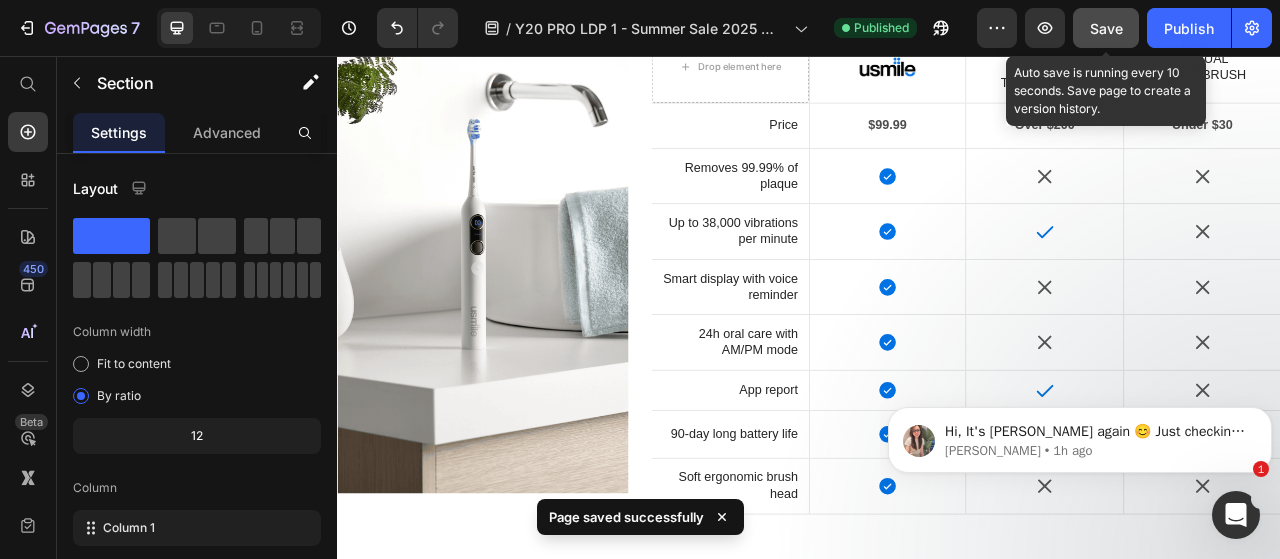 scroll, scrollTop: 3284, scrollLeft: 0, axis: vertical 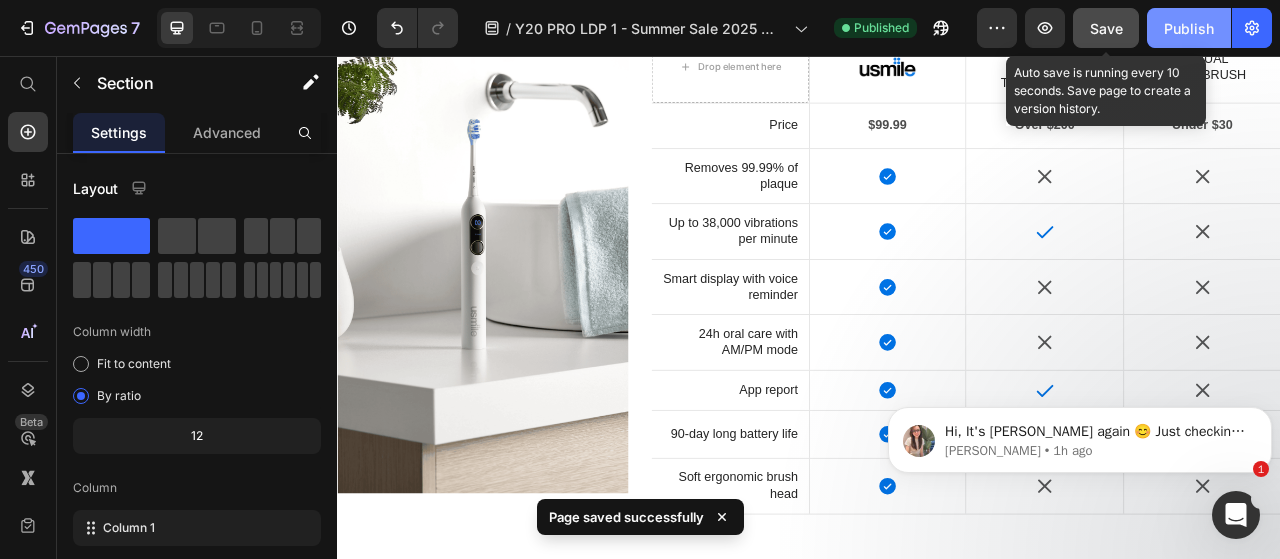 click on "Publish" at bounding box center [1189, 28] 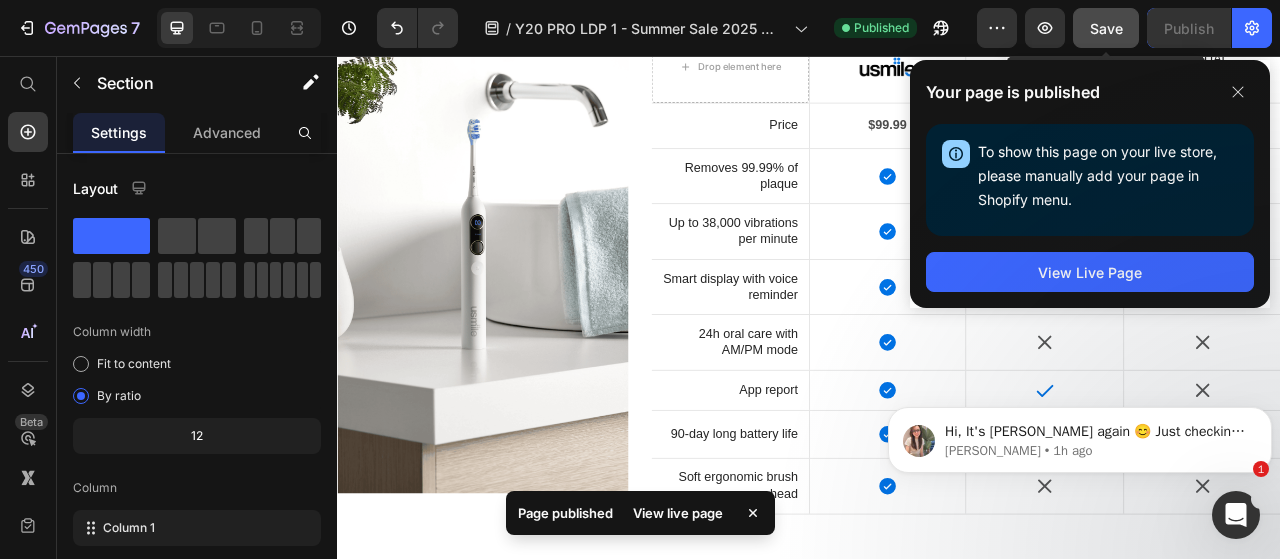 click 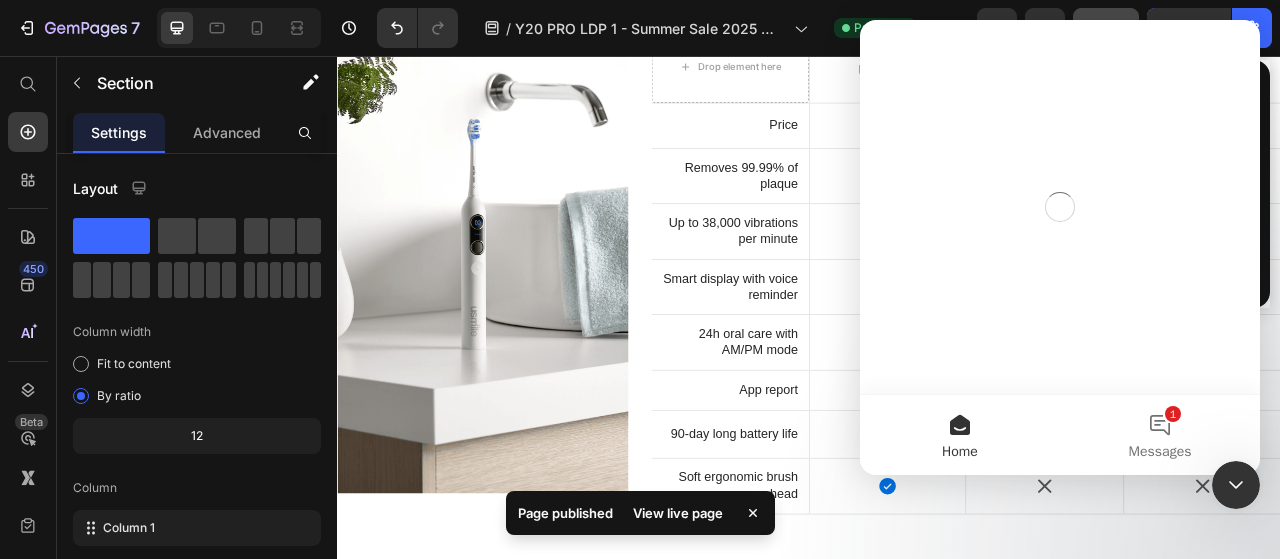 scroll, scrollTop: 0, scrollLeft: 0, axis: both 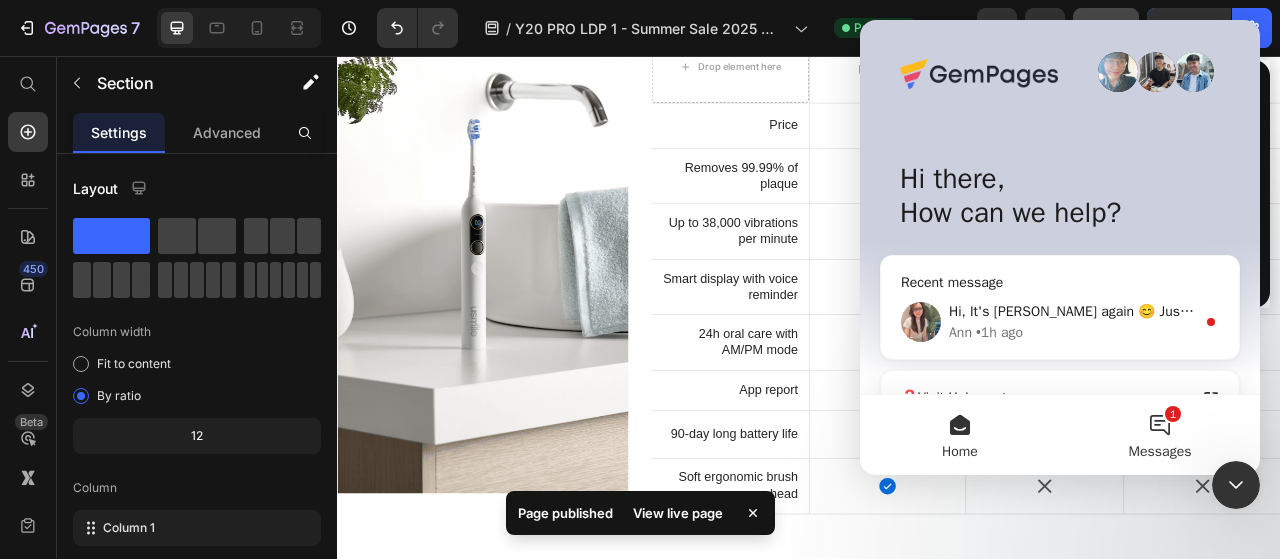 click on "1 Messages" at bounding box center (1160, 435) 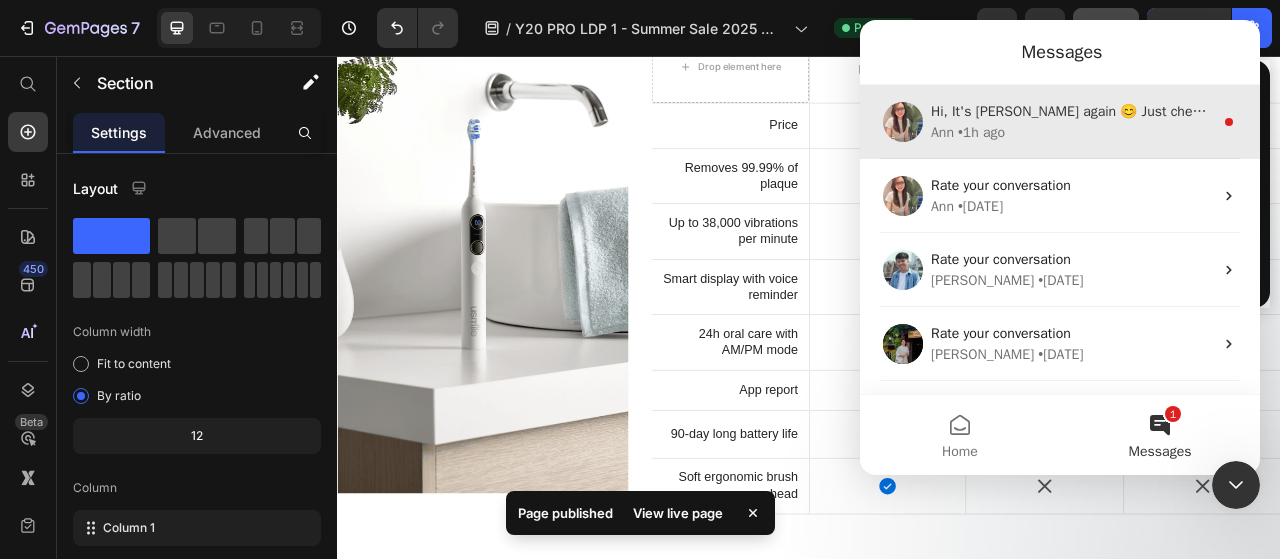 click on "Ann •  1h ago" at bounding box center (1072, 132) 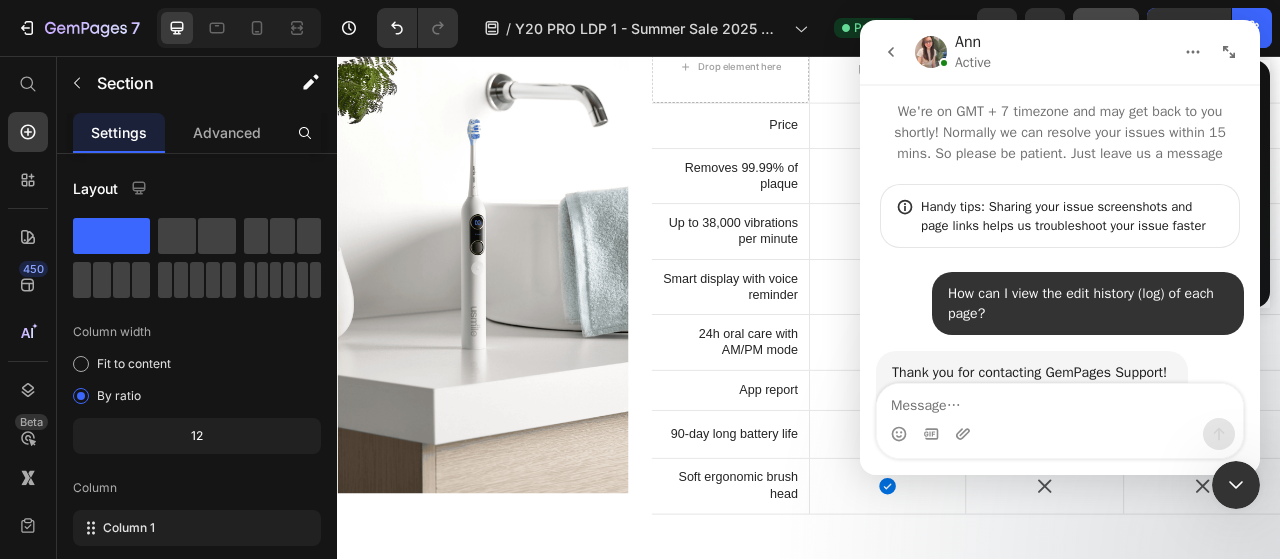 scroll, scrollTop: 2, scrollLeft: 0, axis: vertical 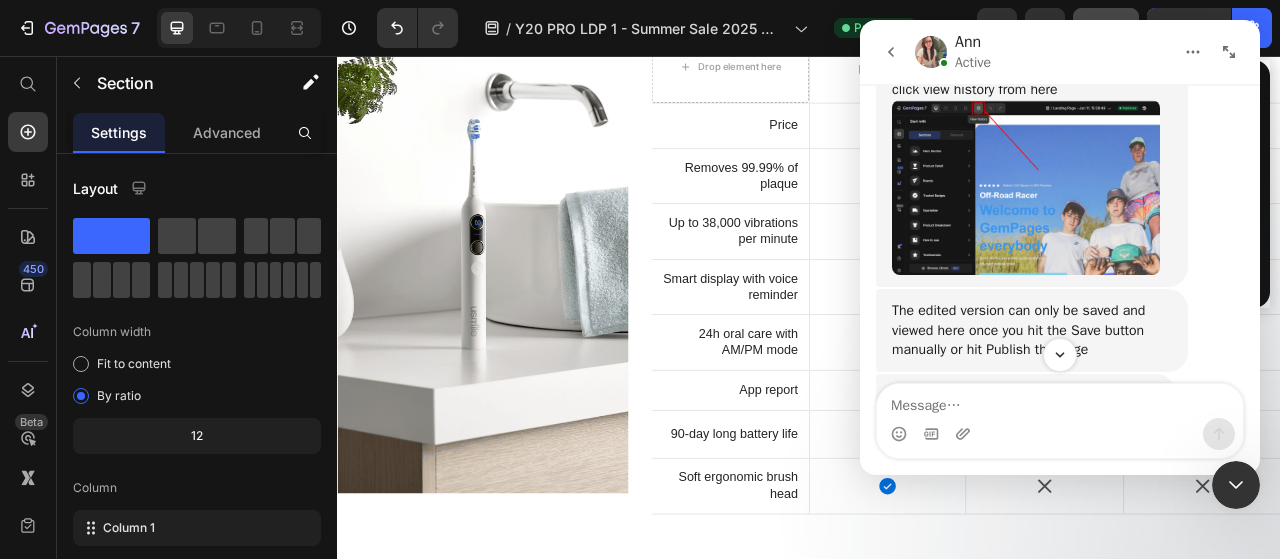 click at bounding box center (1026, 187) 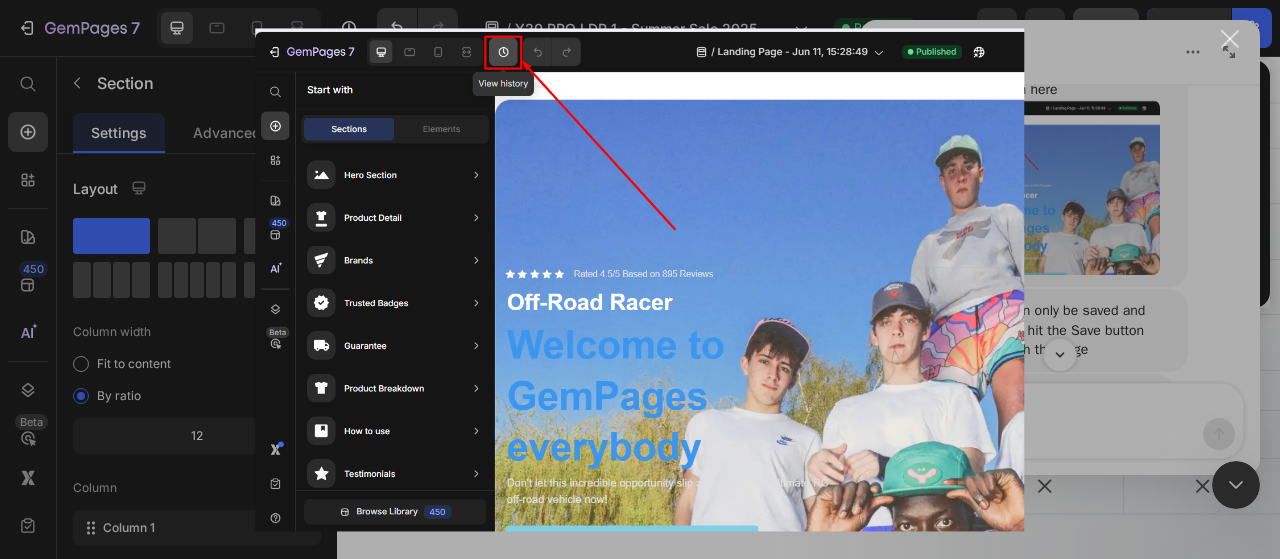 scroll, scrollTop: 0, scrollLeft: 0, axis: both 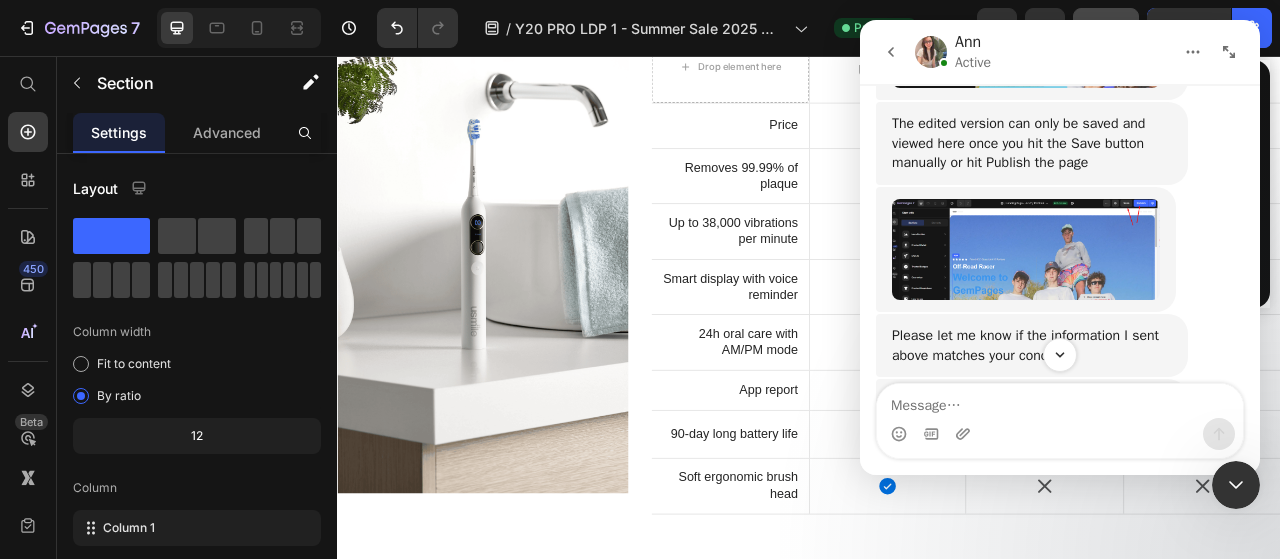 click 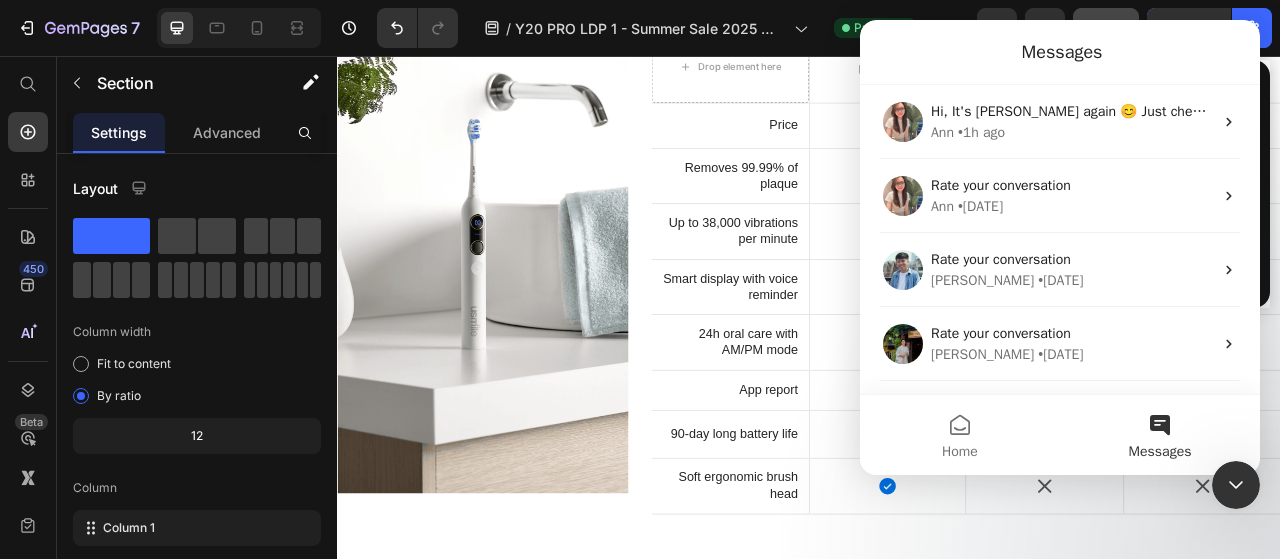 scroll, scrollTop: 0, scrollLeft: 0, axis: both 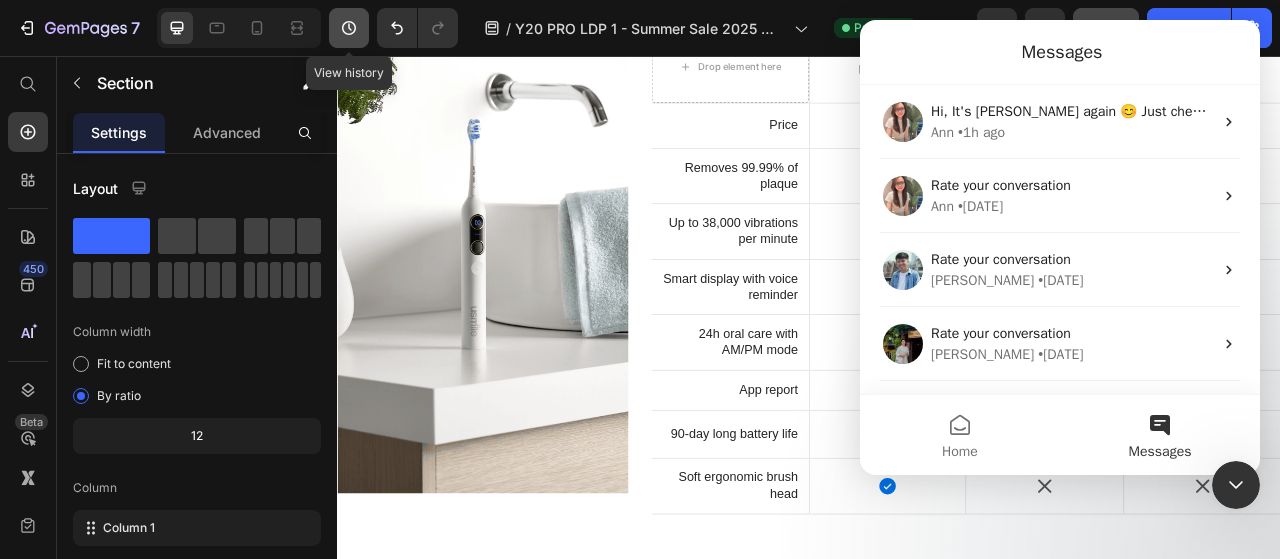 click 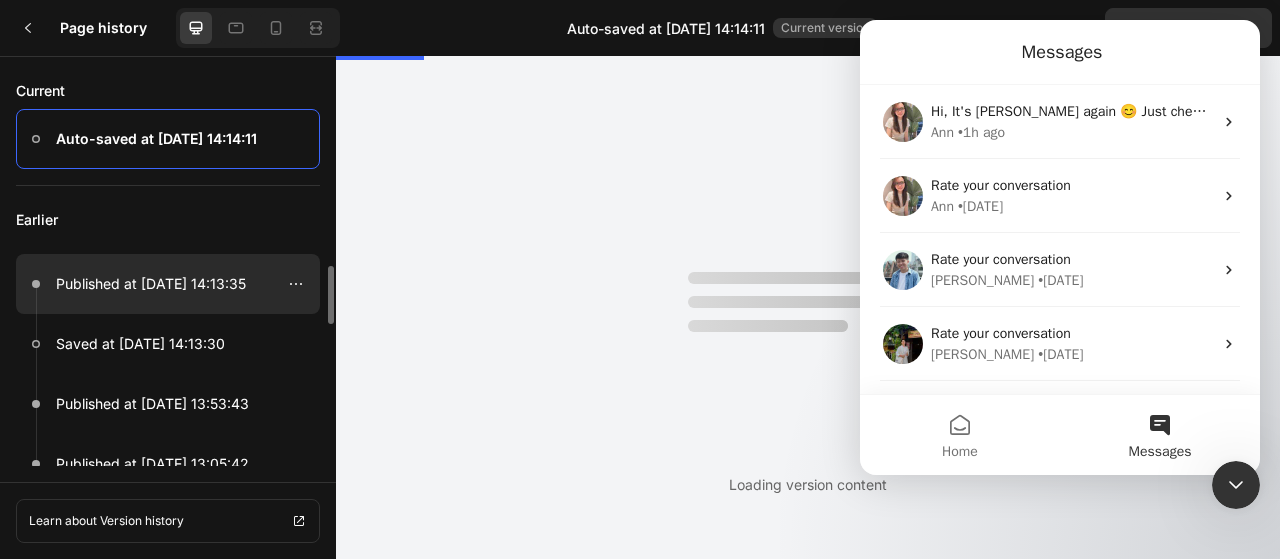 scroll, scrollTop: 0, scrollLeft: 0, axis: both 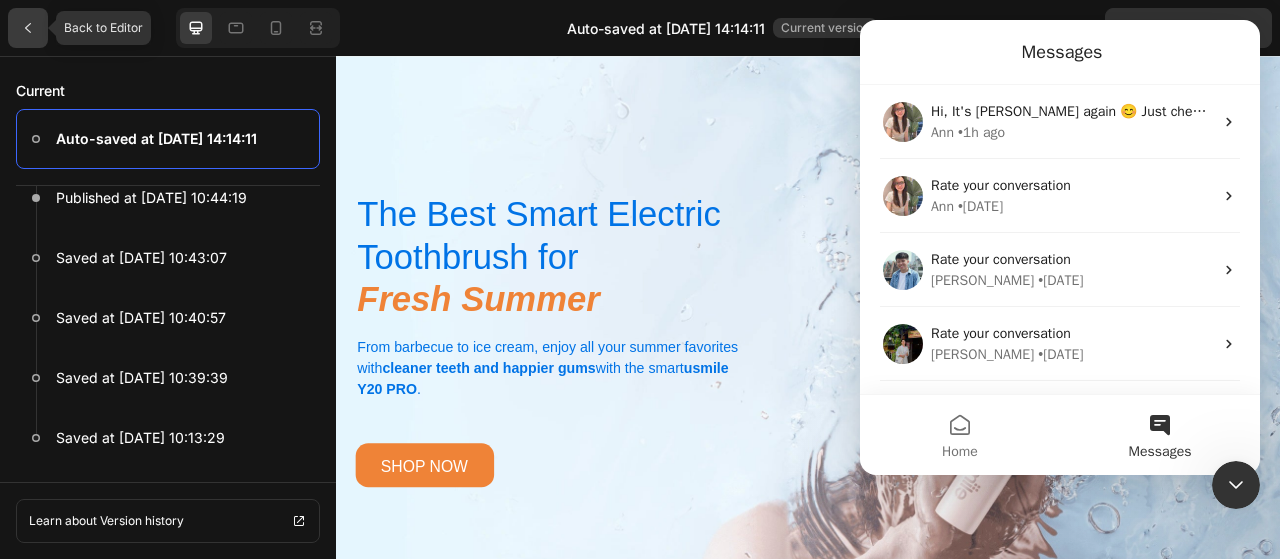click at bounding box center [28, 28] 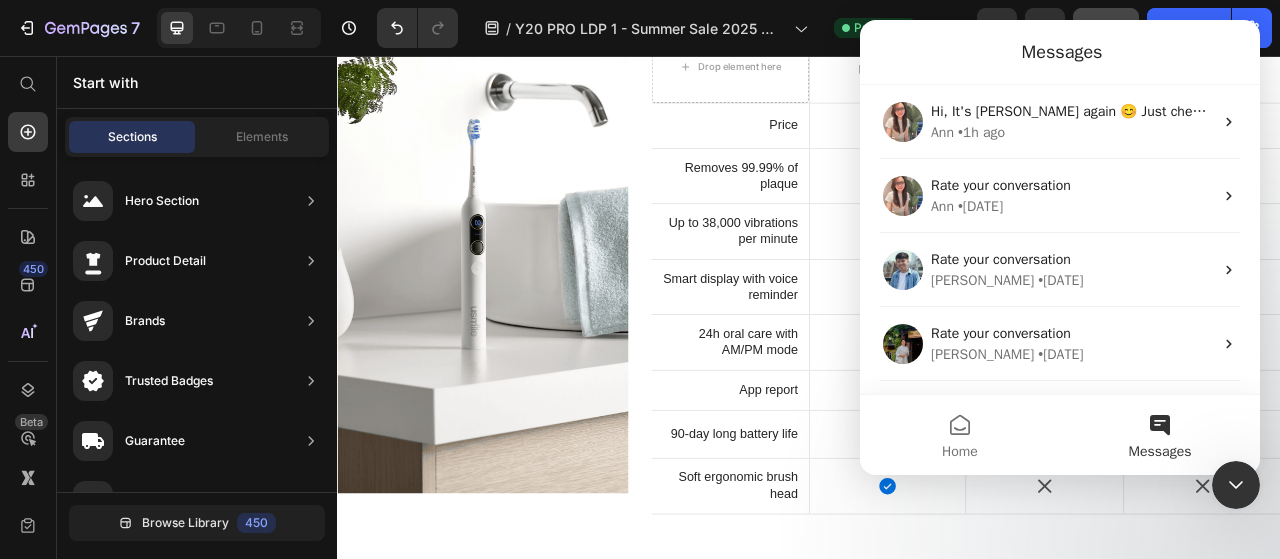 click 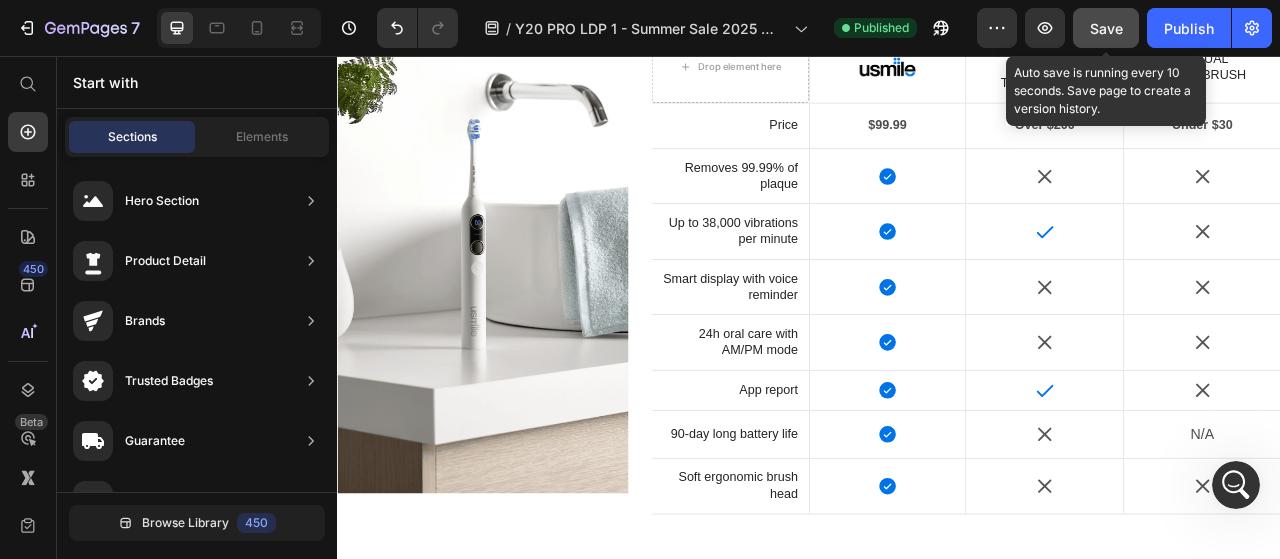 scroll, scrollTop: 0, scrollLeft: 0, axis: both 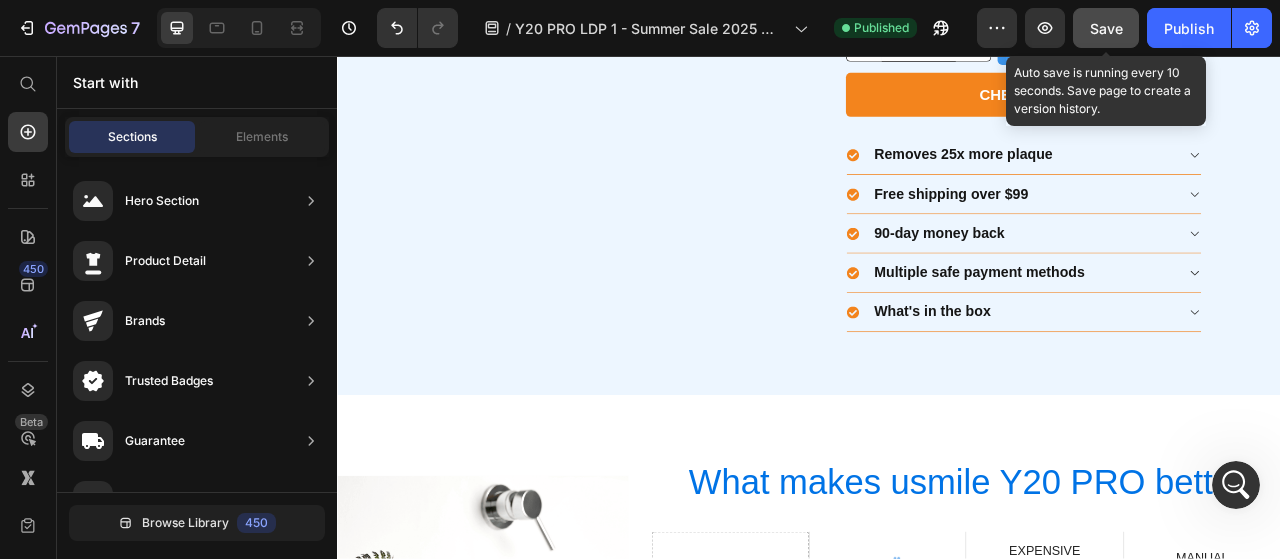 click 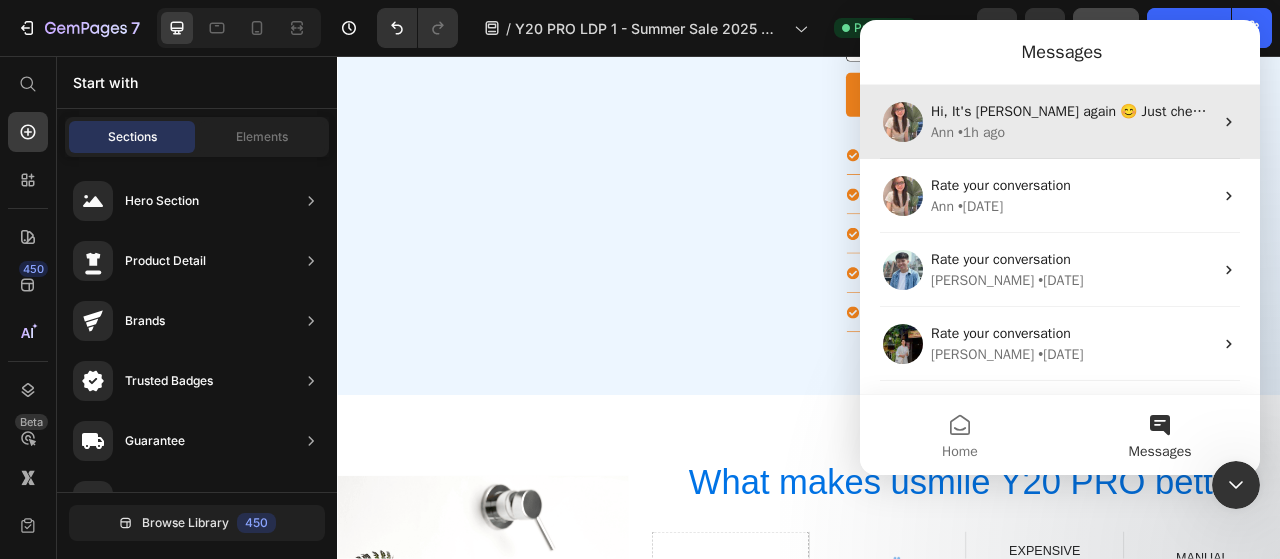 click on "Hi, It's Ann again 😊   Just checking in to see if the information that I sent above matches your expectations?   If not, please do let me know   Looking forward to hearing your feedback soon. ﻿​ If I don't hear back, this conversation will be closed in the next 24 hours, but you can always reopen it anytime. Ann •  1h ago" at bounding box center (1060, 122) 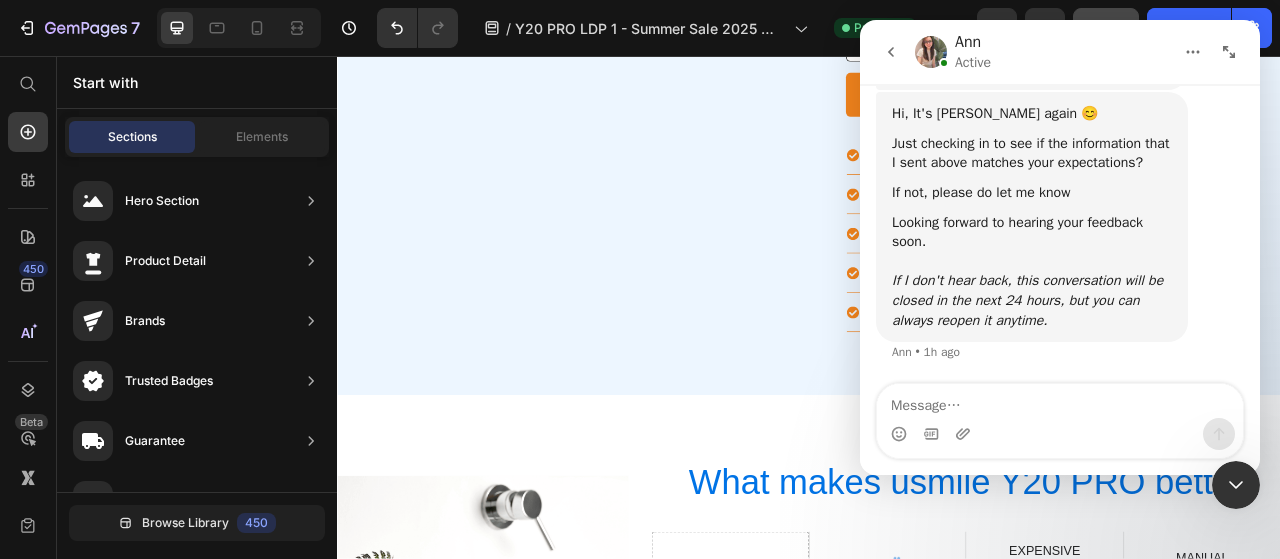 scroll, scrollTop: 1492, scrollLeft: 0, axis: vertical 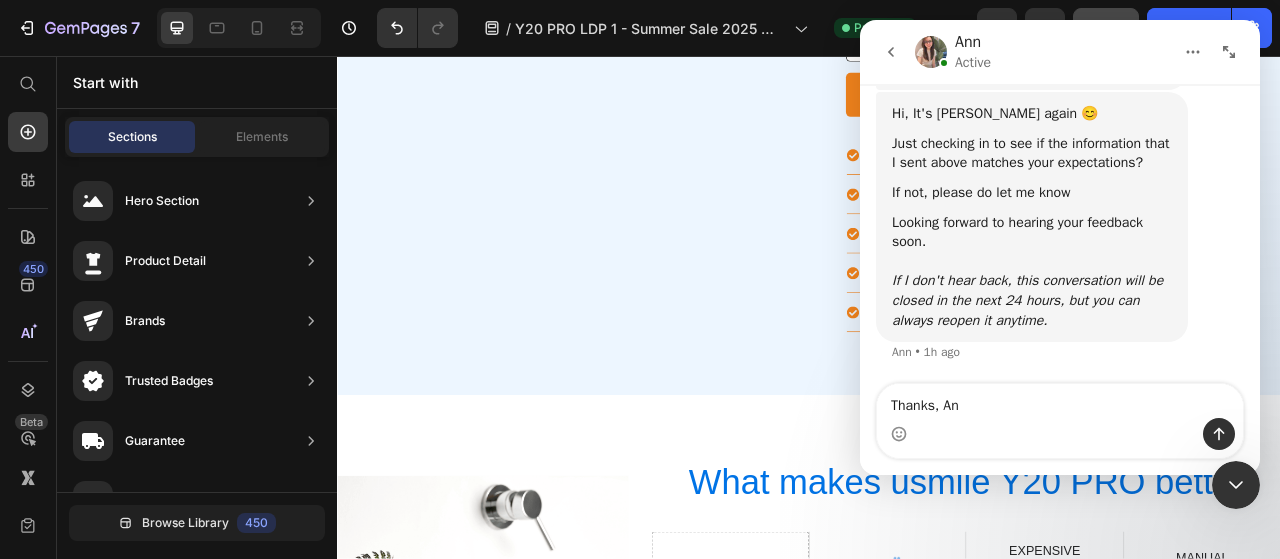 type on "Thanks, Ann" 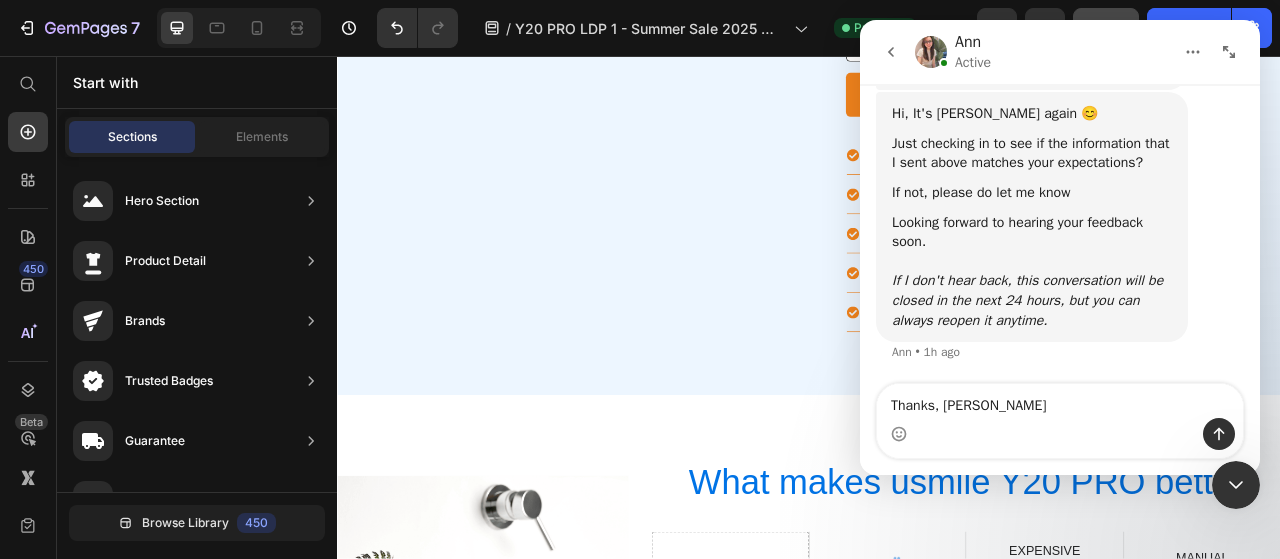 type 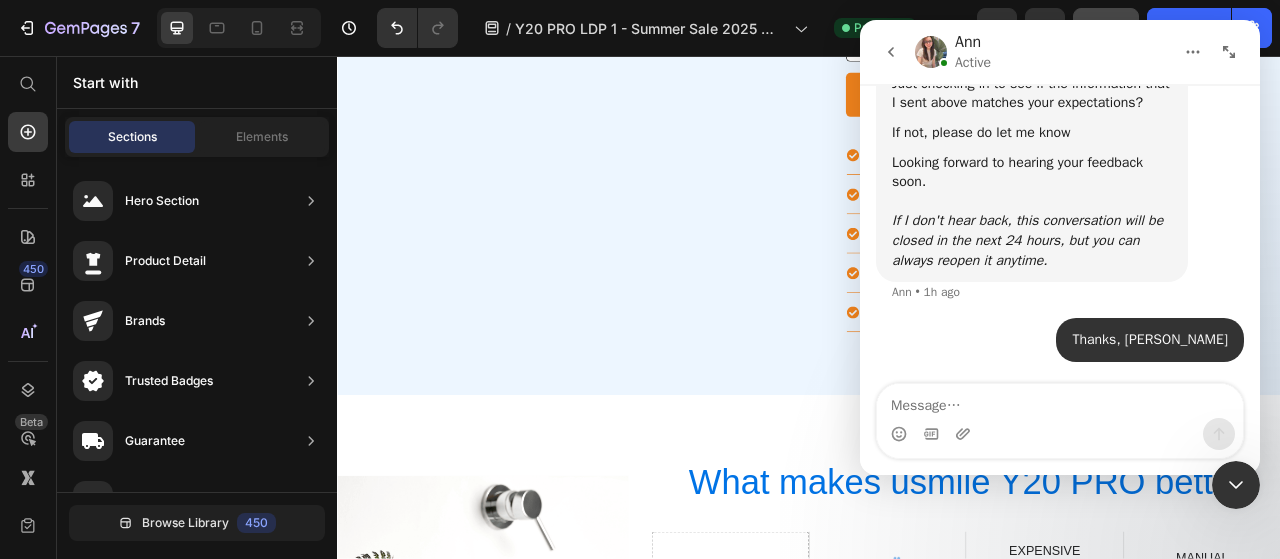 scroll, scrollTop: 1552, scrollLeft: 0, axis: vertical 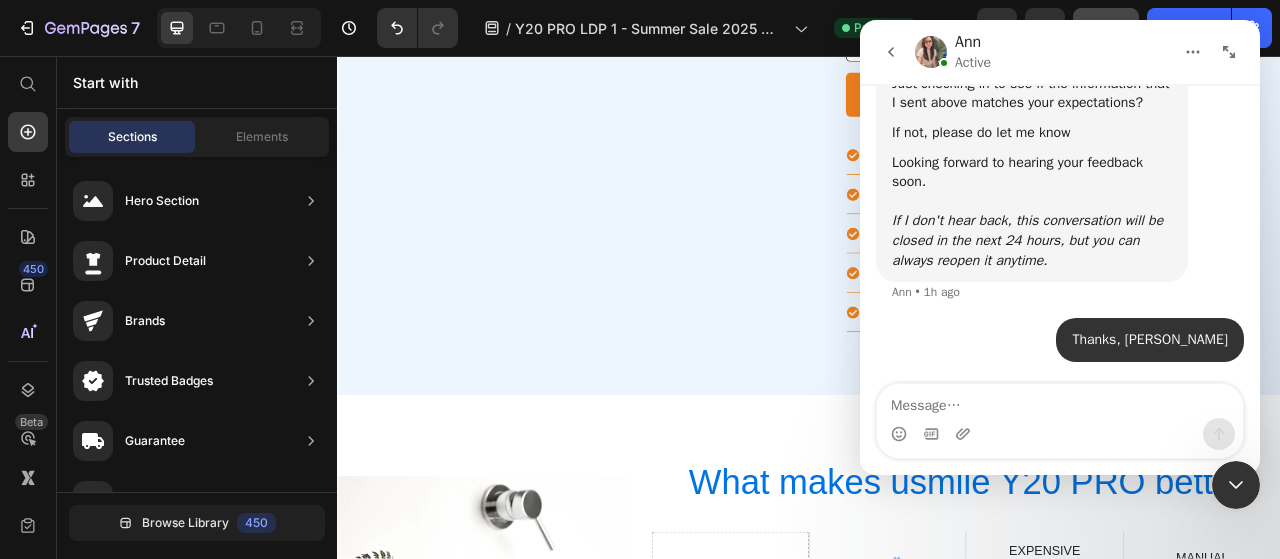 click at bounding box center [1236, 485] 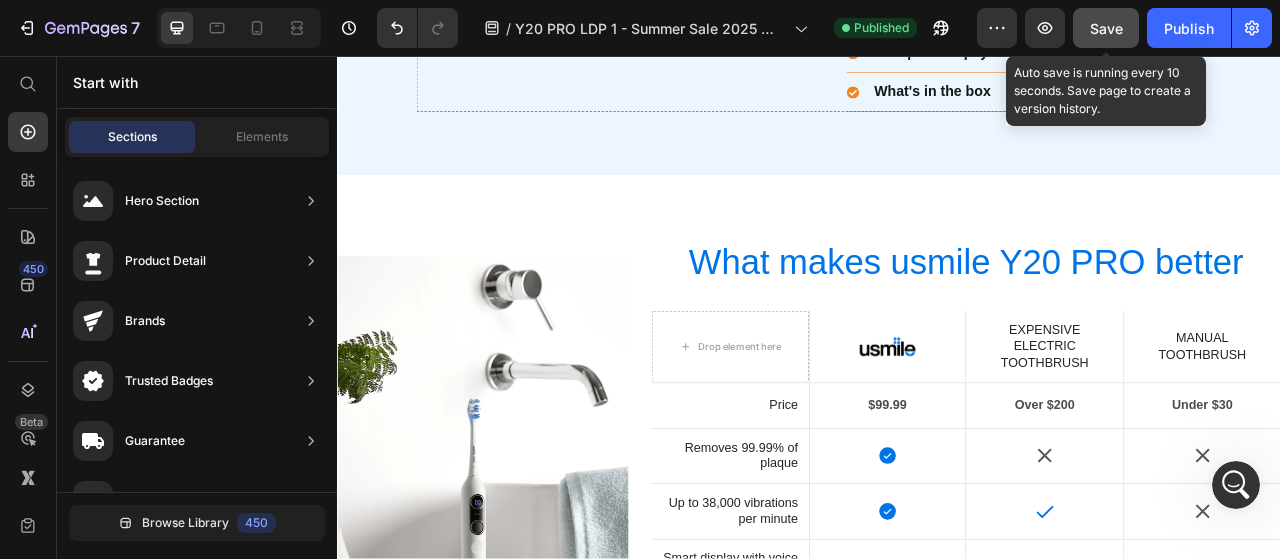 scroll, scrollTop: 2082, scrollLeft: 0, axis: vertical 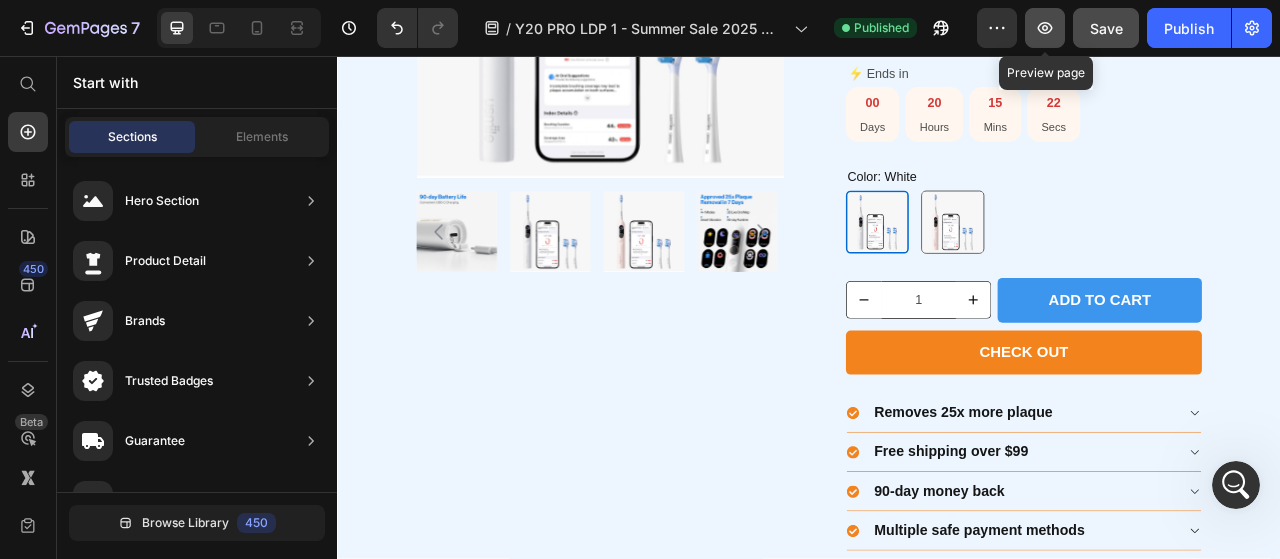 click 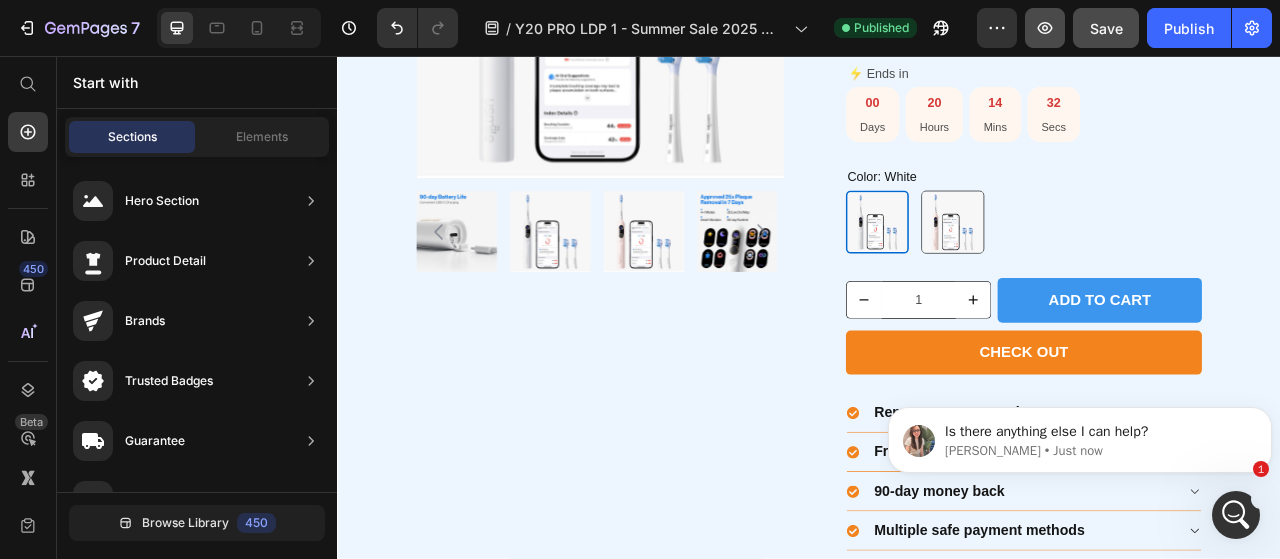 scroll, scrollTop: 0, scrollLeft: 0, axis: both 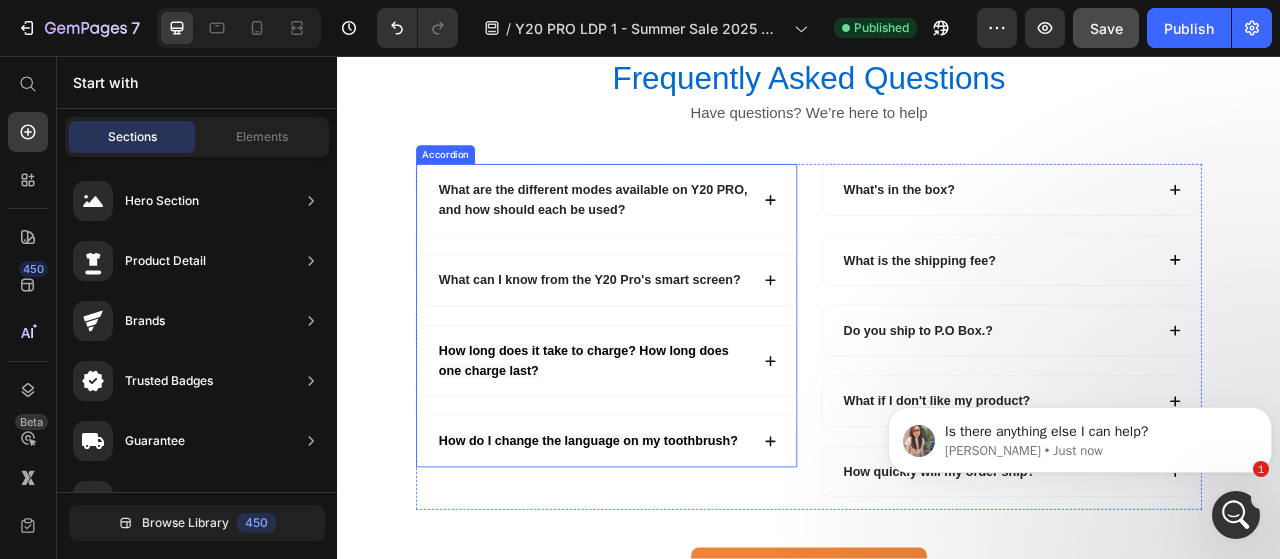 click on "How do I change the language on my toothbrush?" at bounding box center [656, 546] 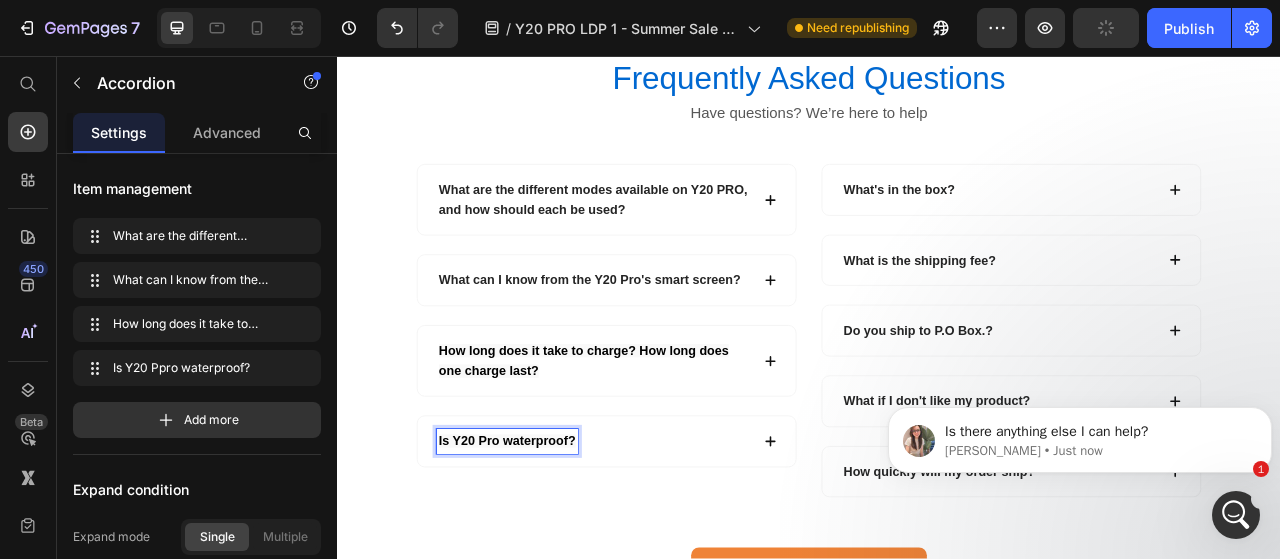 scroll, scrollTop: 40, scrollLeft: 0, axis: vertical 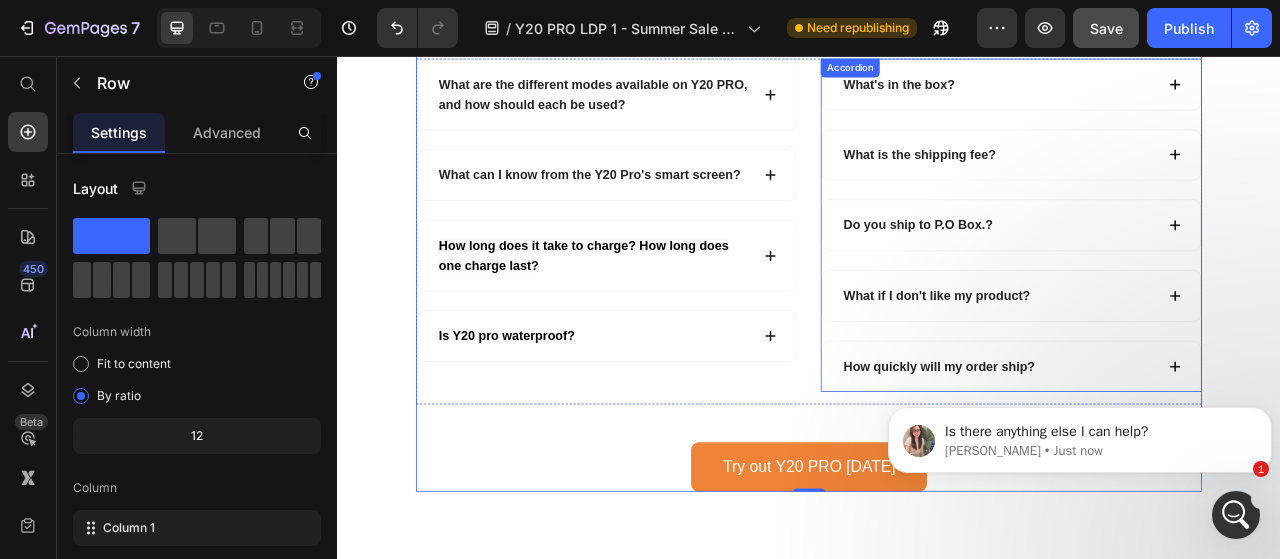 click on "What's in the box?" at bounding box center [1194, 93] 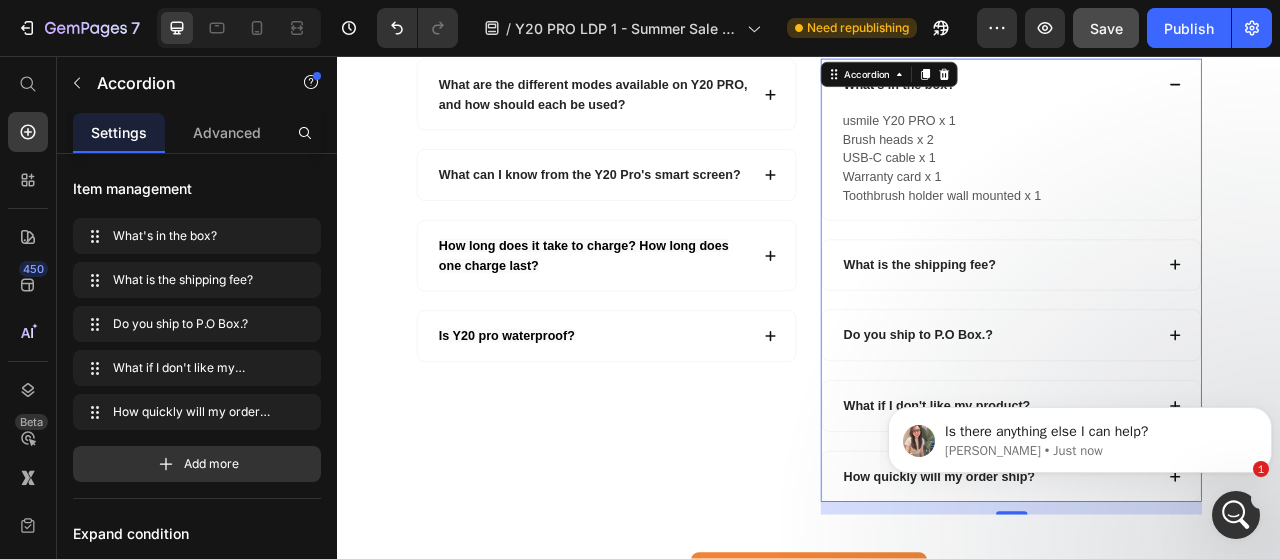 click on "What's in the box?" at bounding box center [1194, 93] 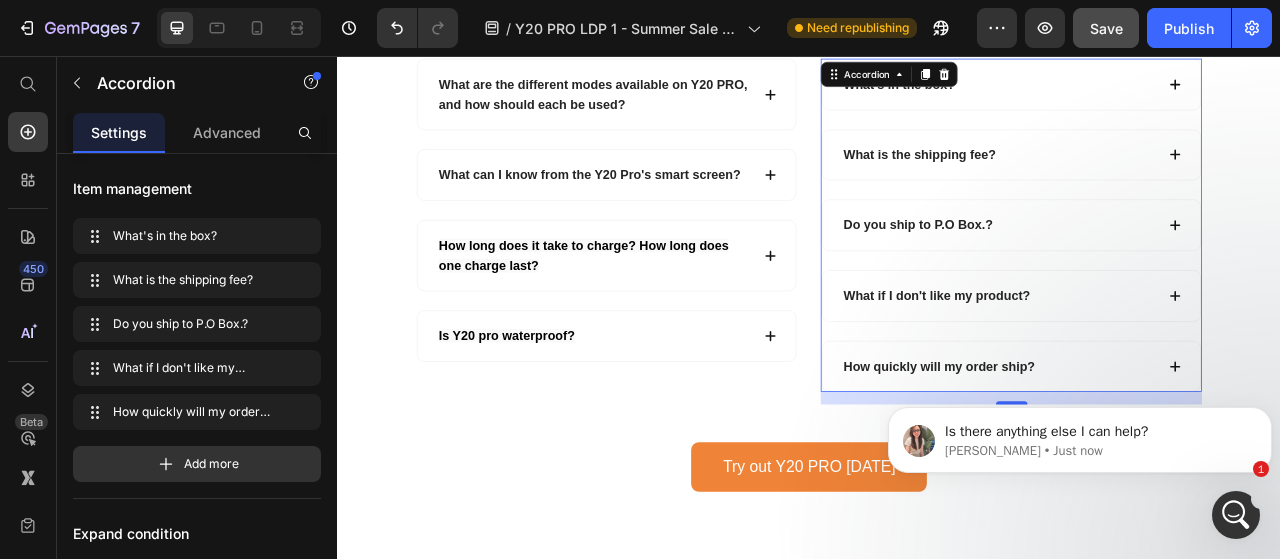 click on "What's in the box?" at bounding box center [1178, 93] 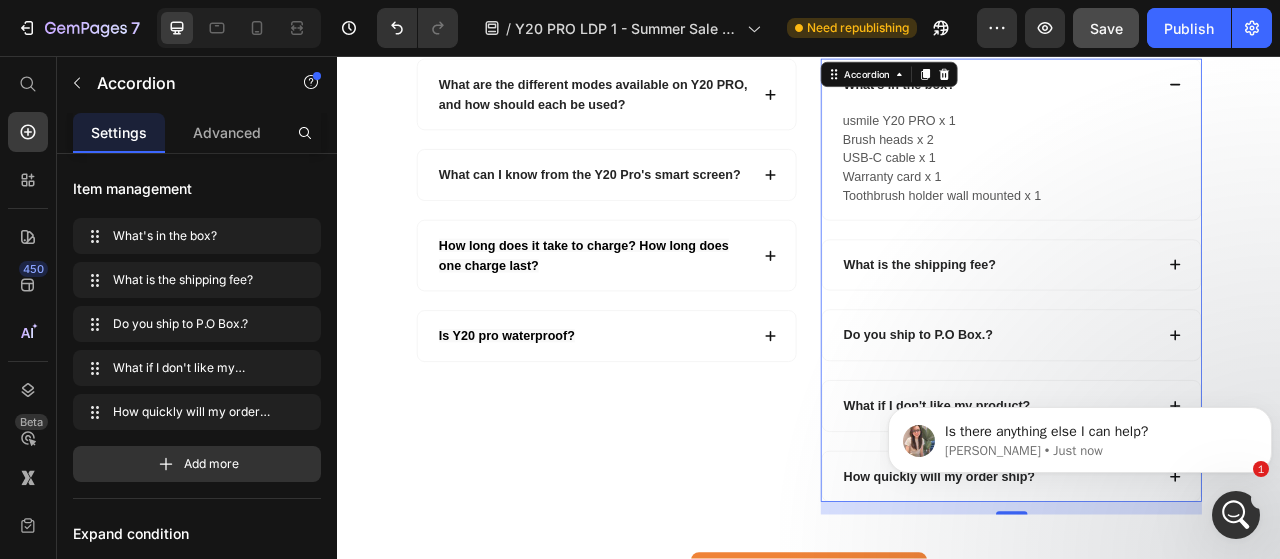 click on "What's in the box?" at bounding box center [1178, 93] 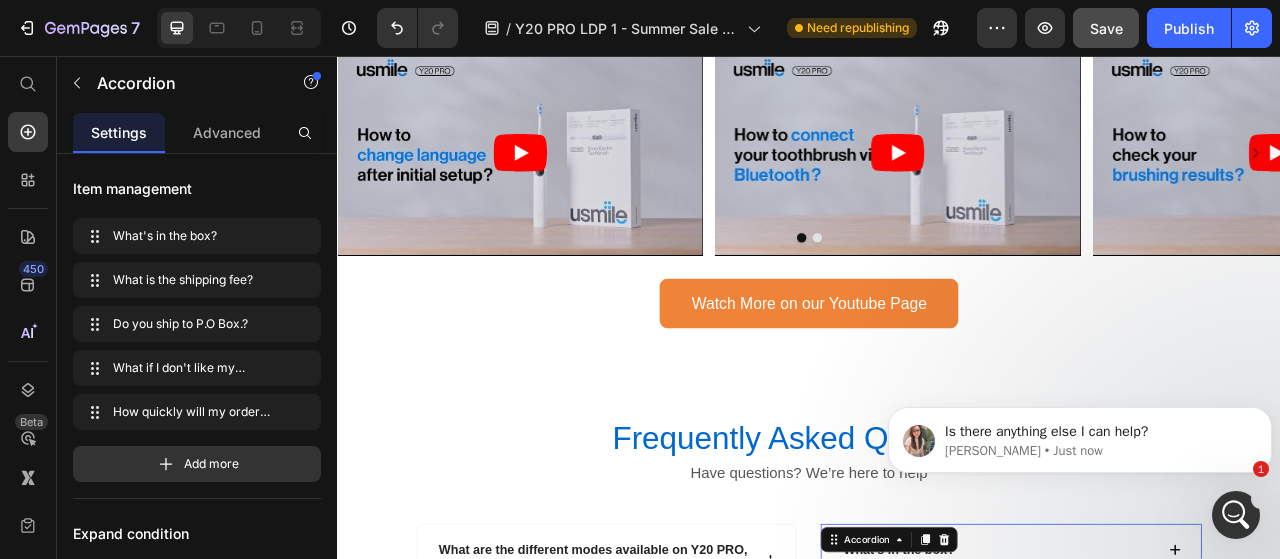 scroll, scrollTop: 6888, scrollLeft: 0, axis: vertical 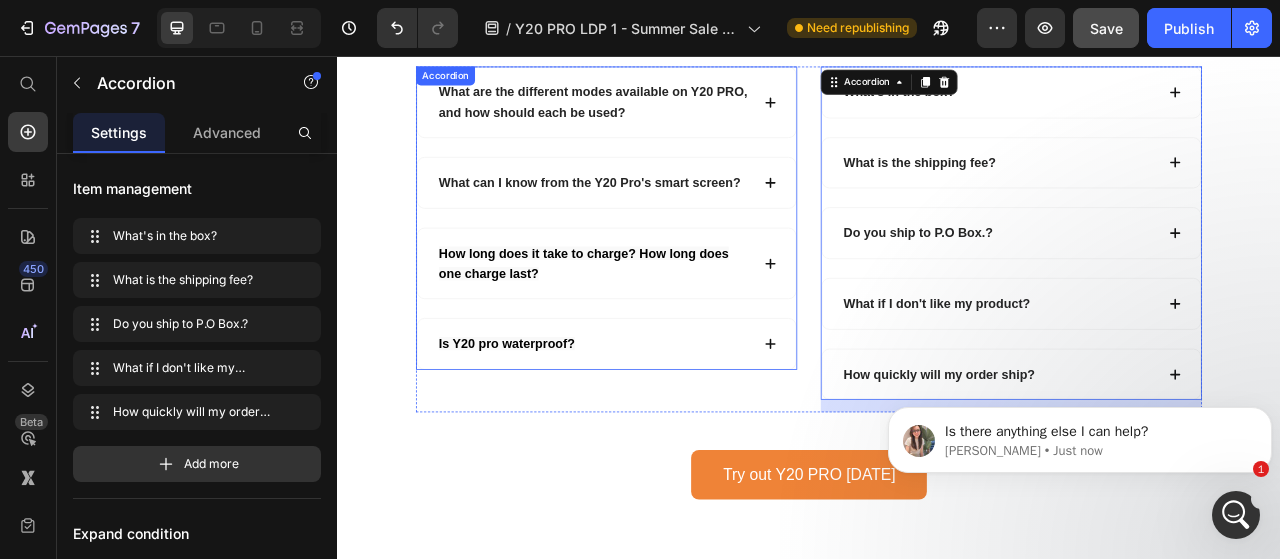 click on "What can I know from the Y20 Pro's smart screen?" at bounding box center (658, 218) 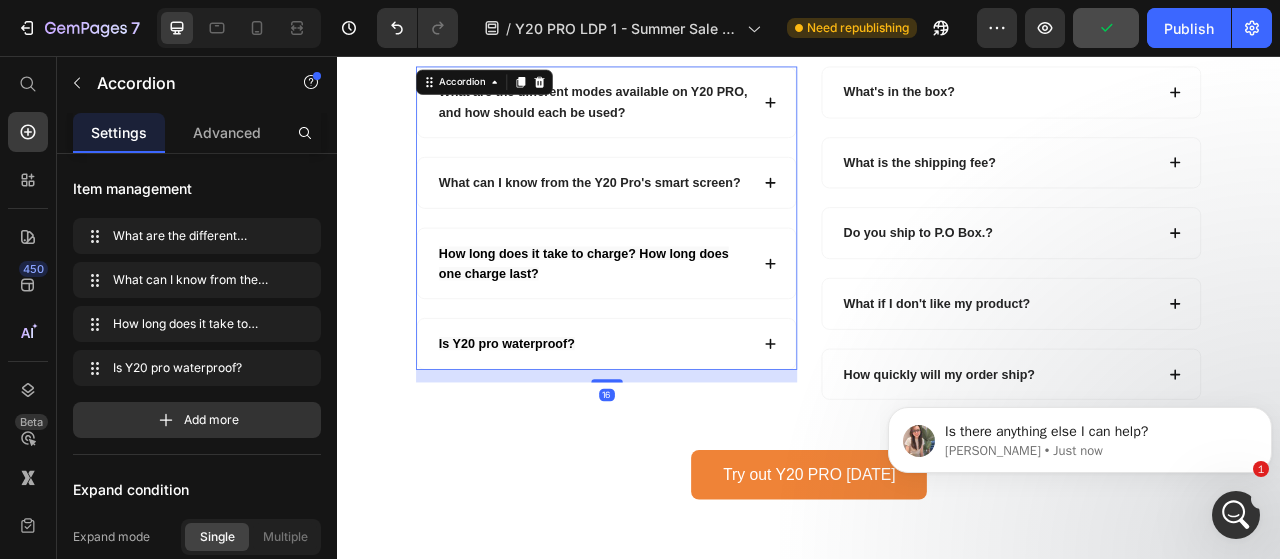 click on "What are the different modes available on Y20 PRO, and how should each be used?" at bounding box center [679, 115] 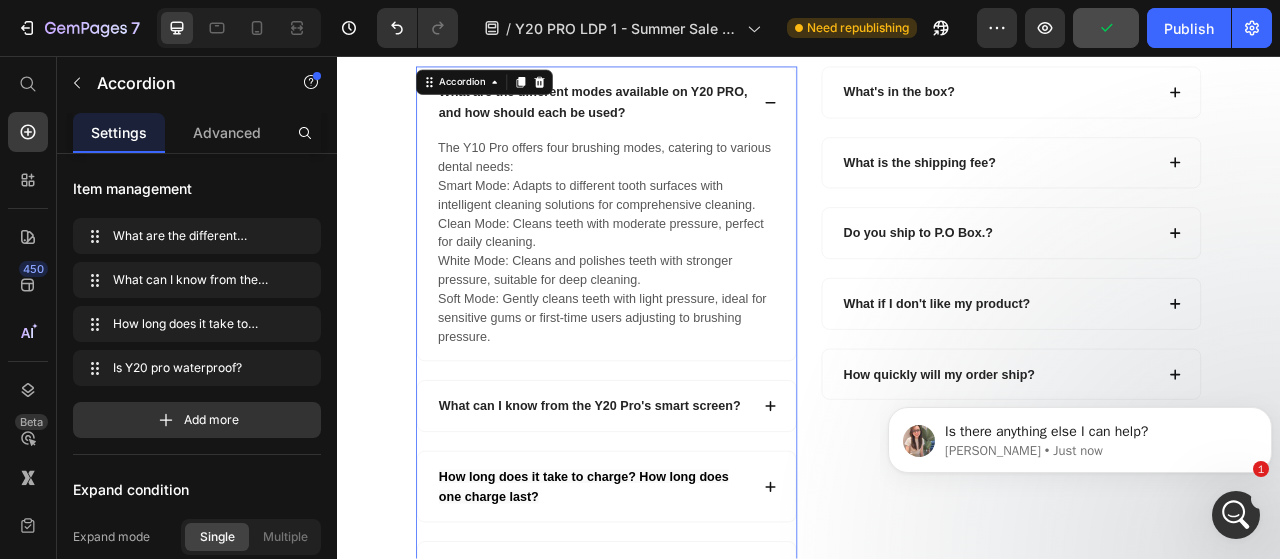 click on "What are the different modes available on Y20 PRO, and how should each be used?" at bounding box center [679, 115] 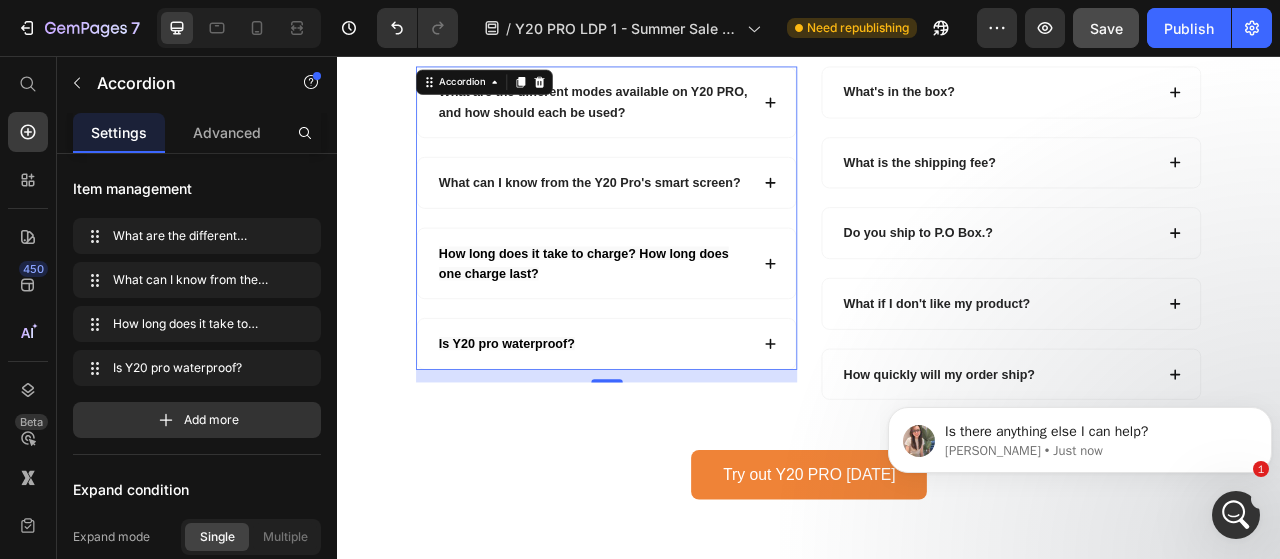 click on "What are the different modes available on Y20 PRO, and how should each be used?" at bounding box center [679, 115] 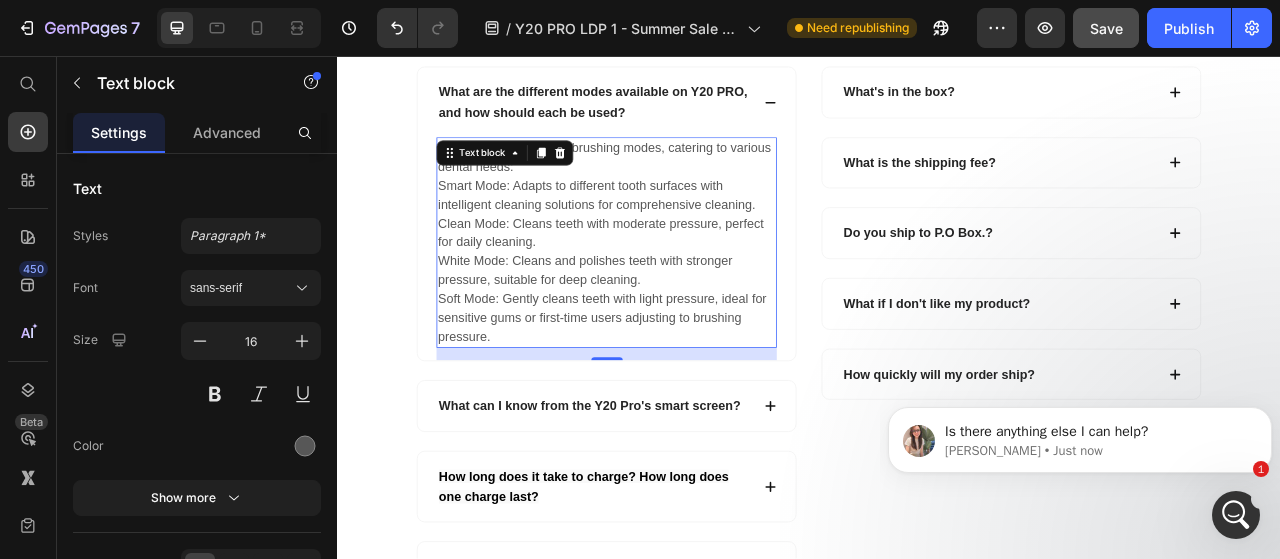 click on "Smart Mode: Adapts to different tooth surfaces with intelligent cleaning solutions for comprehensive cleaning. Clean Mode: Cleans teeth with moderate pressure, perfect for daily cleaning. White Mode: Cleans and polishes teeth with stronger pressure, suitable for deep cleaning. Soft Mode: Gently cleans teeth with light pressure, ideal for sensitive gums or first-time users adjusting to brushing pressure." at bounding box center (679, 318) 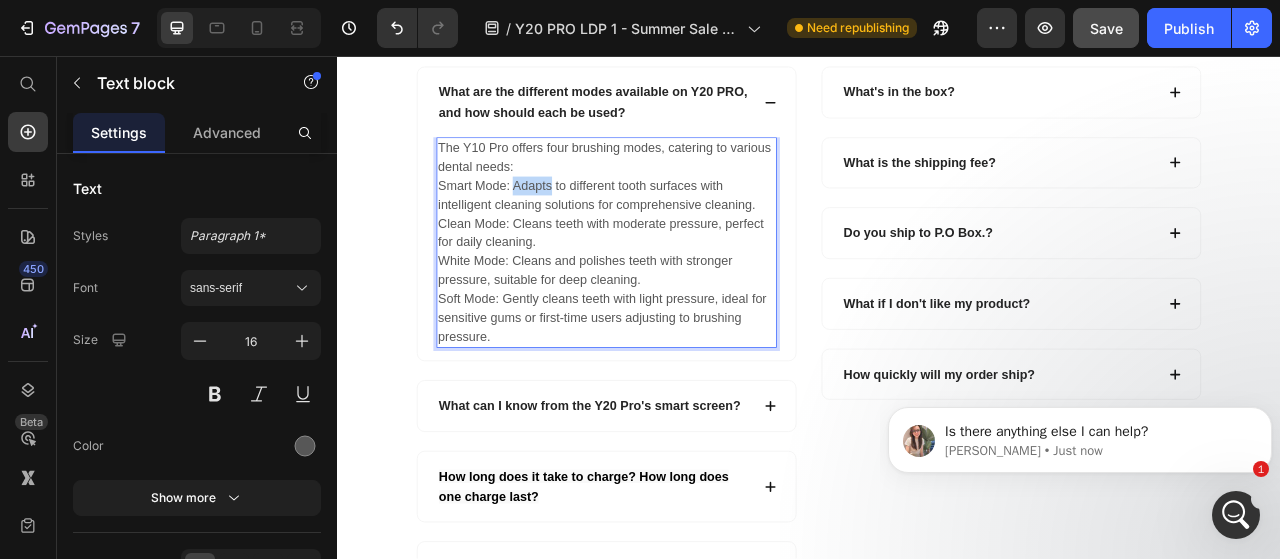 click on "Smart Mode: Adapts to different tooth surfaces with intelligent cleaning solutions for comprehensive cleaning. Clean Mode: Cleans teeth with moderate pressure, perfect for daily cleaning. White Mode: Cleans and polishes teeth with stronger pressure, suitable for deep cleaning. Soft Mode: Gently cleans teeth with light pressure, ideal for sensitive gums or first-time users adjusting to brushing pressure." at bounding box center [679, 318] 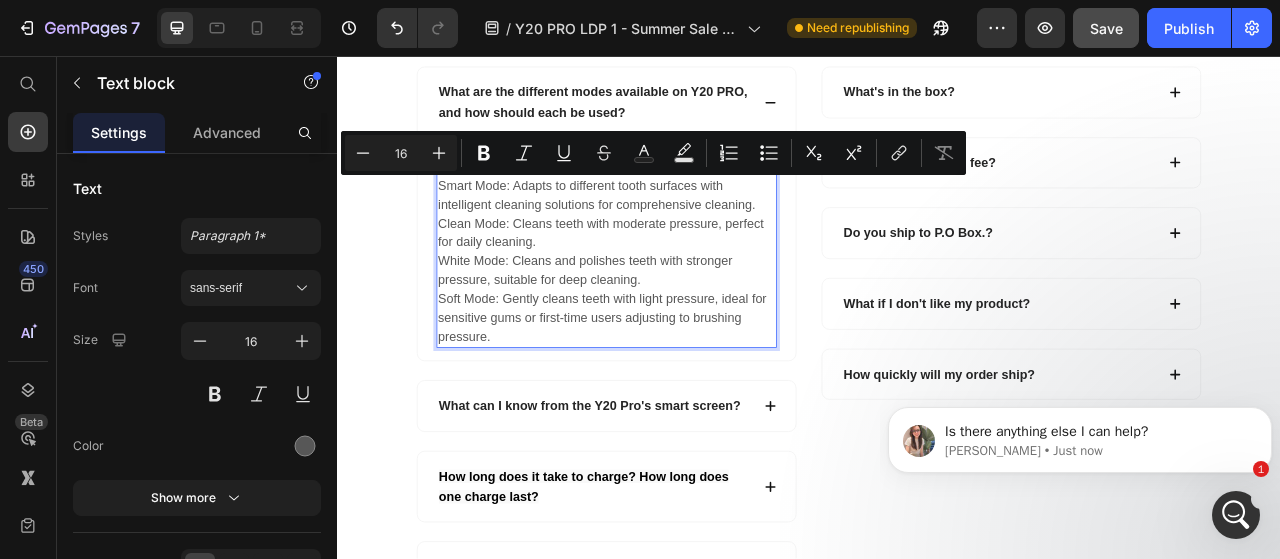 click on "Smart Mode: Adapts to different tooth surfaces with intelligent cleaning solutions for comprehensive cleaning. Clean Mode: Cleans teeth with moderate pressure, perfect for daily cleaning. White Mode: Cleans and polishes teeth with stronger pressure, suitable for deep cleaning. Soft Mode: Gently cleans teeth with light pressure, ideal for sensitive gums or first-time users adjusting to brushing pressure." at bounding box center (679, 318) 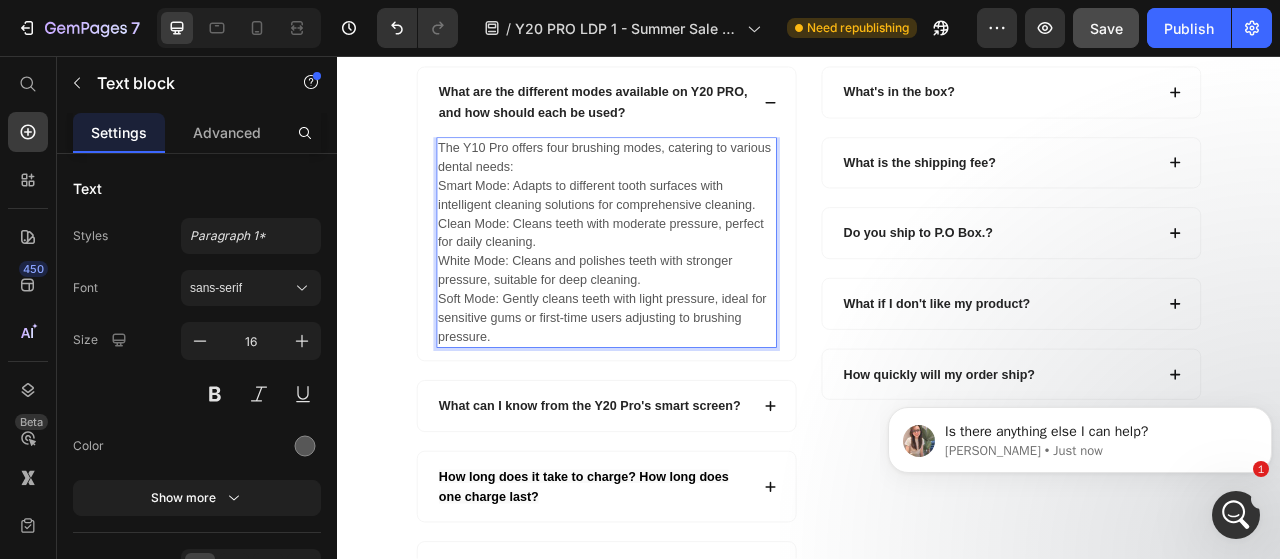 click on "The Y10 Pro offers four brushing modes, catering to various dental needs:" at bounding box center [679, 186] 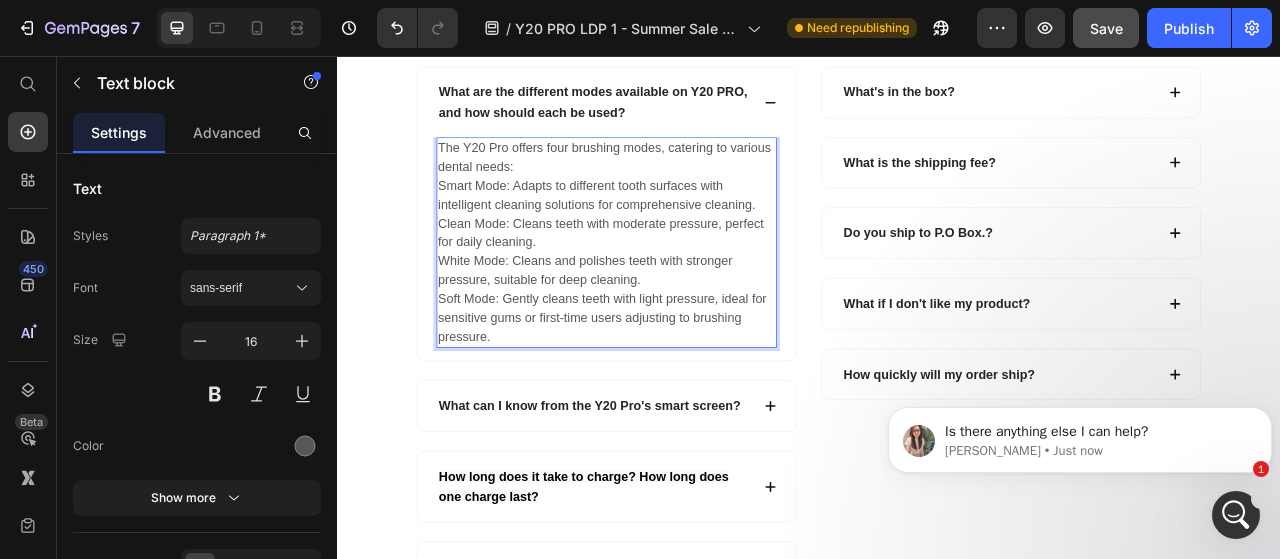 click on "The Y20 Pro offers four brushing modes, catering to various dental needs:" at bounding box center (679, 186) 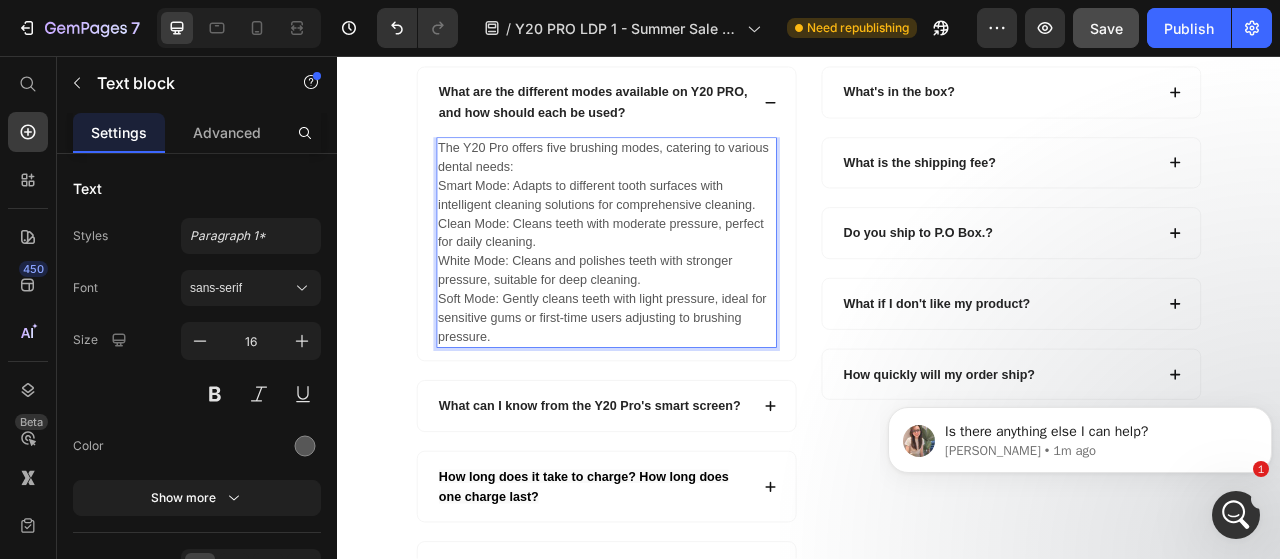 click on "Smart Mode: Adapts to different tooth surfaces with intelligent cleaning solutions for comprehensive cleaning. Clean Mode: Cleans teeth with moderate pressure, perfect for daily cleaning. White Mode: Cleans and polishes teeth with stronger pressure, suitable for deep cleaning. Soft Mode: Gently cleans teeth with light pressure, ideal for sensitive gums or first-time users adjusting to brushing pressure." at bounding box center [679, 318] 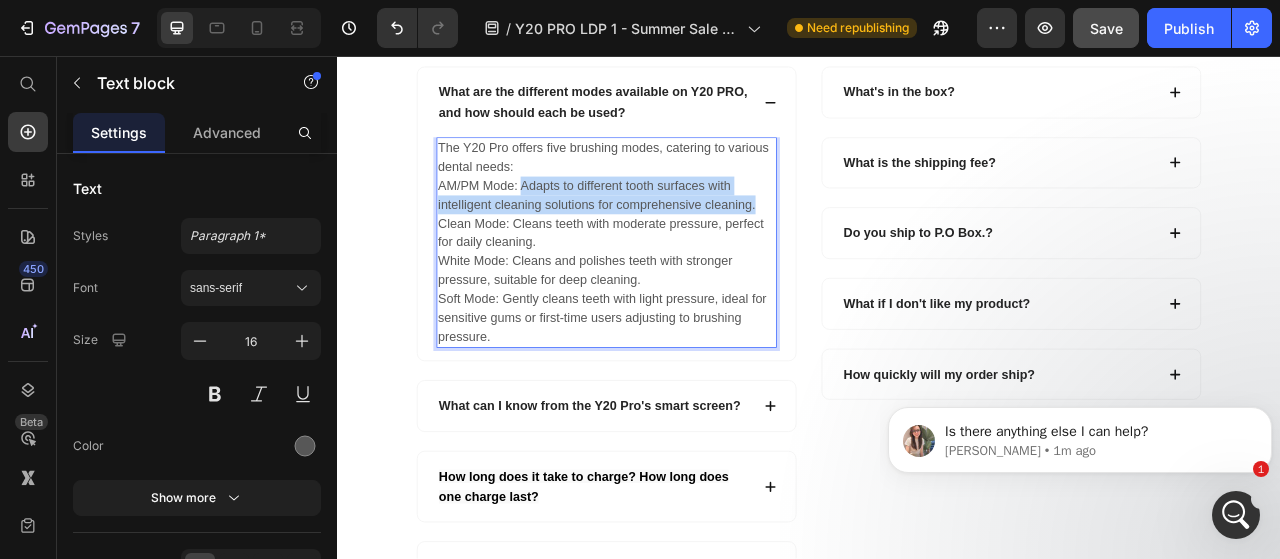 drag, startPoint x: 569, startPoint y: 223, endPoint x: 871, endPoint y: 247, distance: 302.95215 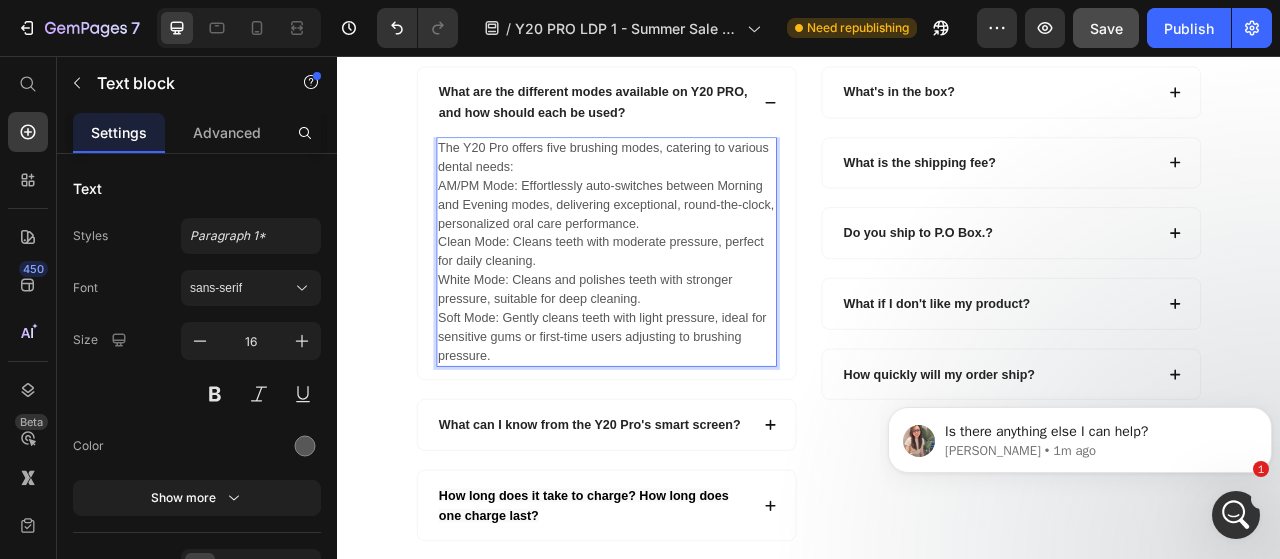 click on "AM/PM Mode: Effortlessly auto-switches between Morning and Evening modes, delivering exceptional, round‐the‐clock, personalized oral care performance. Clean Mode: Cleans teeth with moderate pressure, perfect for daily cleaning. White Mode: Cleans and polishes teeth with stronger pressure, suitable for deep cleaning. Soft Mode: Gently cleans teeth with light pressure, ideal for sensitive gums or first-time users adjusting to brushing pressure." at bounding box center [679, 330] 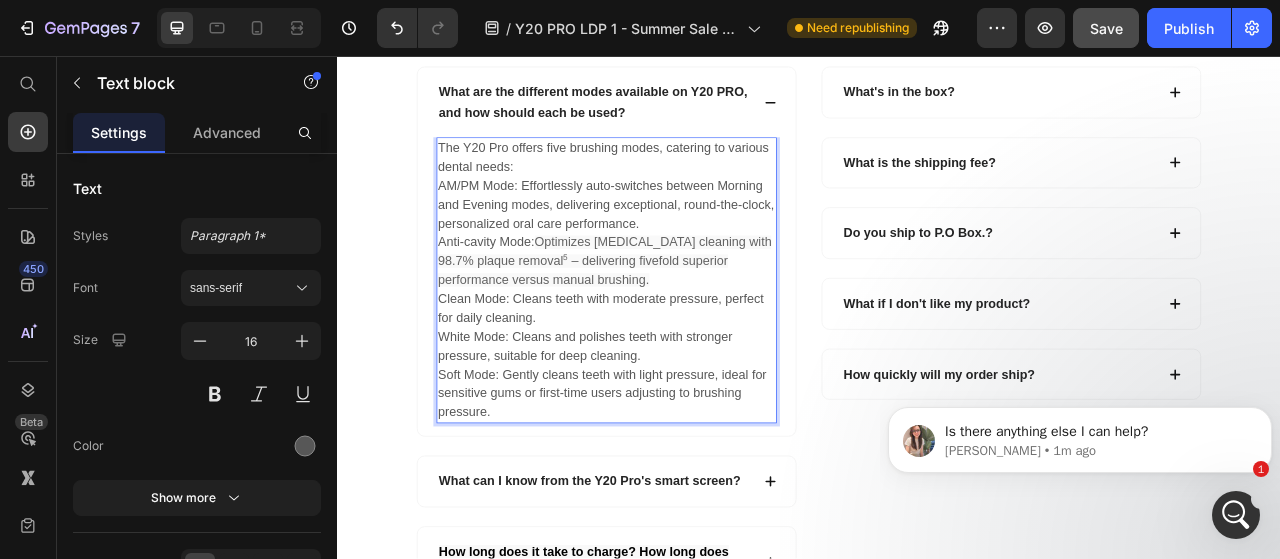 click on "Optimizes molar cleaning with 98.7% plaque removal⁵ – delivering fivefold superior performance versus manual brushing." at bounding box center (677, 317) 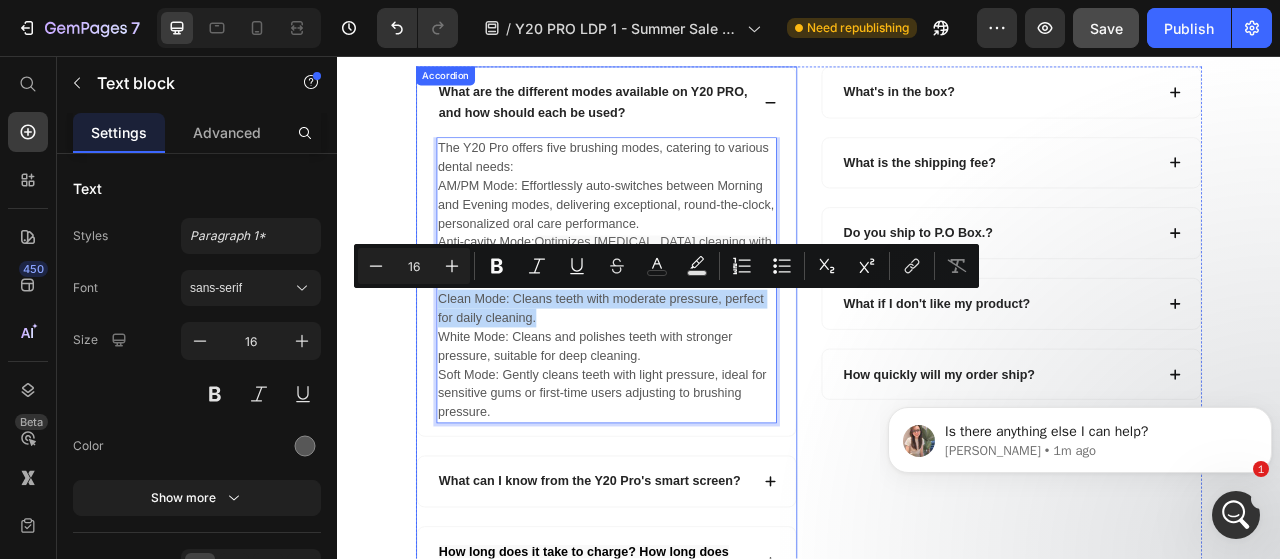 drag, startPoint x: 600, startPoint y: 398, endPoint x: 459, endPoint y: 367, distance: 144.36758 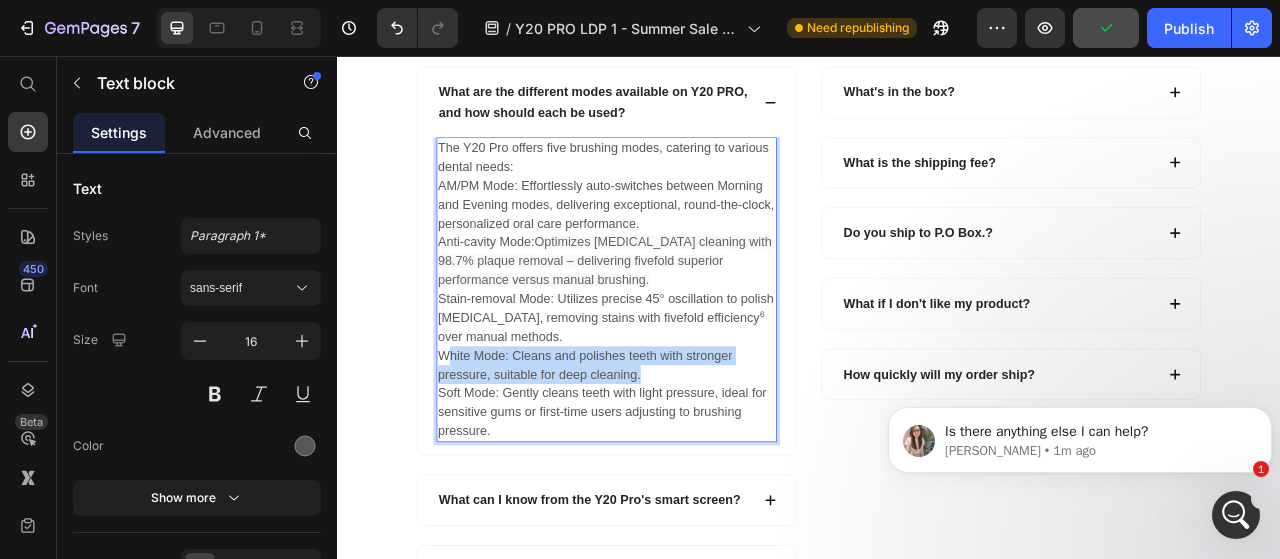 drag, startPoint x: 725, startPoint y: 453, endPoint x: 479, endPoint y: 430, distance: 247.07286 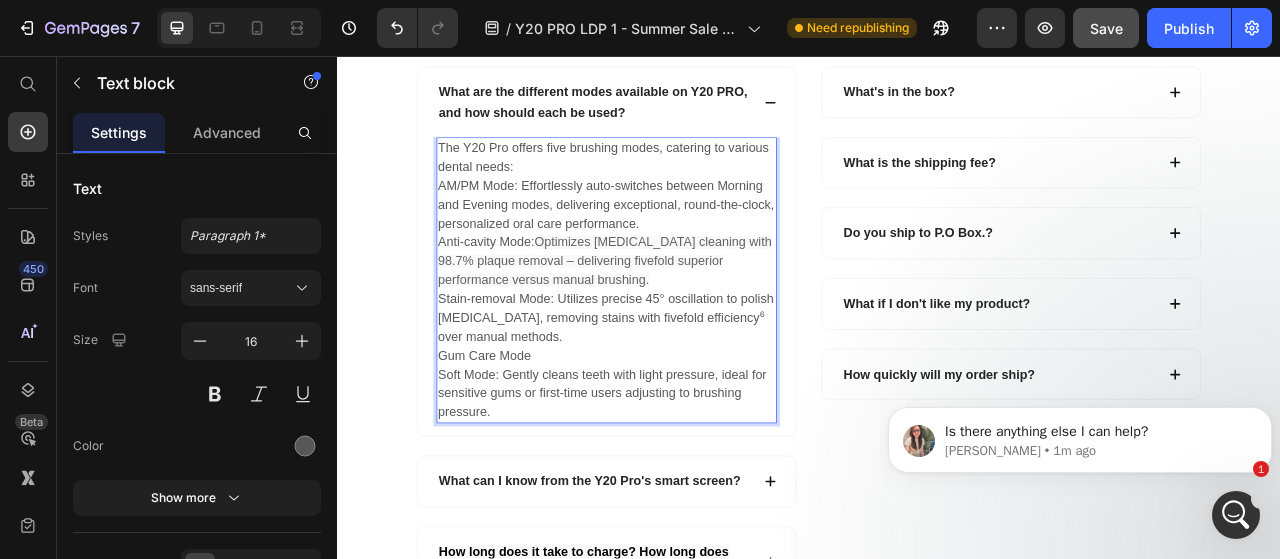 type 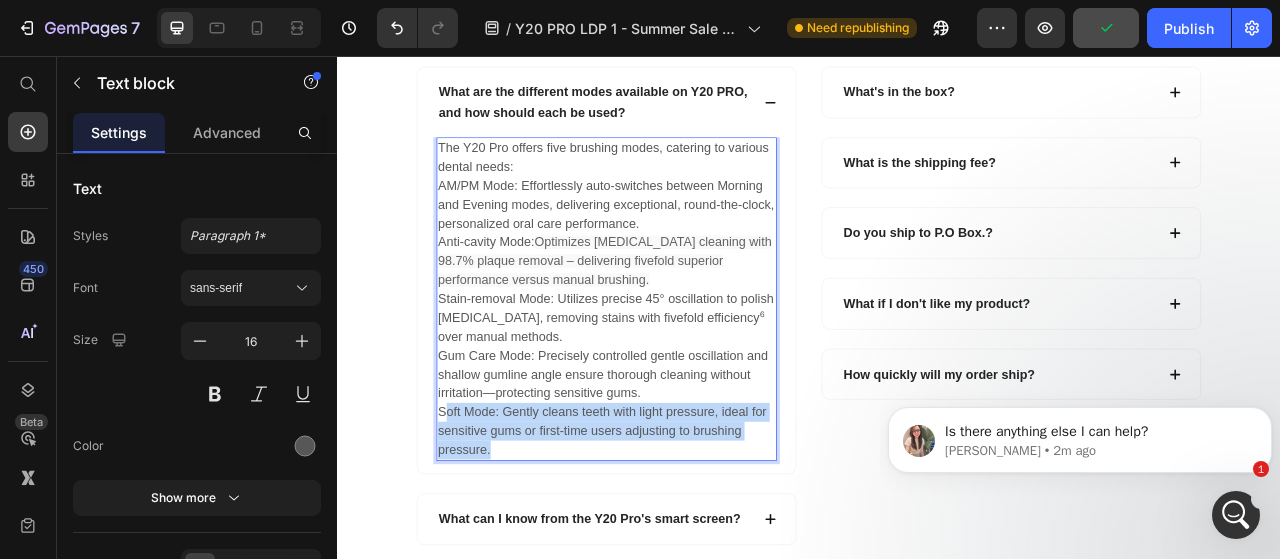 drag, startPoint x: 542, startPoint y: 551, endPoint x: 471, endPoint y: 511, distance: 81.49233 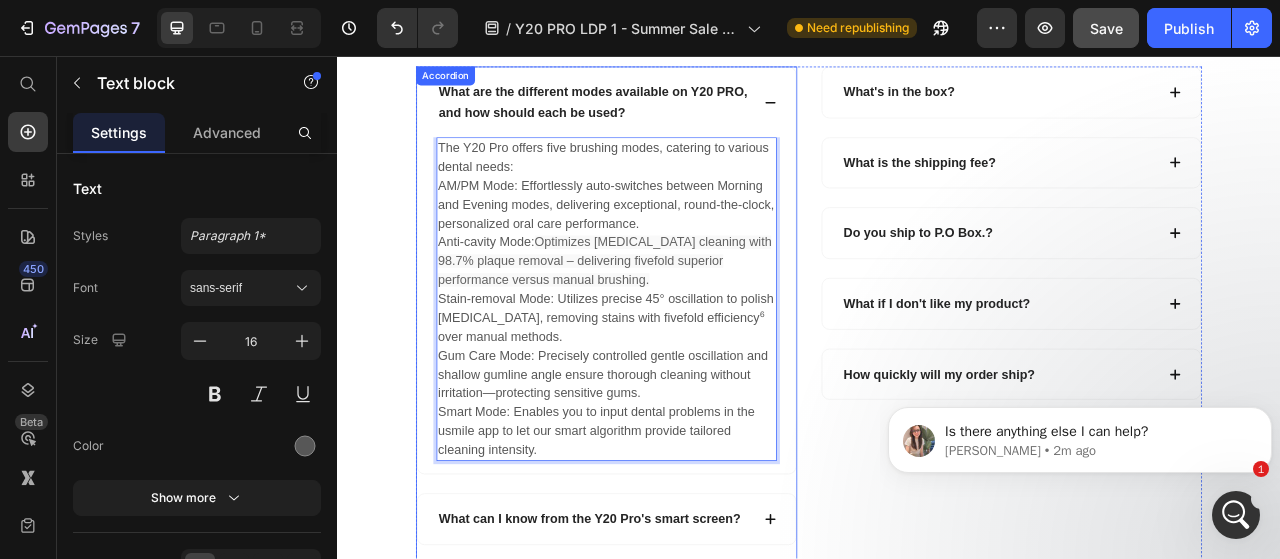 click on "What can I know from the Y20 Pro's smart screen?" at bounding box center (658, 646) 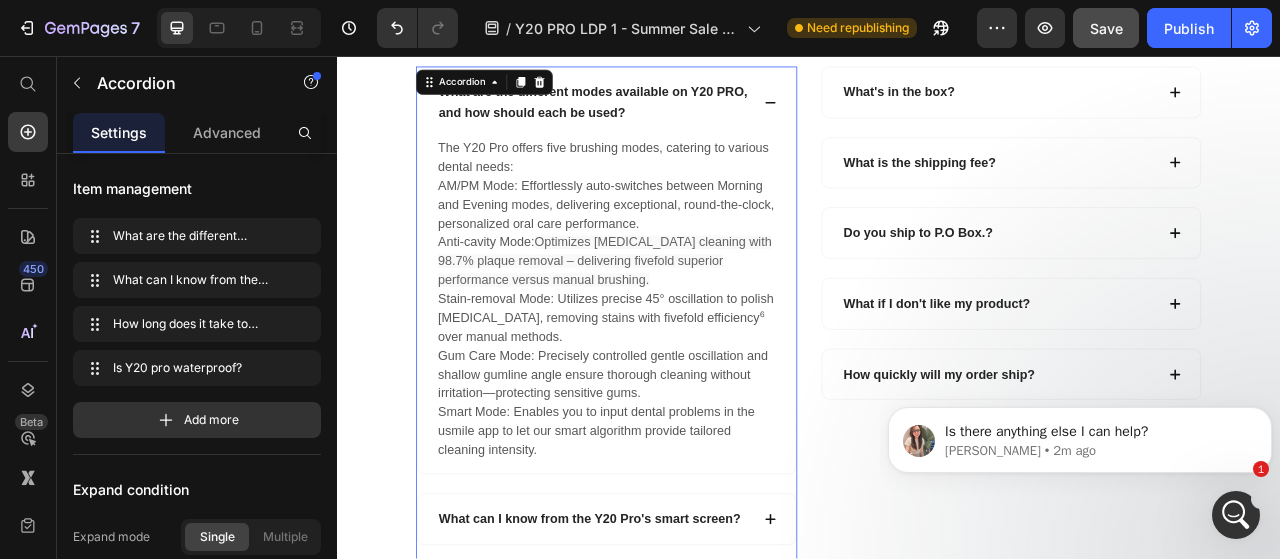 click 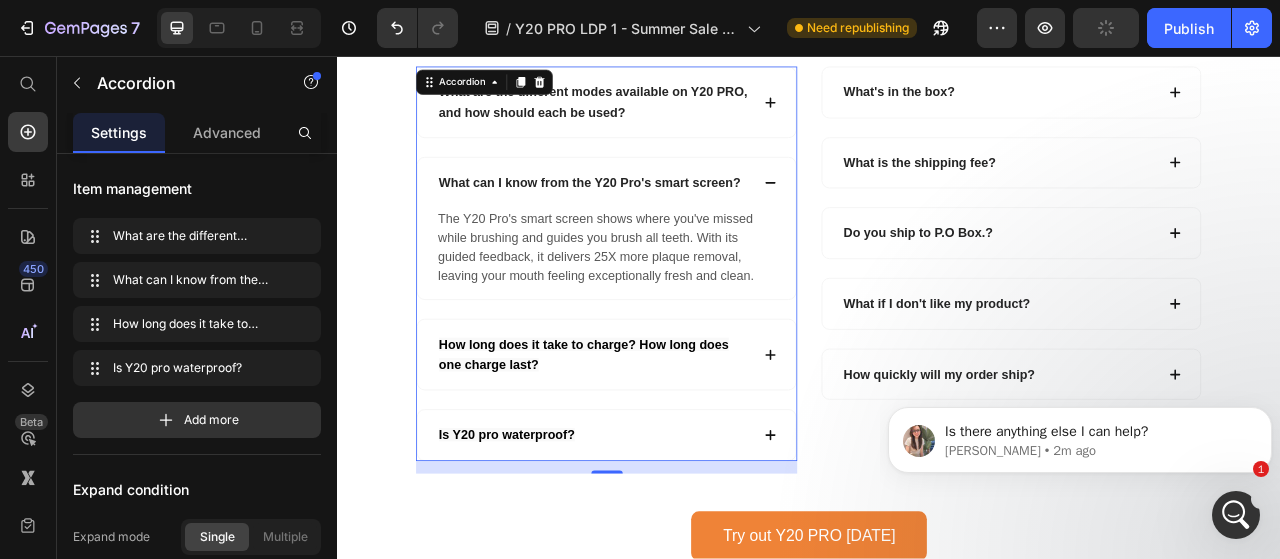 click on "How long does it take to charge? How long does one charge last?" at bounding box center [679, 436] 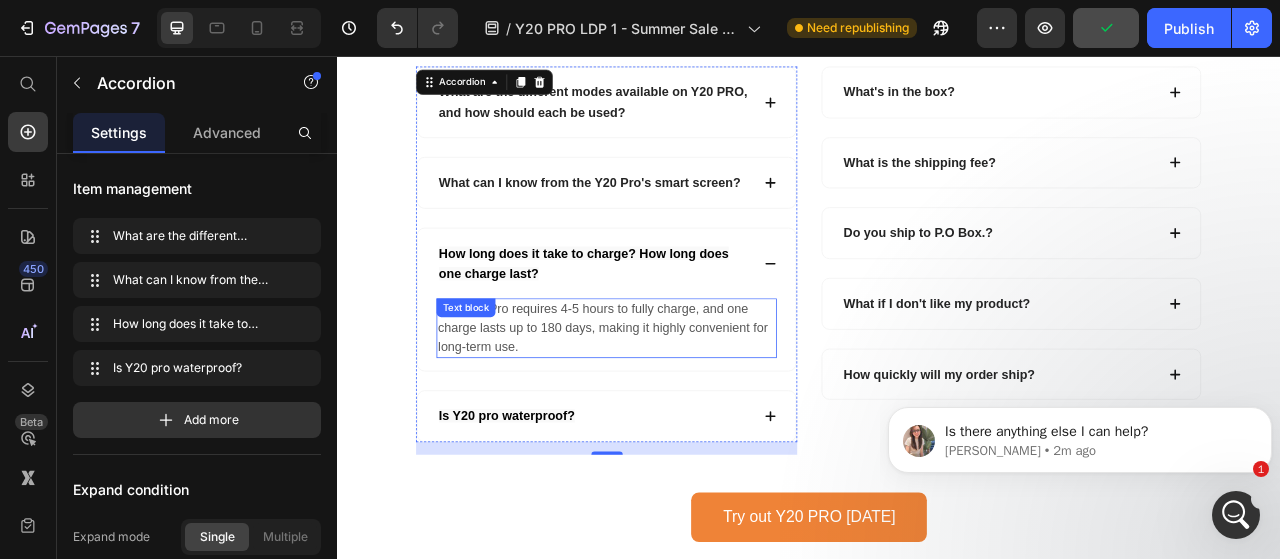 click on "The Y10 Pro requires 4-5 hours to fully charge, and one charge lasts up to 180 days, making it highly convenient for long-term use. Text block" at bounding box center (679, 403) 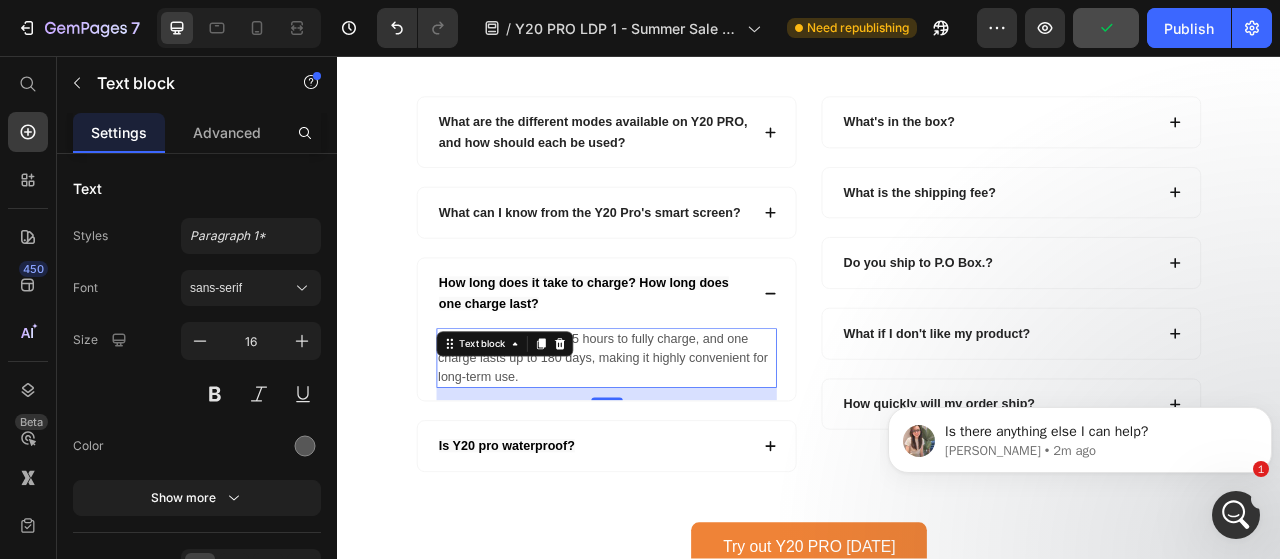 scroll, scrollTop: 6848, scrollLeft: 0, axis: vertical 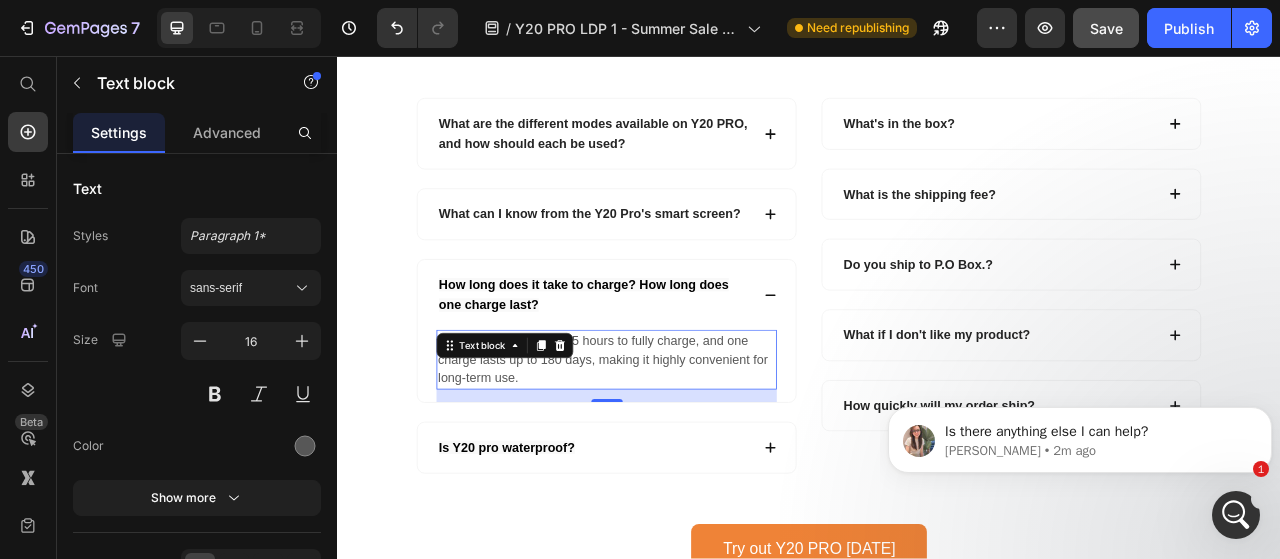 click on "The Y10 Pro requires 4-5 hours to fully charge, and one charge lasts up to 180 days, making it highly convenient for long-term use." at bounding box center (679, 443) 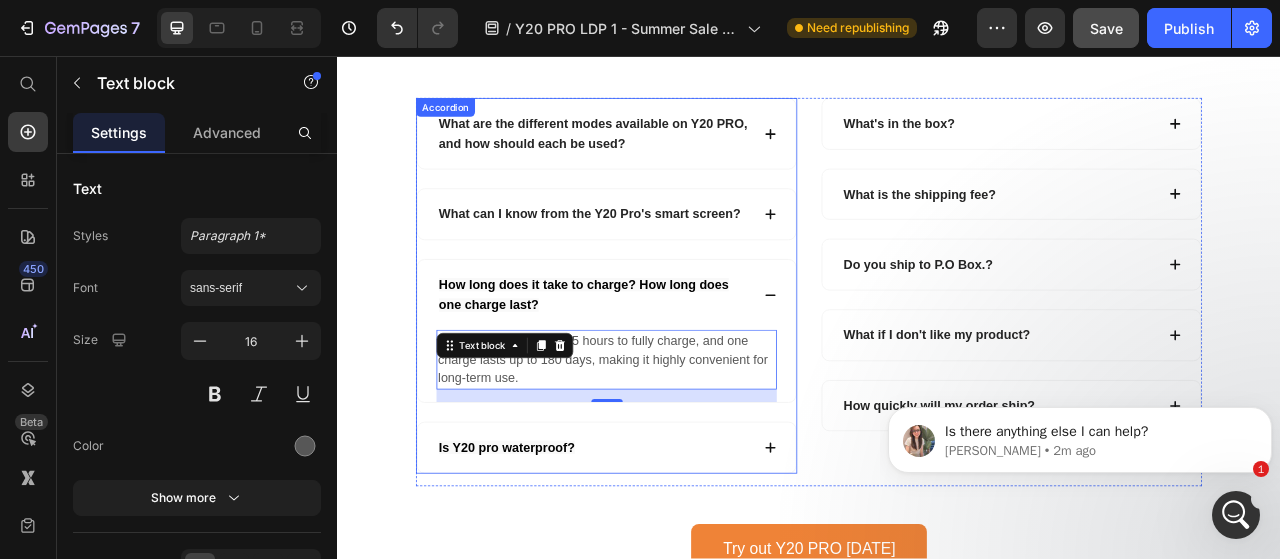 click on "What are the different modes available on Y20 PRO, and how should each be used? What can I know from the Y20 Pro's smart screen? How long does it take to charge? How long does one charge last? The Y10 Pro requires 4-5 hours to fully charge, and one charge lasts up to 180 days, making it highly convenient for long-term use. Text block   16 Is Y20 pro waterproof?" at bounding box center [679, 349] 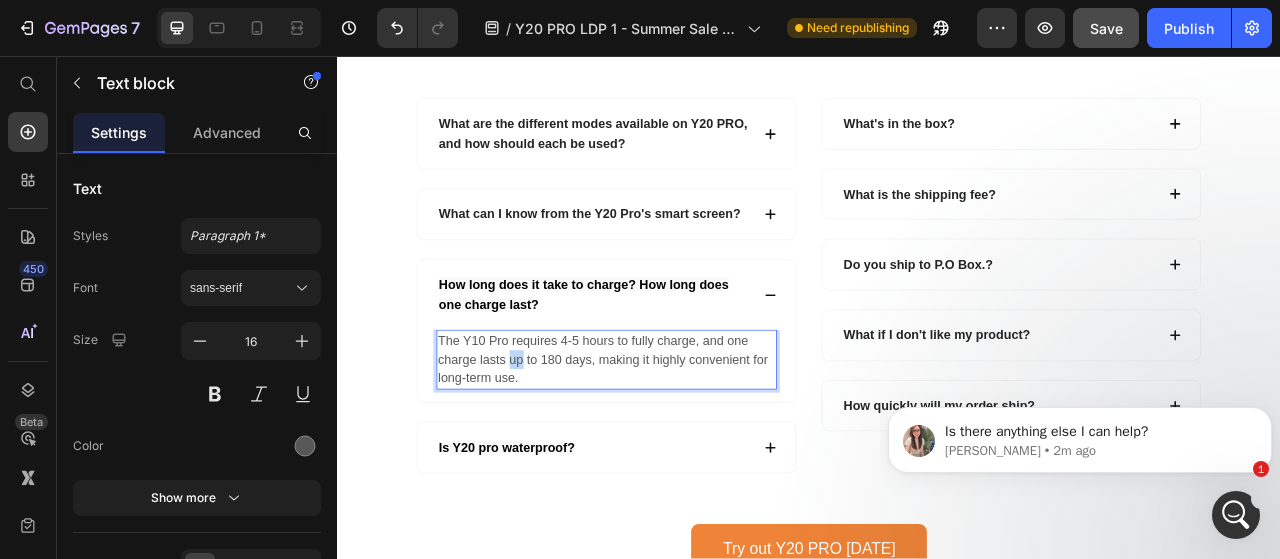 click on "The Y10 Pro requires 4-5 hours to fully charge, and one charge lasts up to 180 days, making it highly convenient for long-term use." at bounding box center [679, 443] 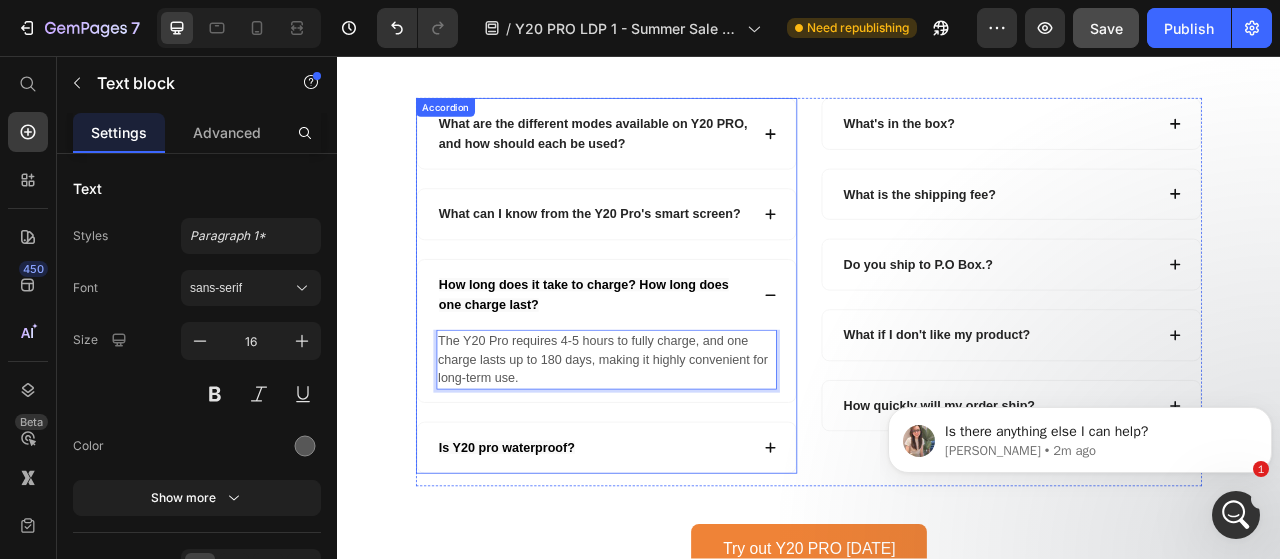 click on "Is Y20 pro waterproof?" at bounding box center [663, 555] 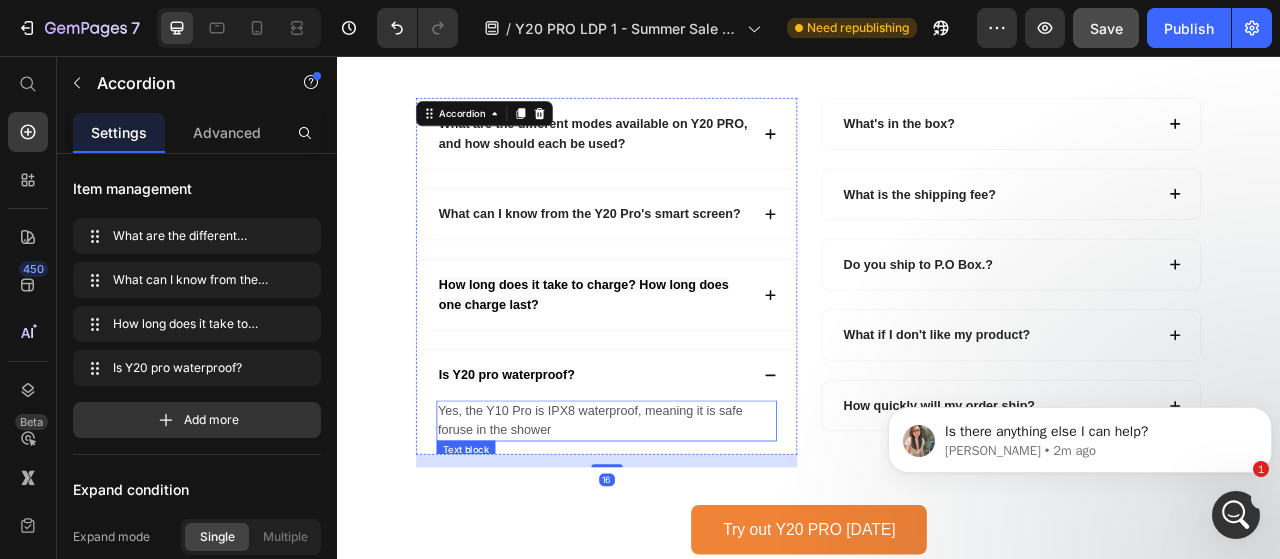 click on "Yes, the Y10 Pro is IPX8 waterproof, meaning it is safe foruse in the shower" at bounding box center (679, 521) 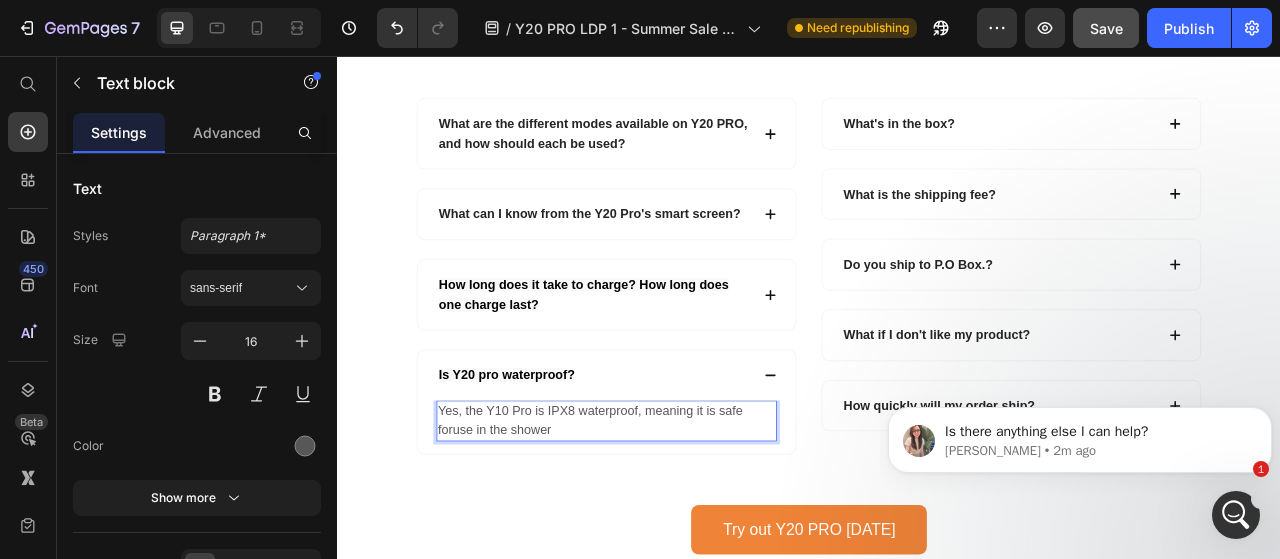 drag, startPoint x: 567, startPoint y: 500, endPoint x: 544, endPoint y: 494, distance: 23.769728 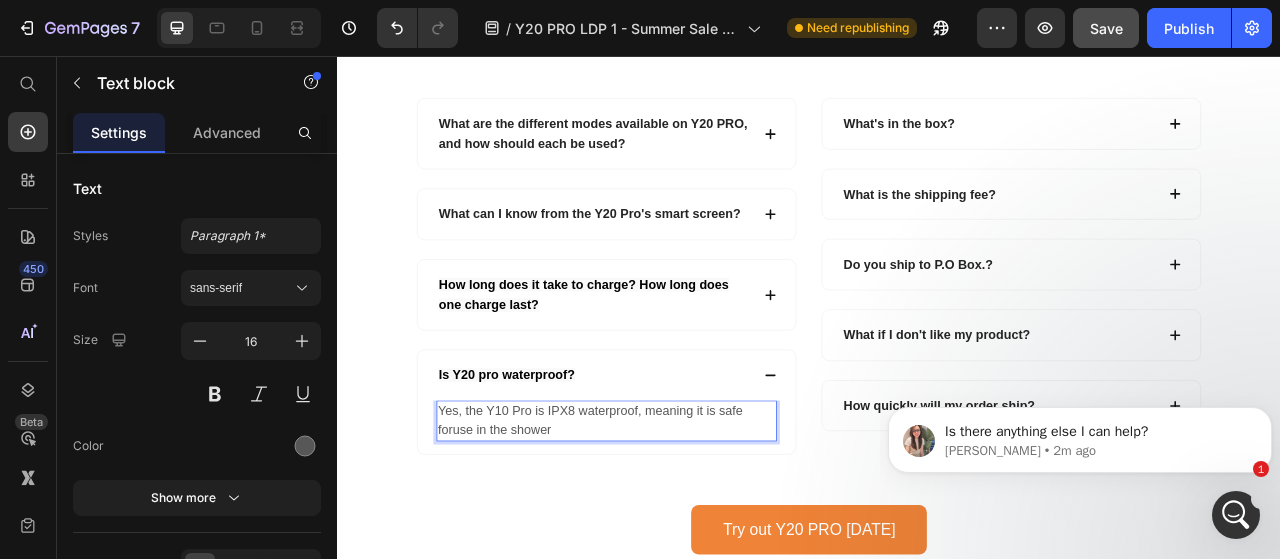 click on "Yes, the Y10 Pro is IPX8 waterproof, meaning it is safe foruse in the shower" at bounding box center (679, 521) 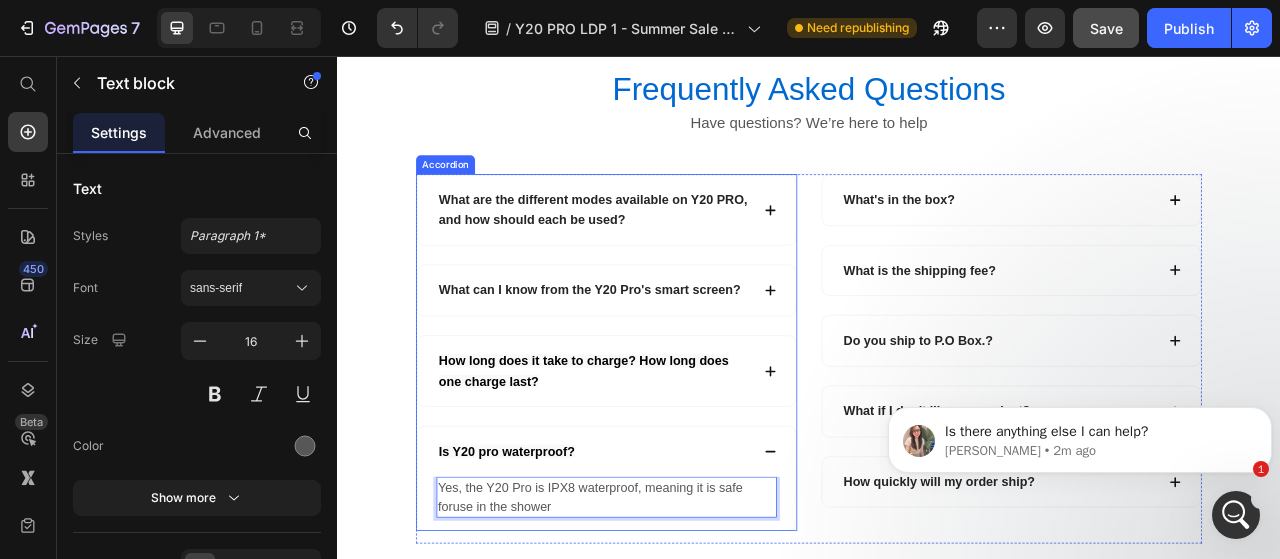 scroll, scrollTop: 6793, scrollLeft: 0, axis: vertical 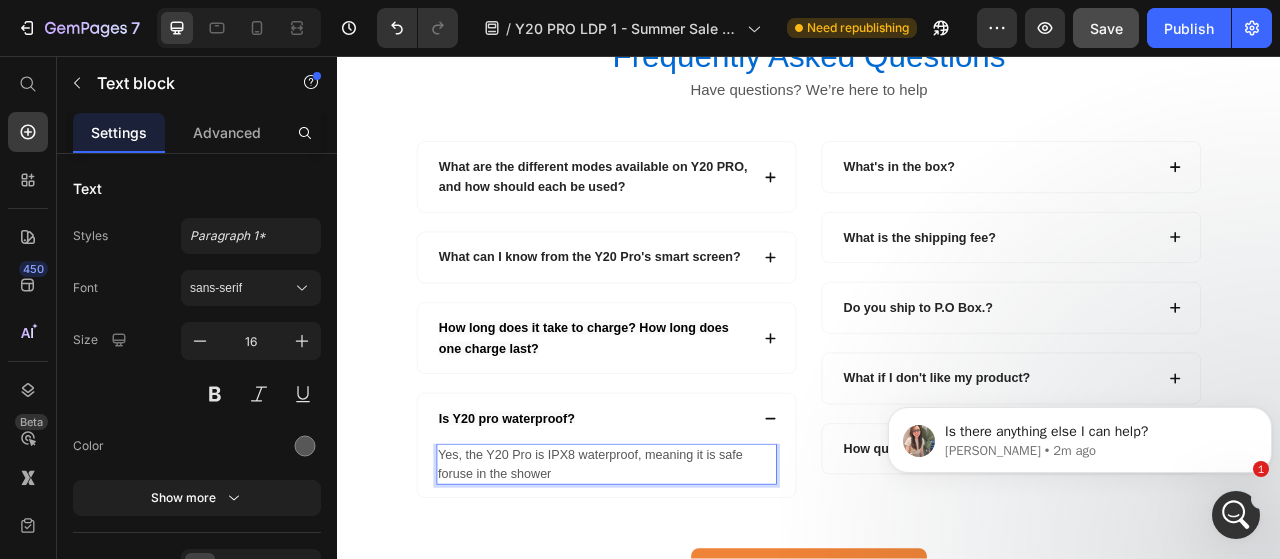 click on "Yes, the Y20 Pro is IPX8 waterproof, meaning it is safe foruse in the shower" at bounding box center (679, 576) 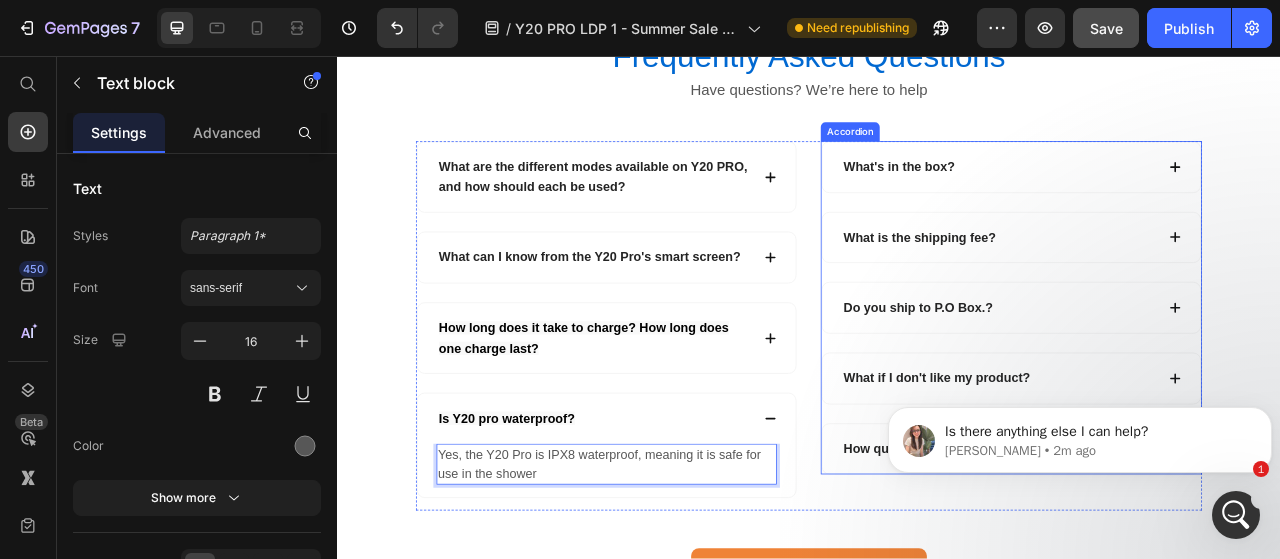 click on "What's in the box?" at bounding box center [1178, 198] 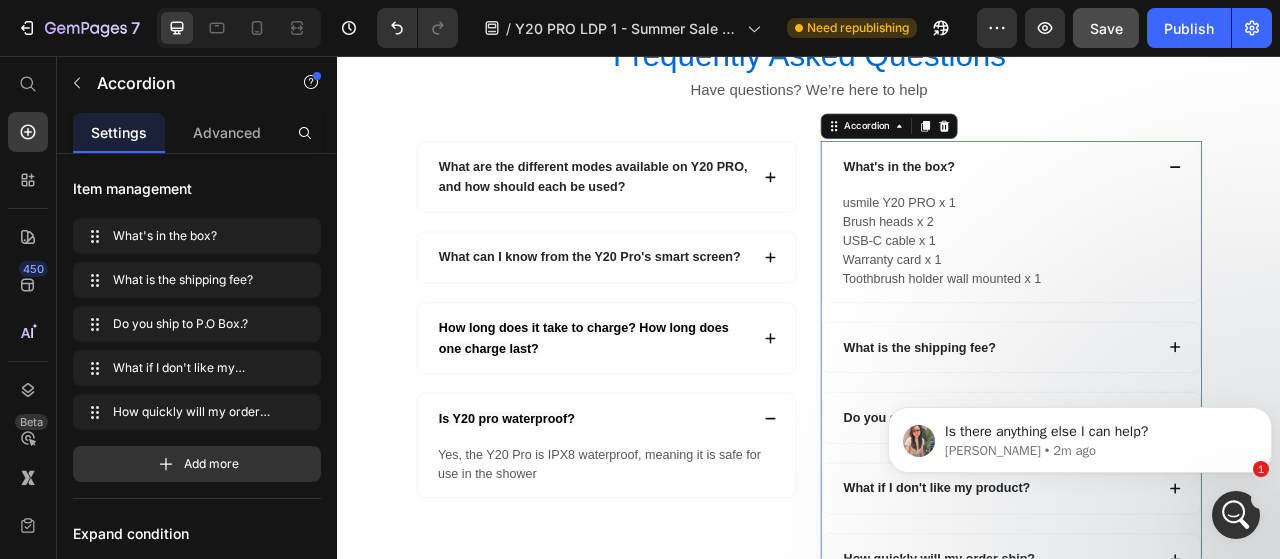 click on "What is the shipping fee?" at bounding box center (1078, 428) 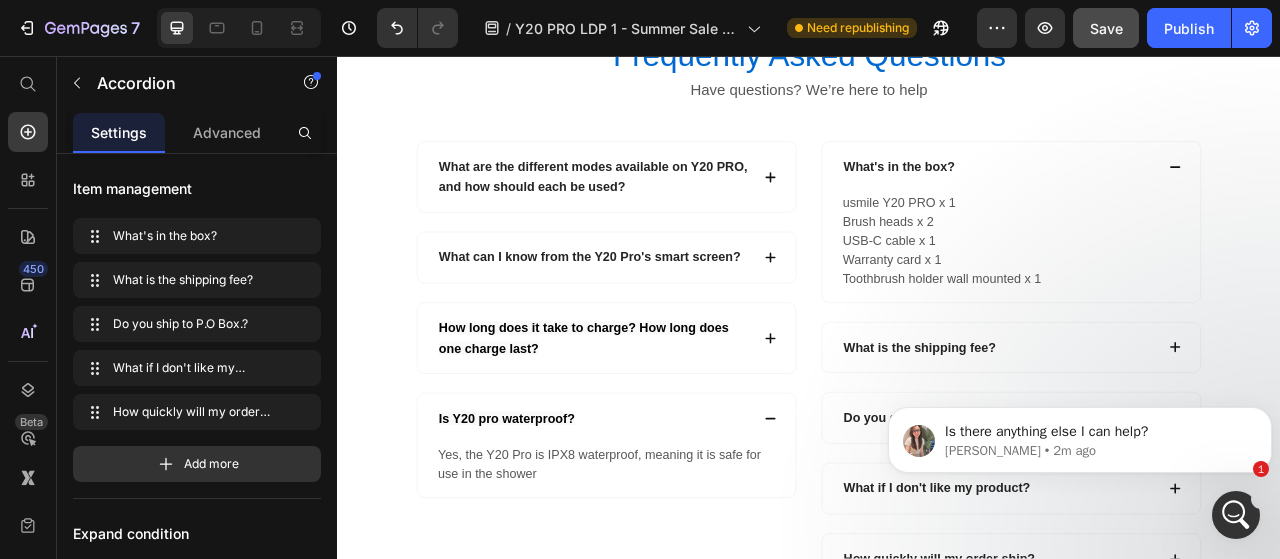 click on "What is the shipping fee?" at bounding box center [1194, 428] 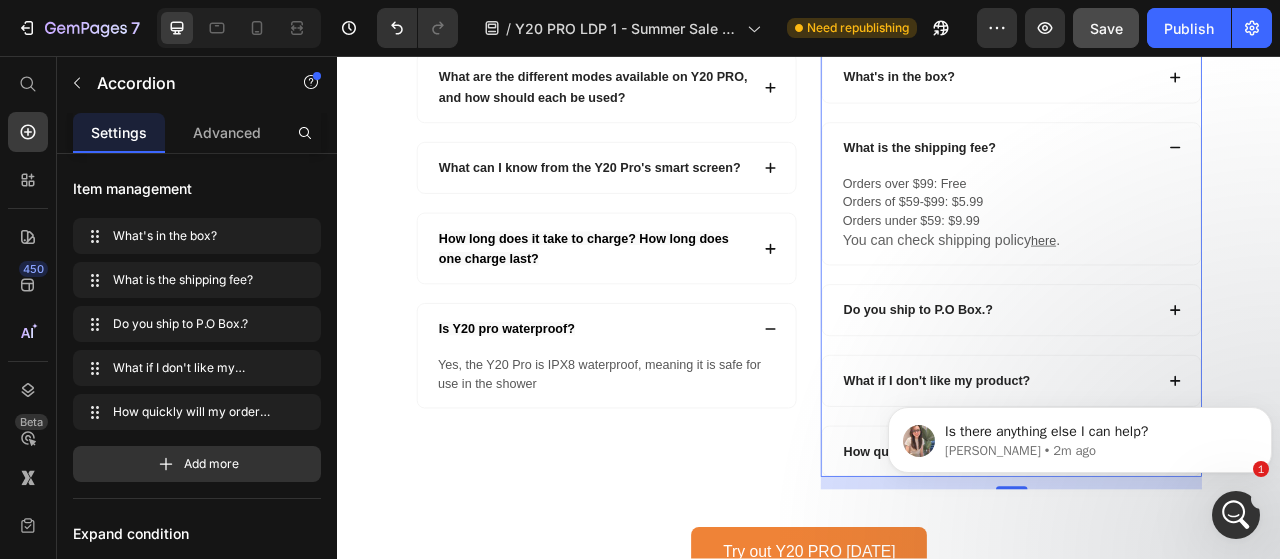 scroll, scrollTop: 6906, scrollLeft: 0, axis: vertical 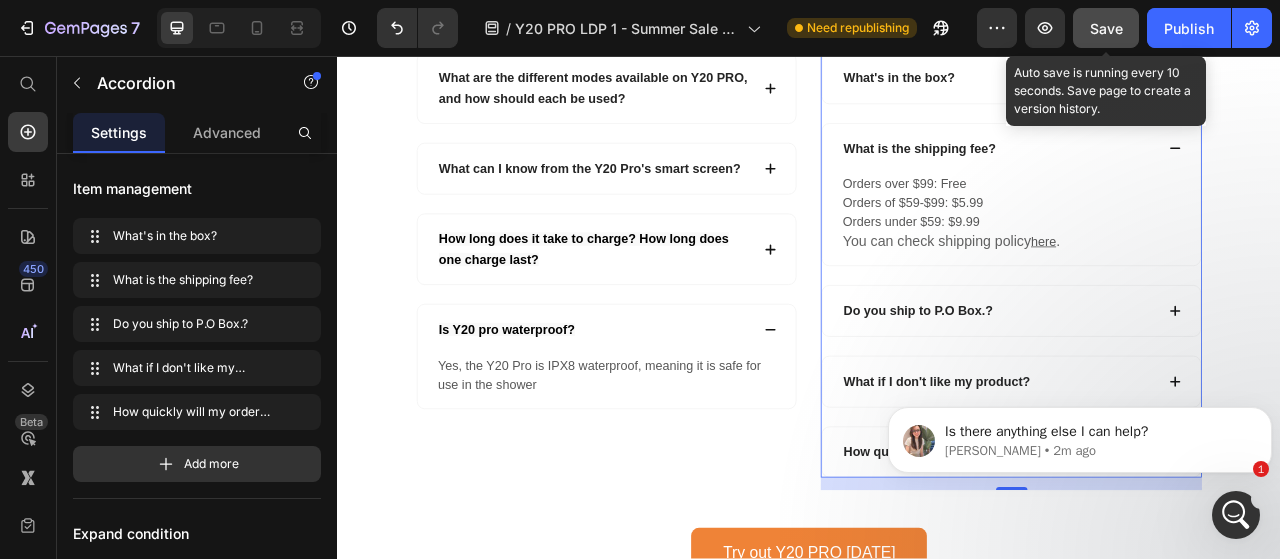 click on "Save" 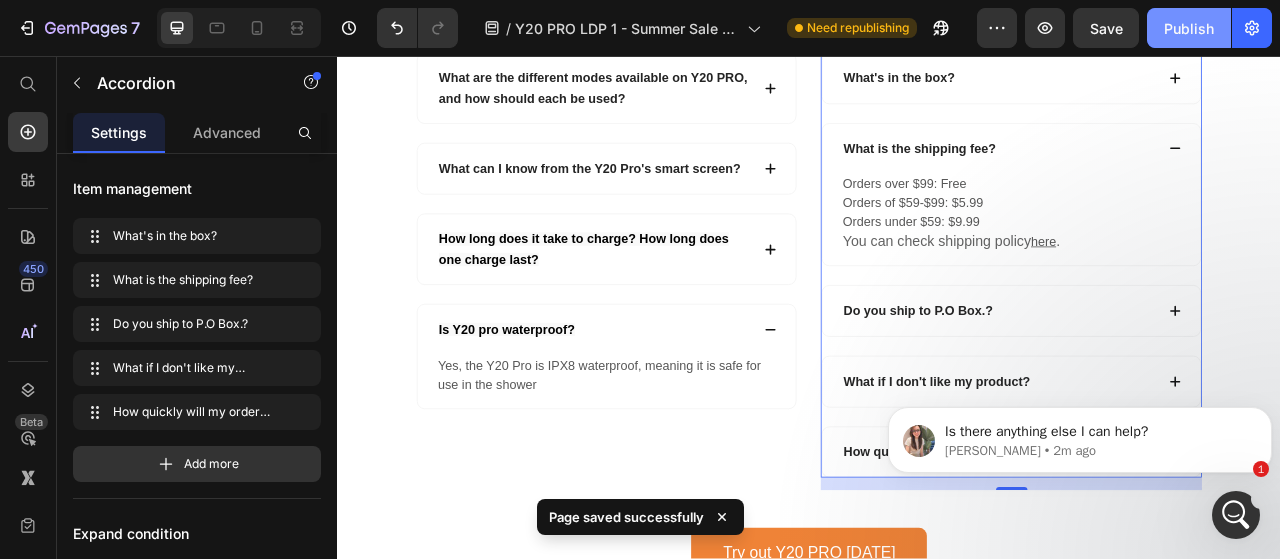 click on "Publish" at bounding box center (1189, 28) 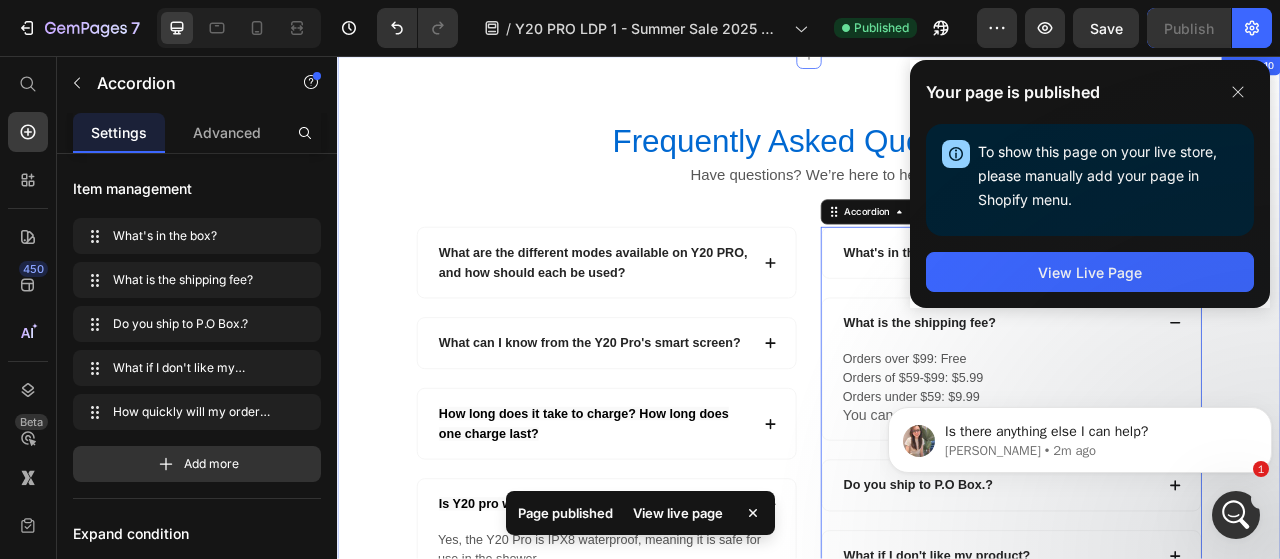 scroll, scrollTop: 6556, scrollLeft: 0, axis: vertical 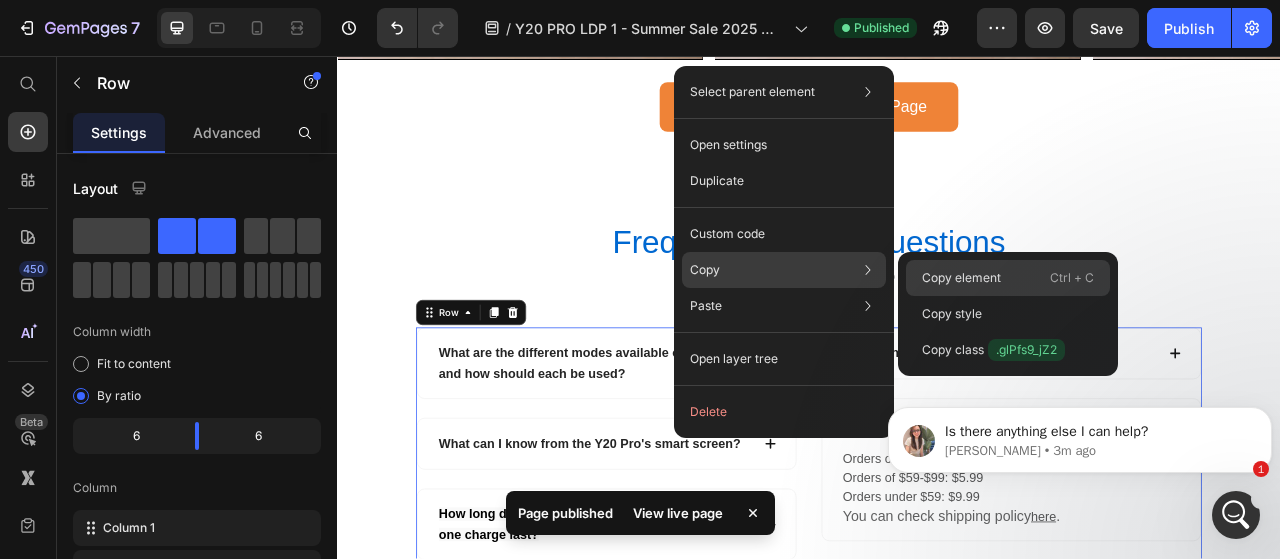 click on "Copy element" at bounding box center [961, 278] 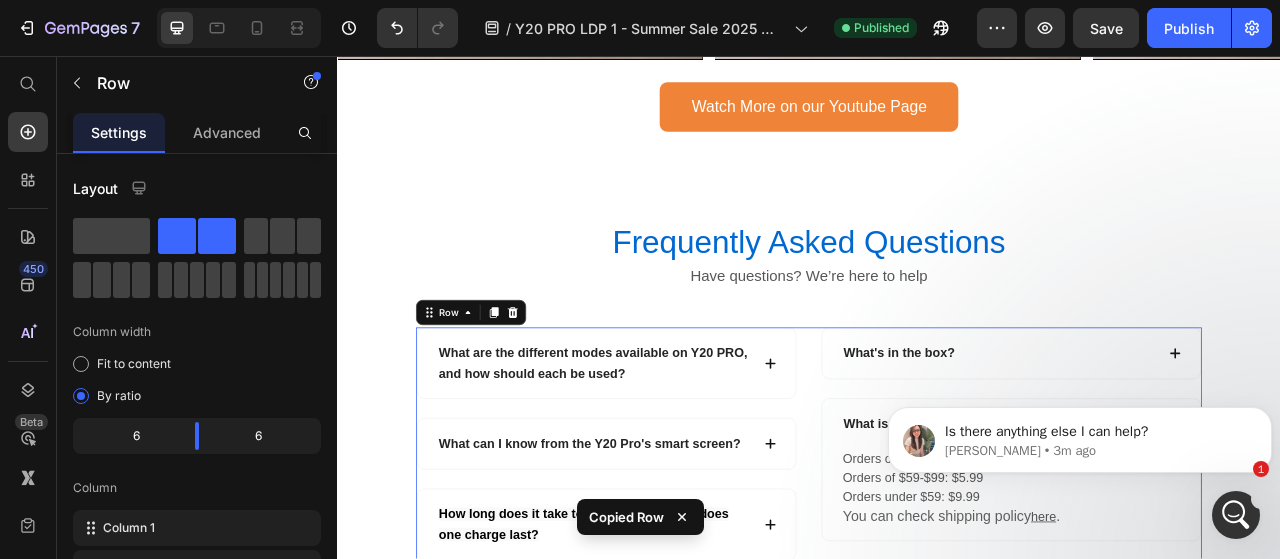 scroll, scrollTop: 6754, scrollLeft: 0, axis: vertical 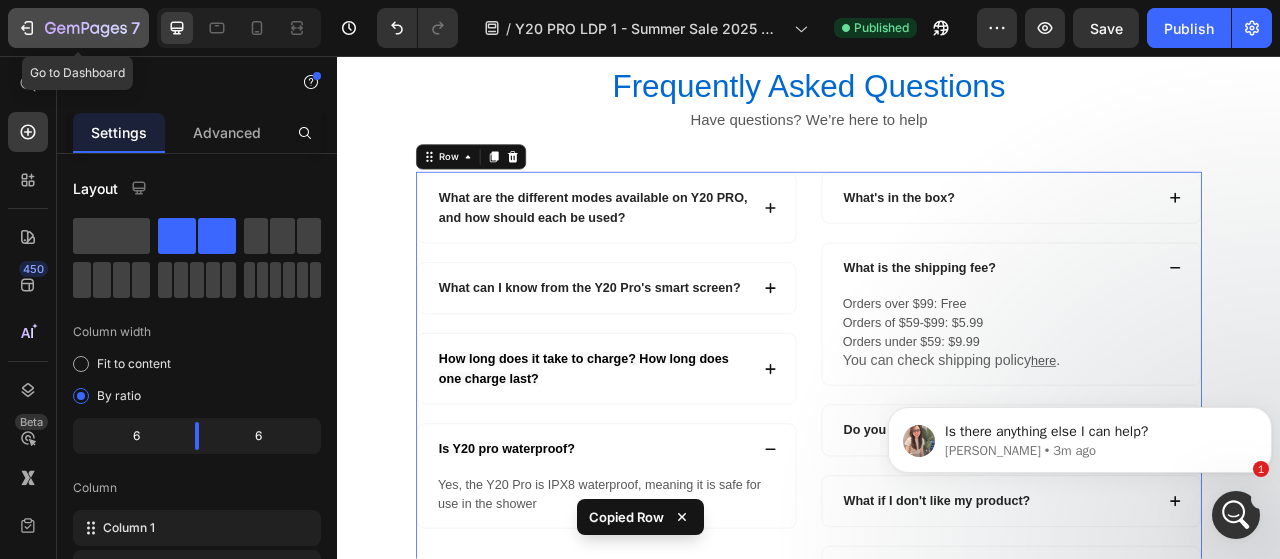 click on "7" 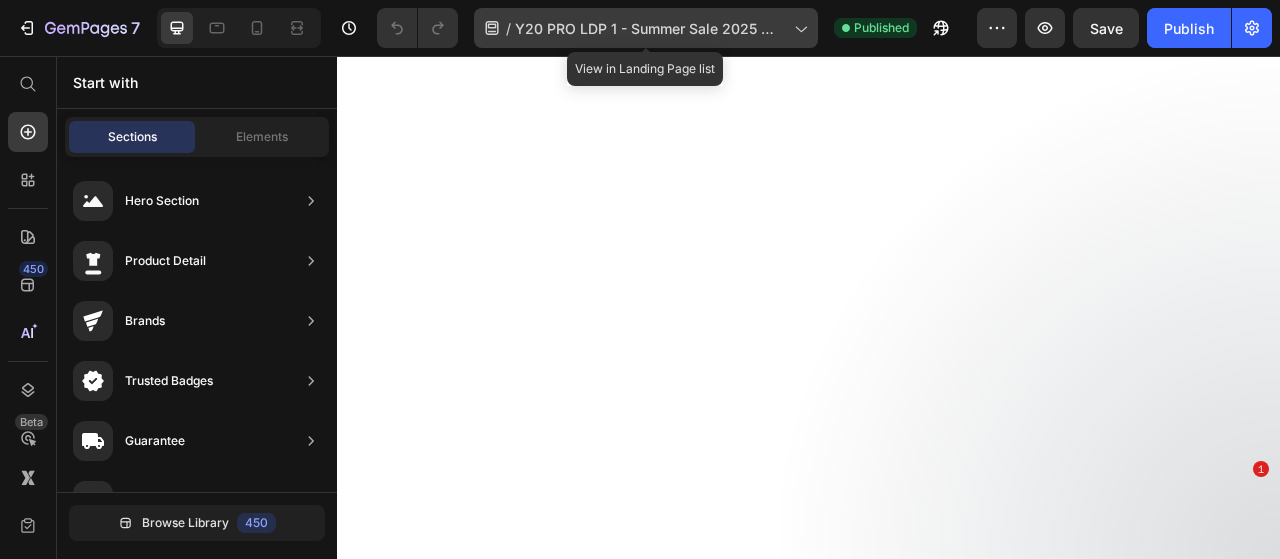 scroll, scrollTop: 0, scrollLeft: 0, axis: both 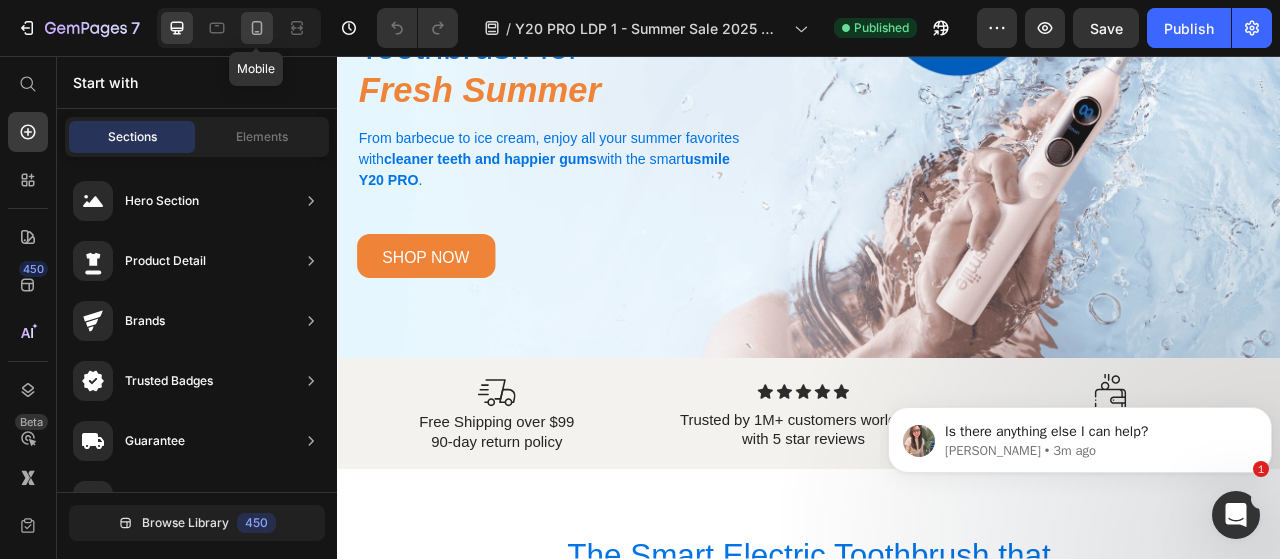 click 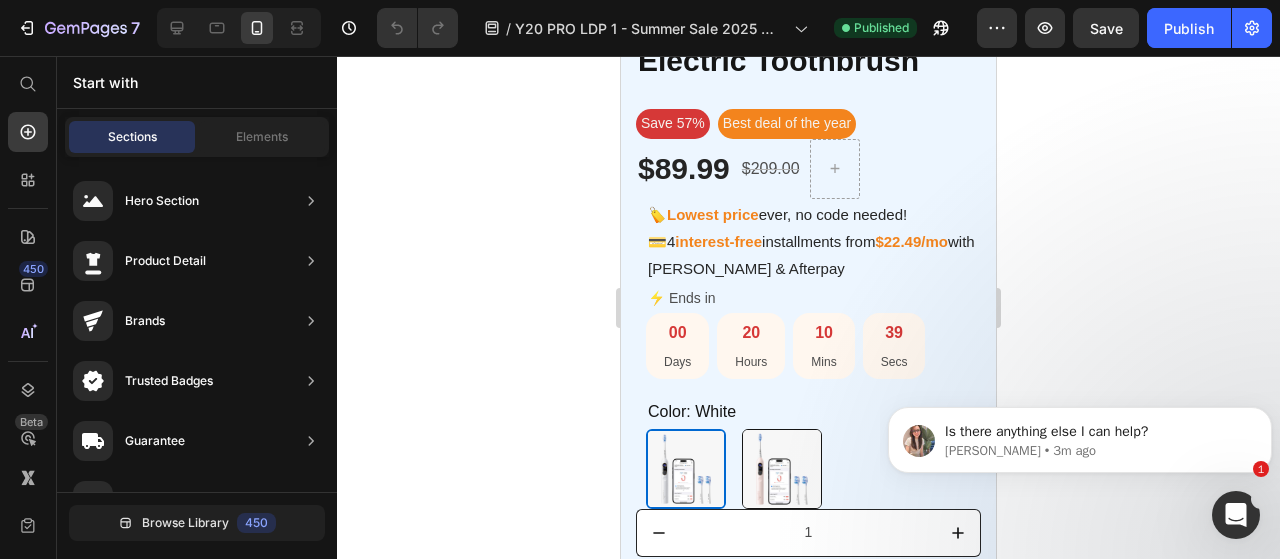 scroll, scrollTop: 2744, scrollLeft: 0, axis: vertical 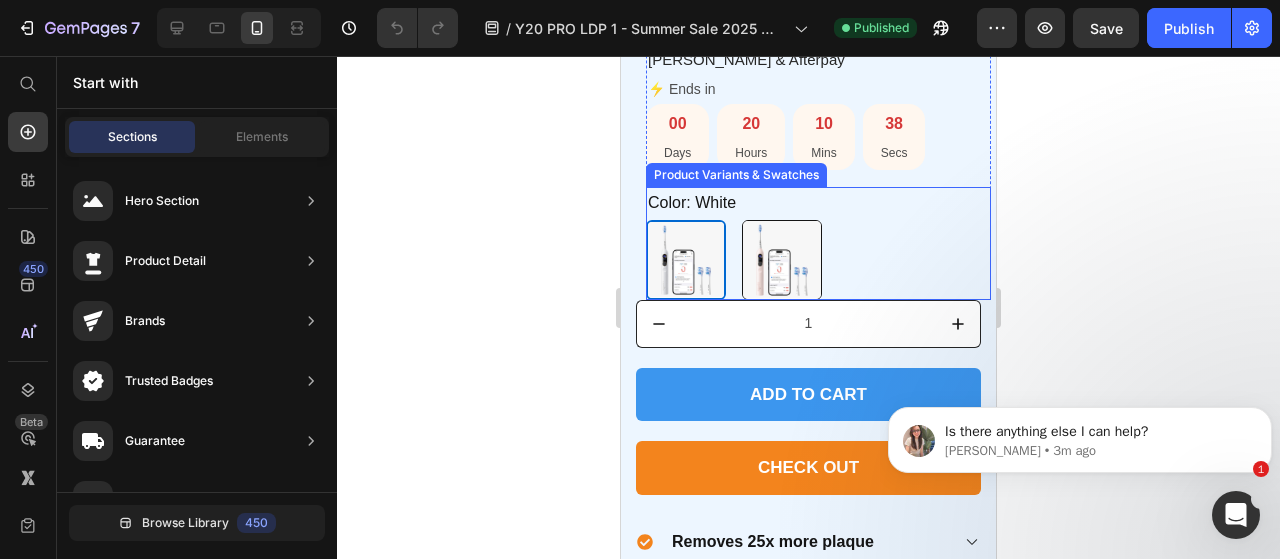 click on "White White Pink Pink" at bounding box center (818, 260) 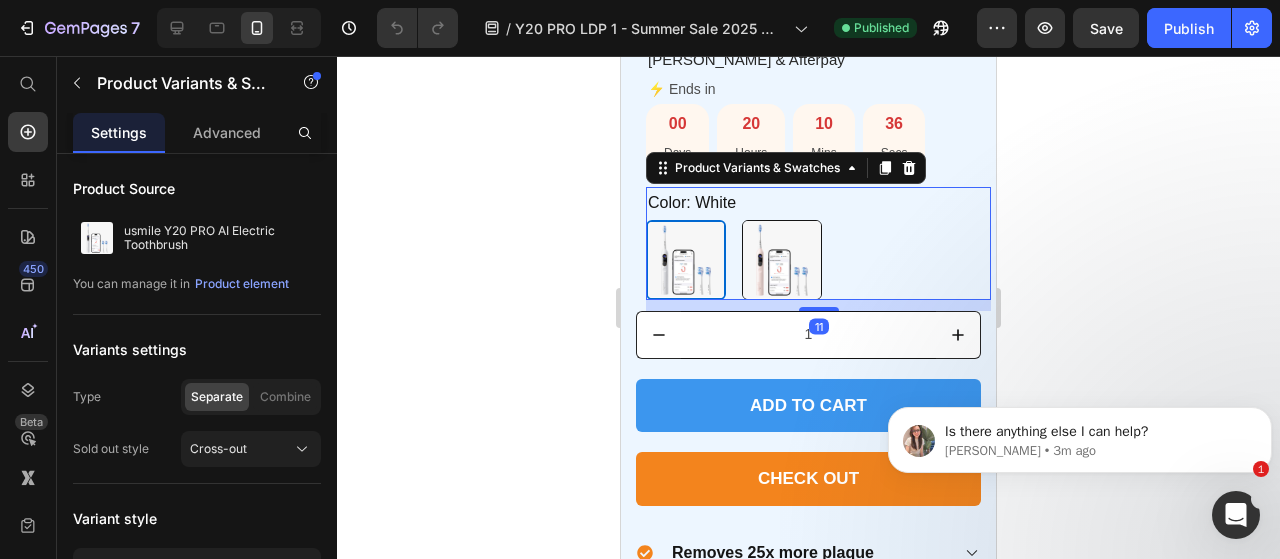 drag, startPoint x: 813, startPoint y: 284, endPoint x: 813, endPoint y: 295, distance: 11 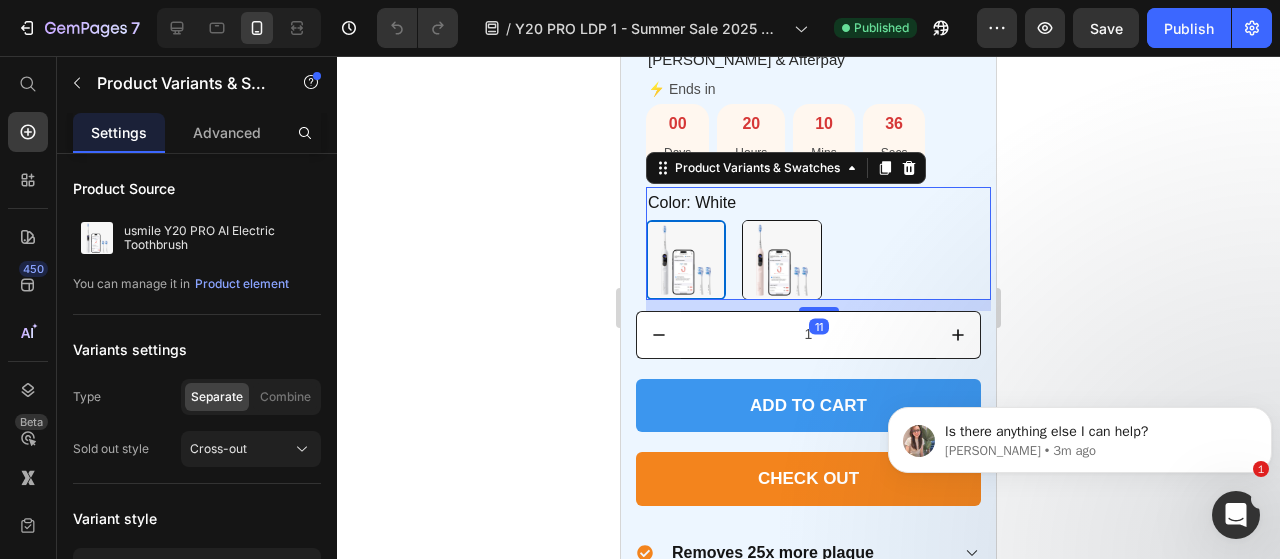 click at bounding box center (819, 309) 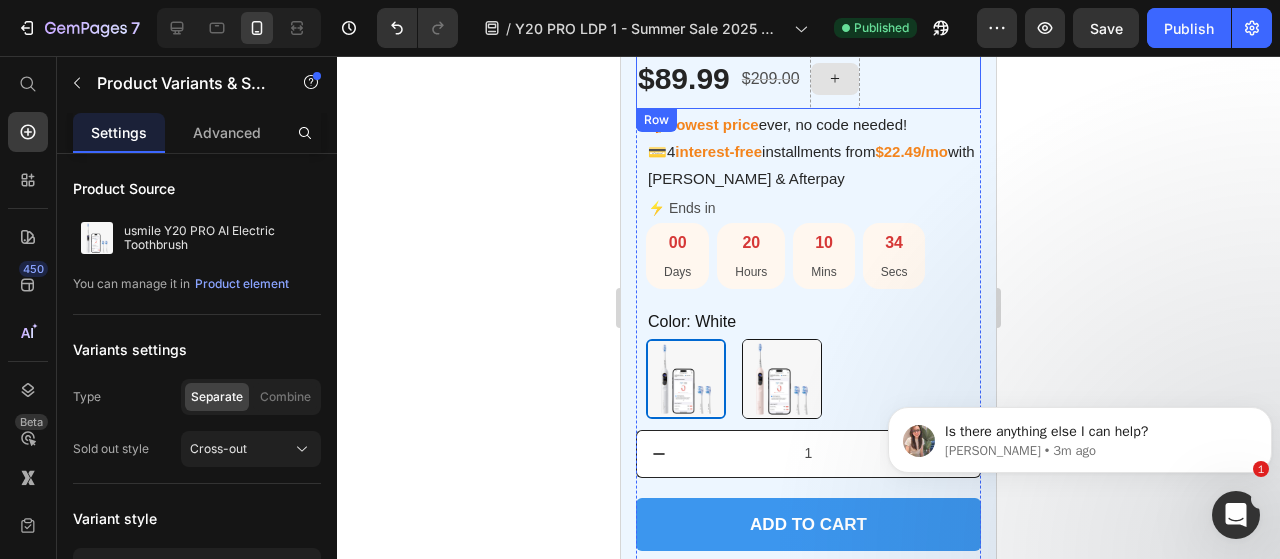 scroll, scrollTop: 2583, scrollLeft: 0, axis: vertical 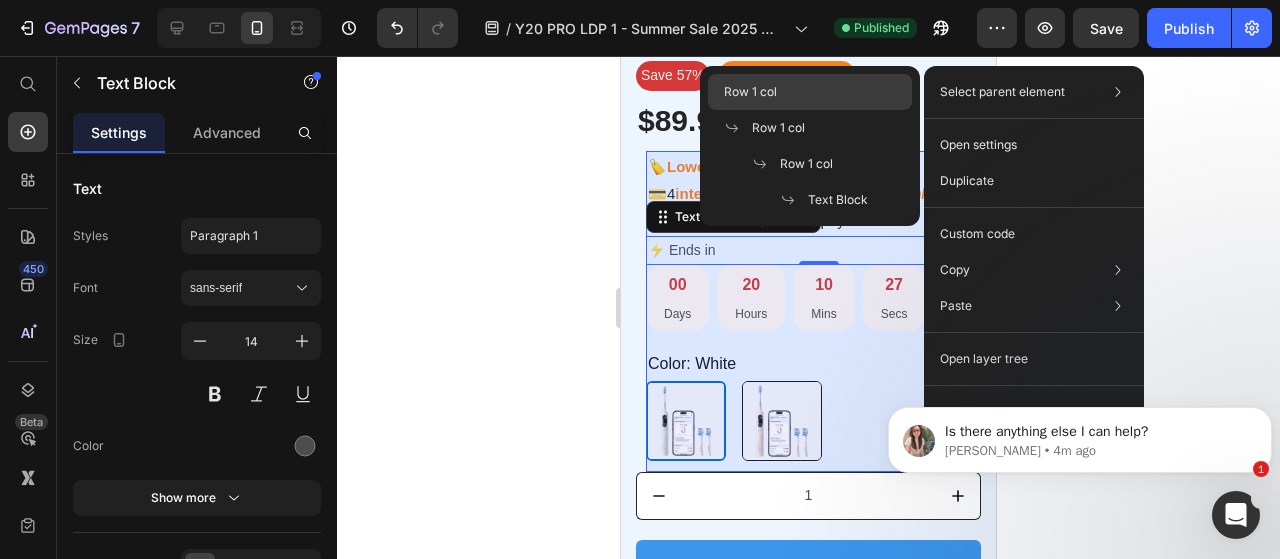 click on "Row 1 col" 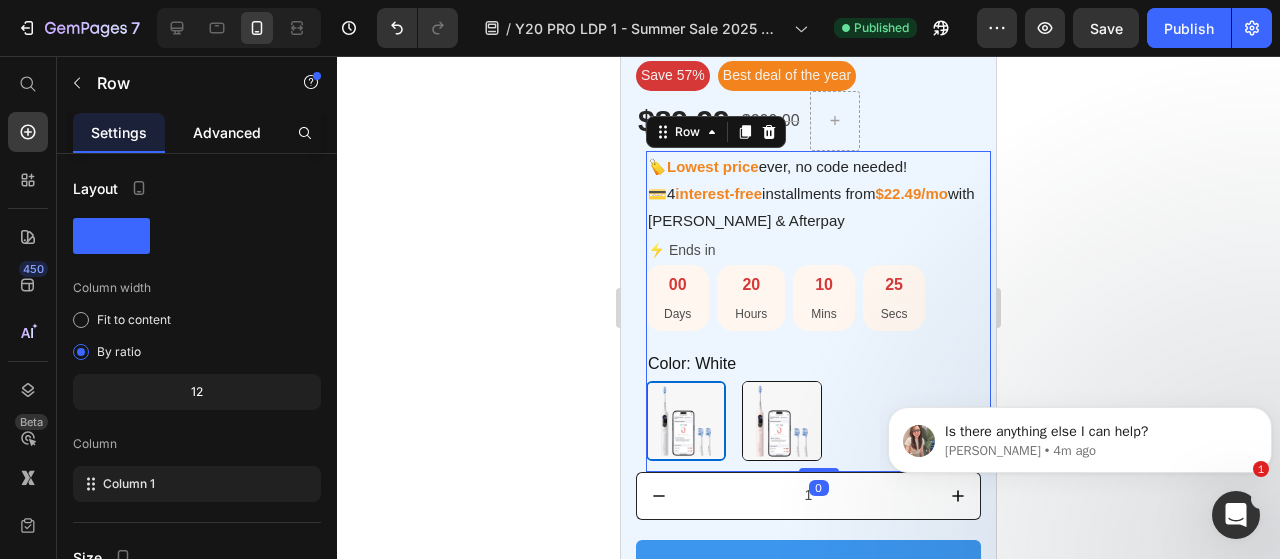 click on "Advanced" at bounding box center [227, 132] 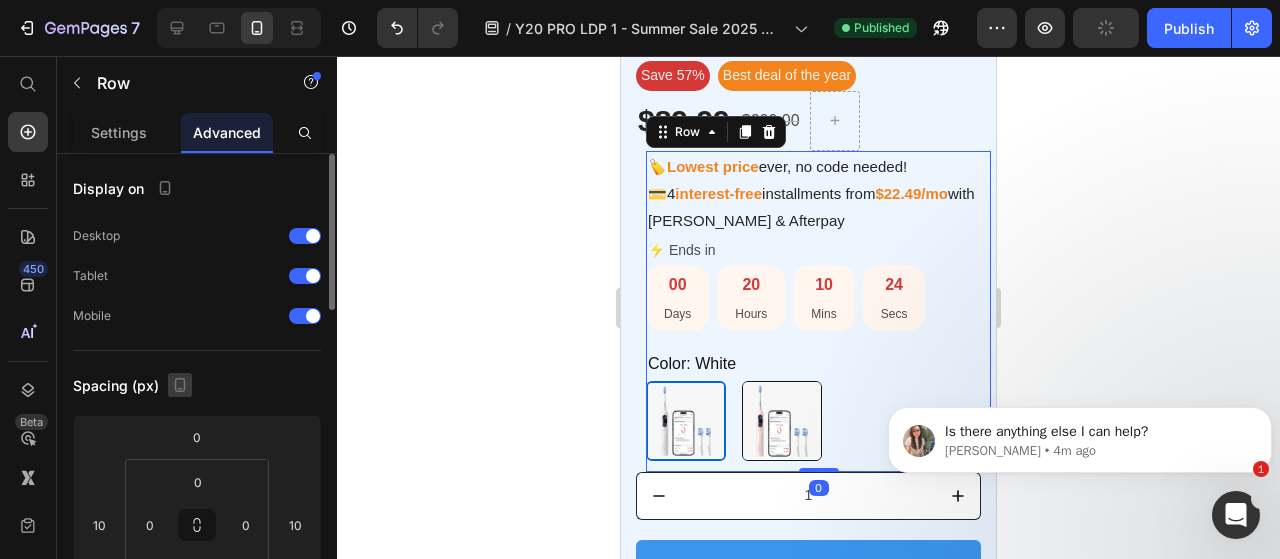 scroll, scrollTop: 222, scrollLeft: 0, axis: vertical 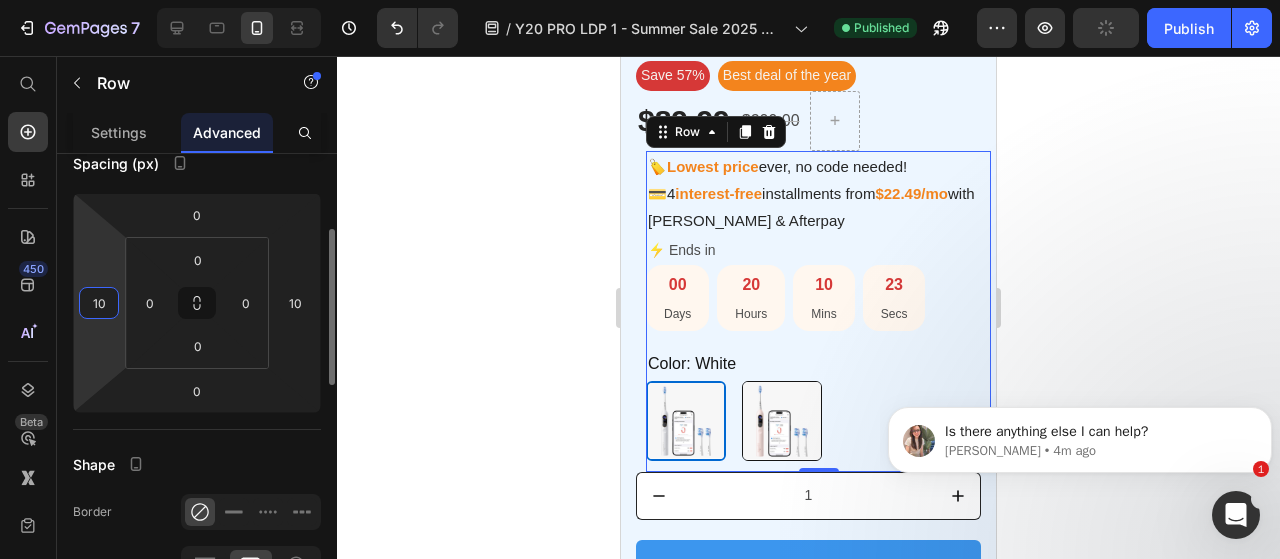 click on "10" at bounding box center [99, 303] 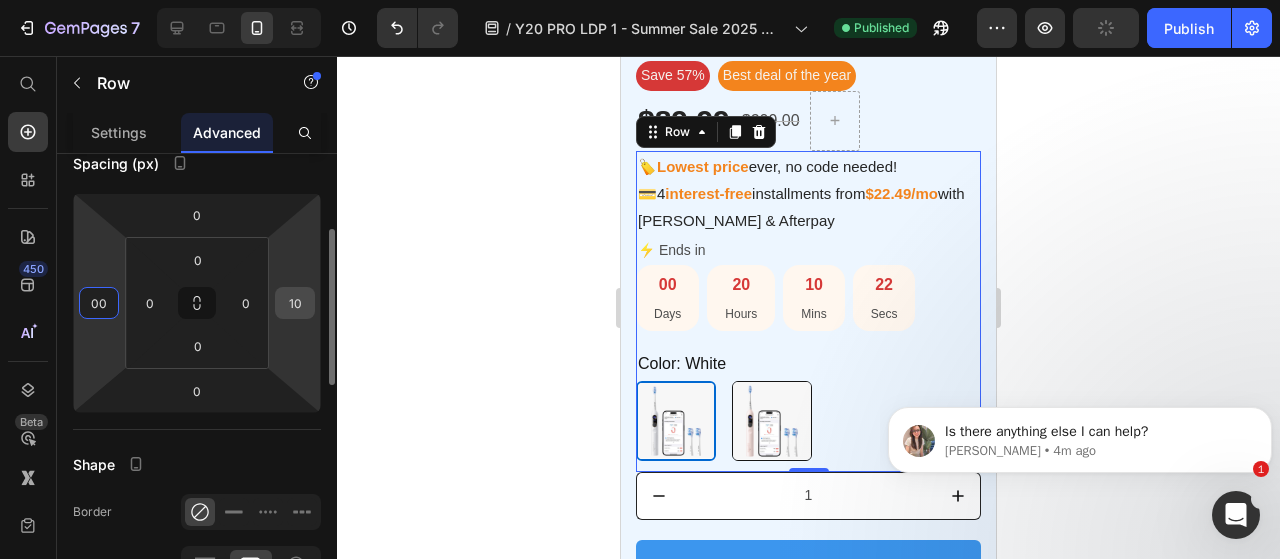 type on "0" 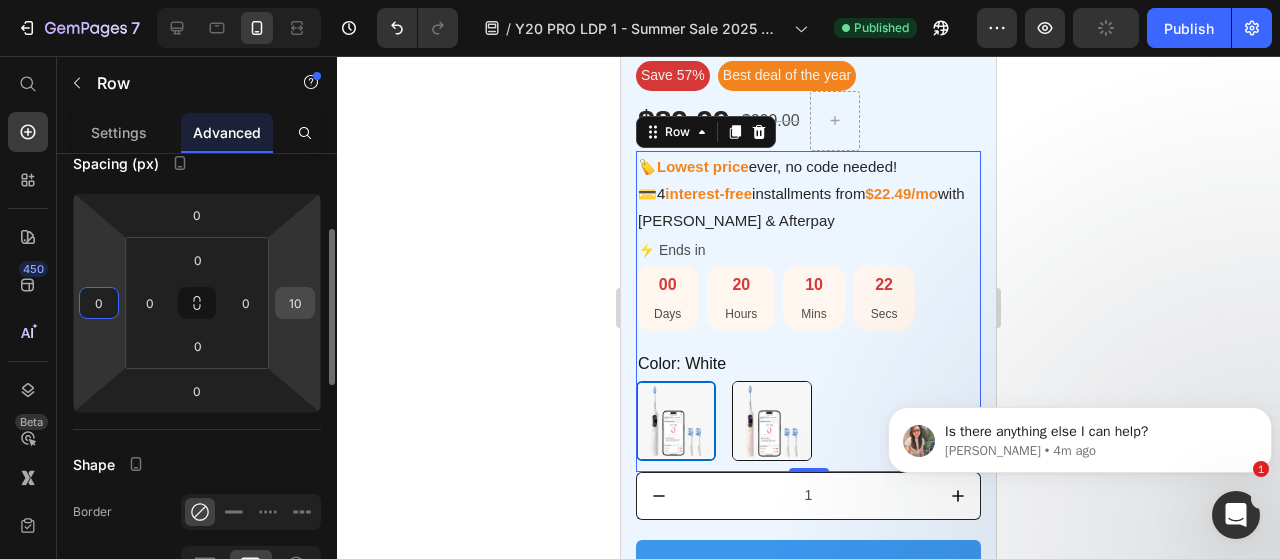 click on "10" at bounding box center (295, 303) 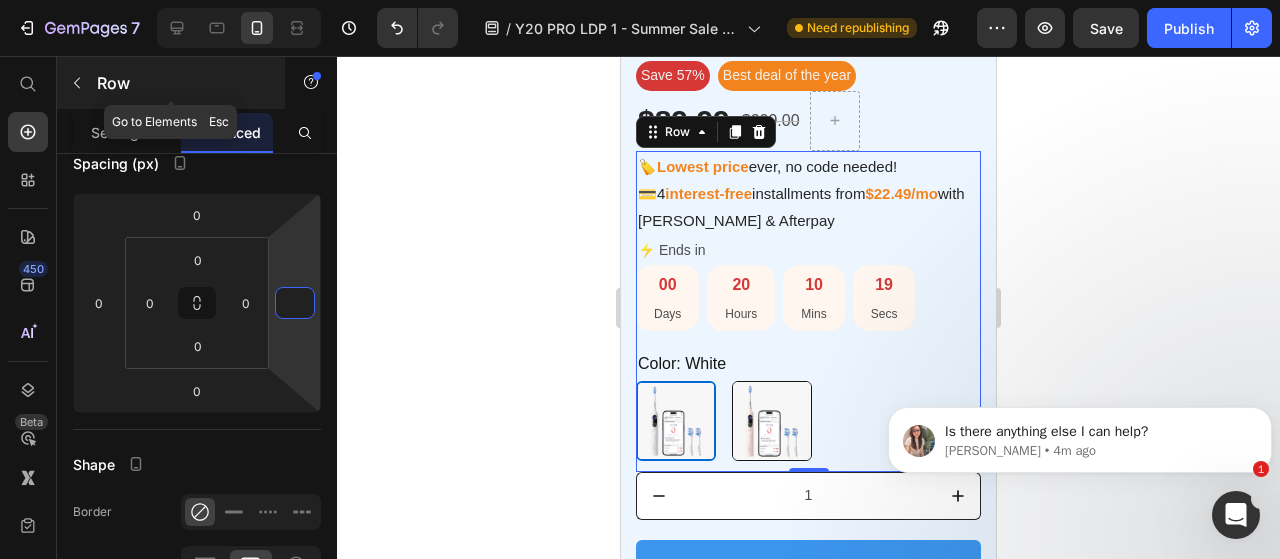 type on "0" 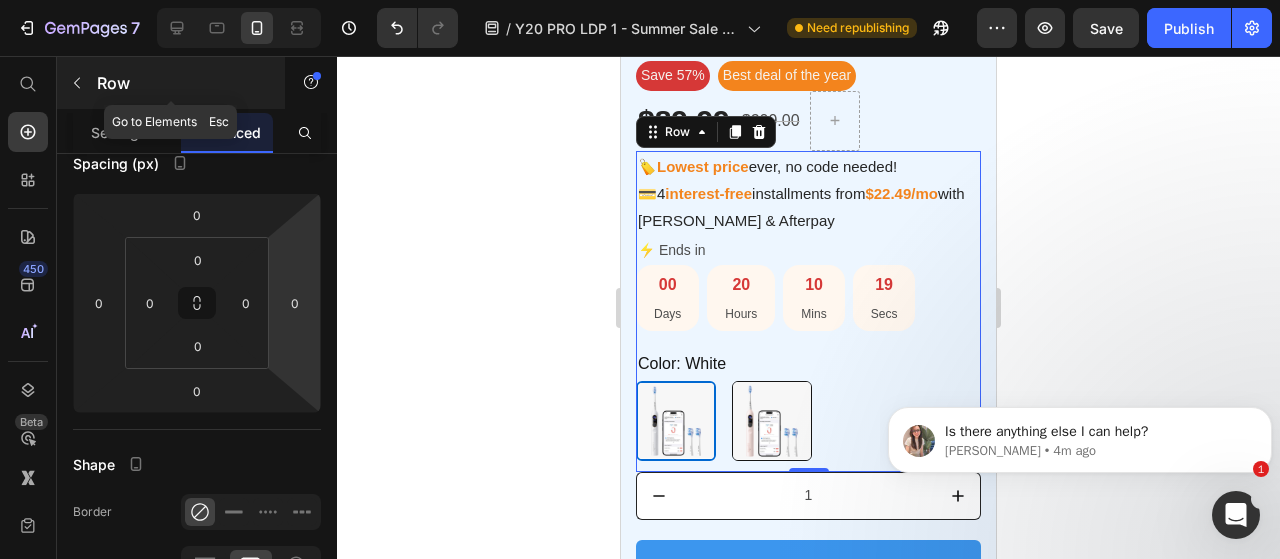 click on "Row" at bounding box center (171, 83) 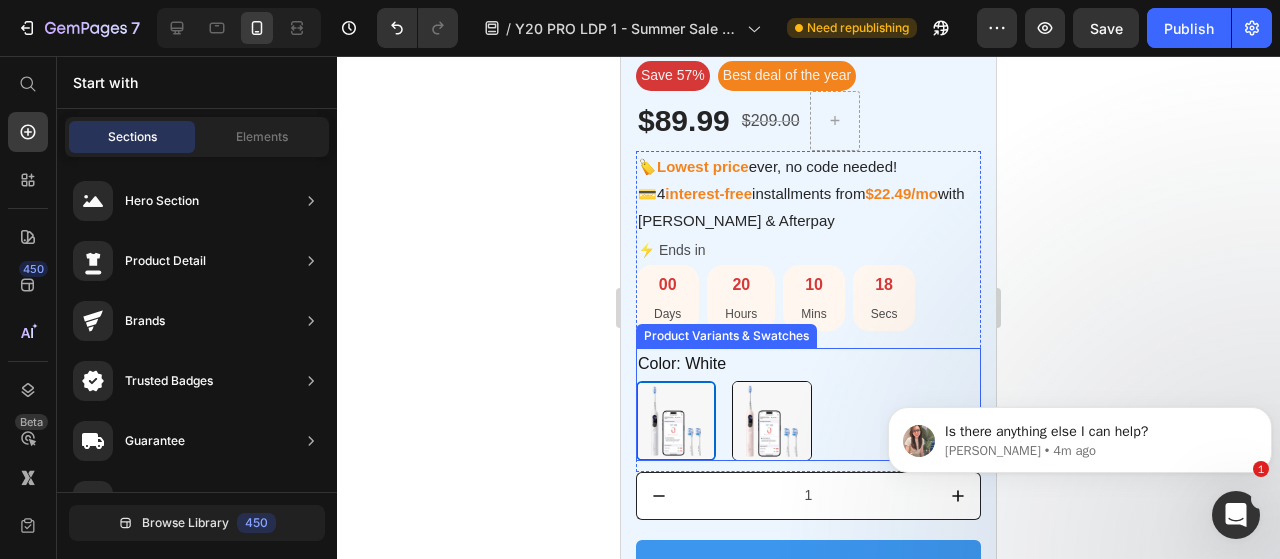 scroll, scrollTop: 2738, scrollLeft: 0, axis: vertical 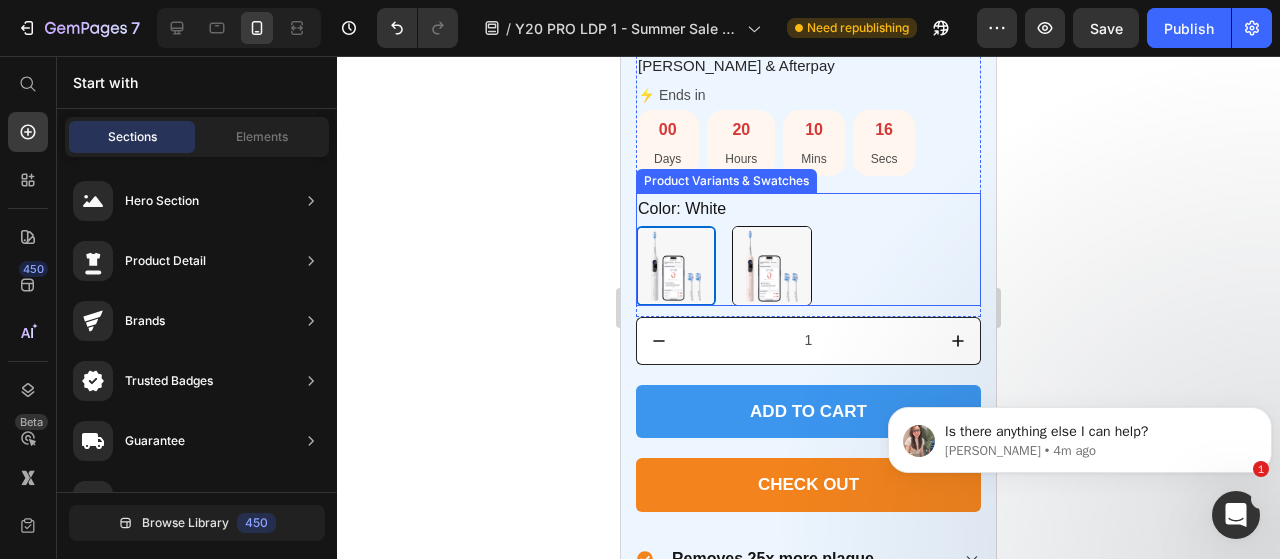 click on "White White Pink Pink" at bounding box center (808, 266) 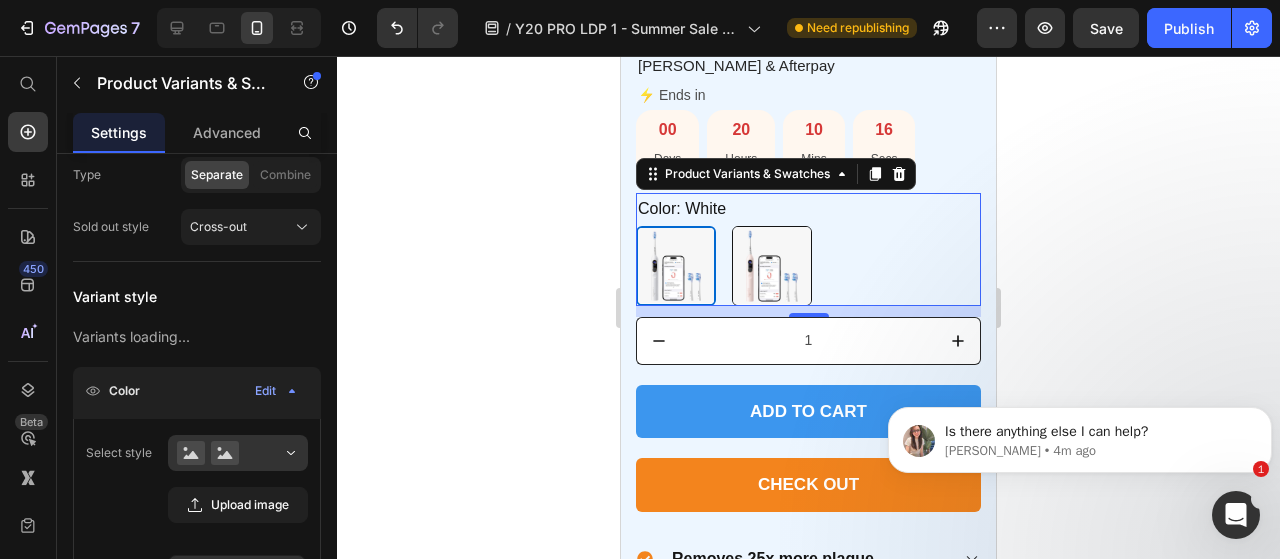 scroll, scrollTop: 0, scrollLeft: 0, axis: both 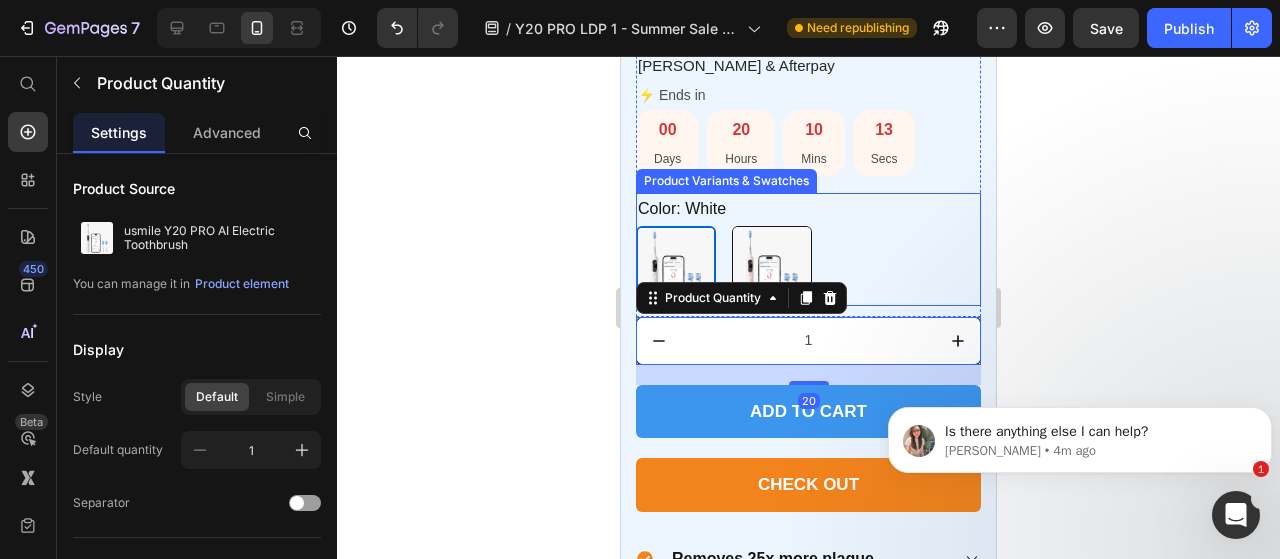 click on "White White Pink Pink" at bounding box center [808, 266] 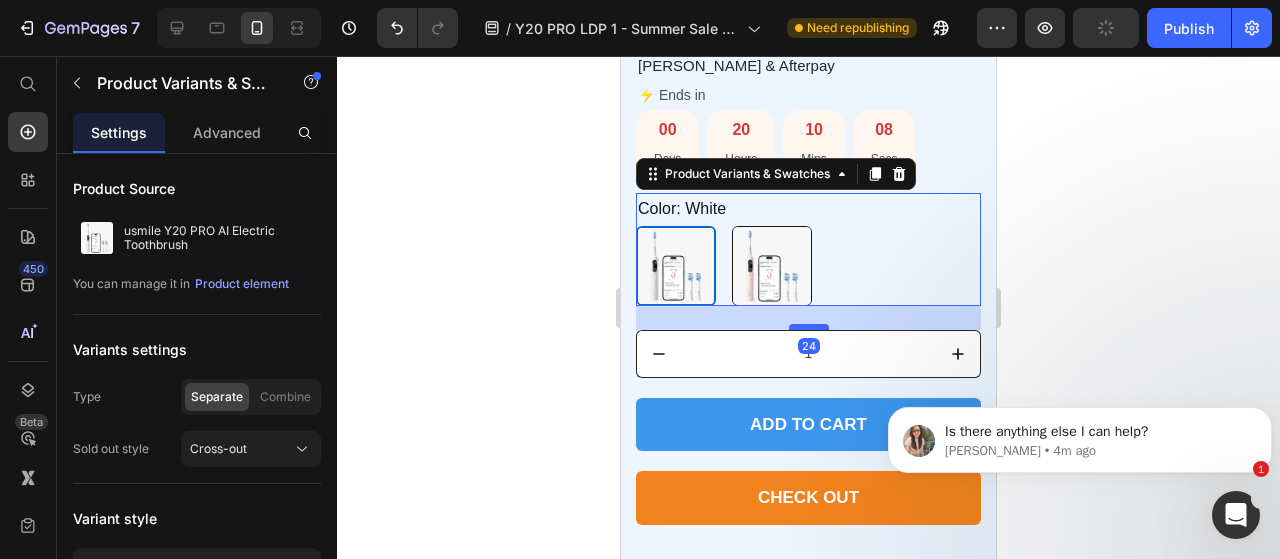 drag, startPoint x: 802, startPoint y: 299, endPoint x: 804, endPoint y: 312, distance: 13.152946 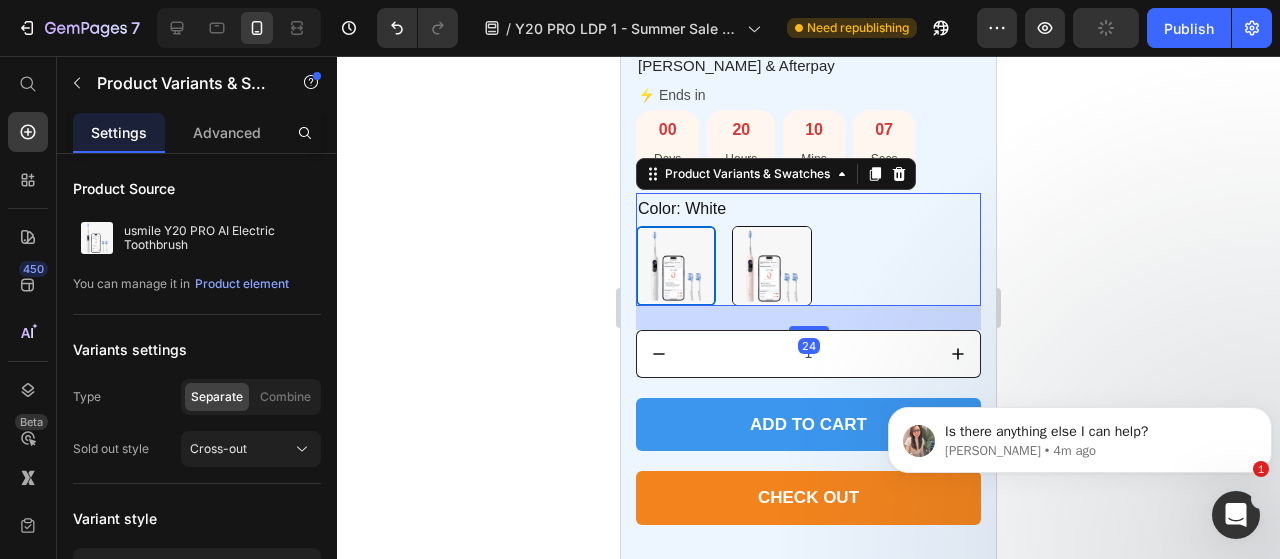 click 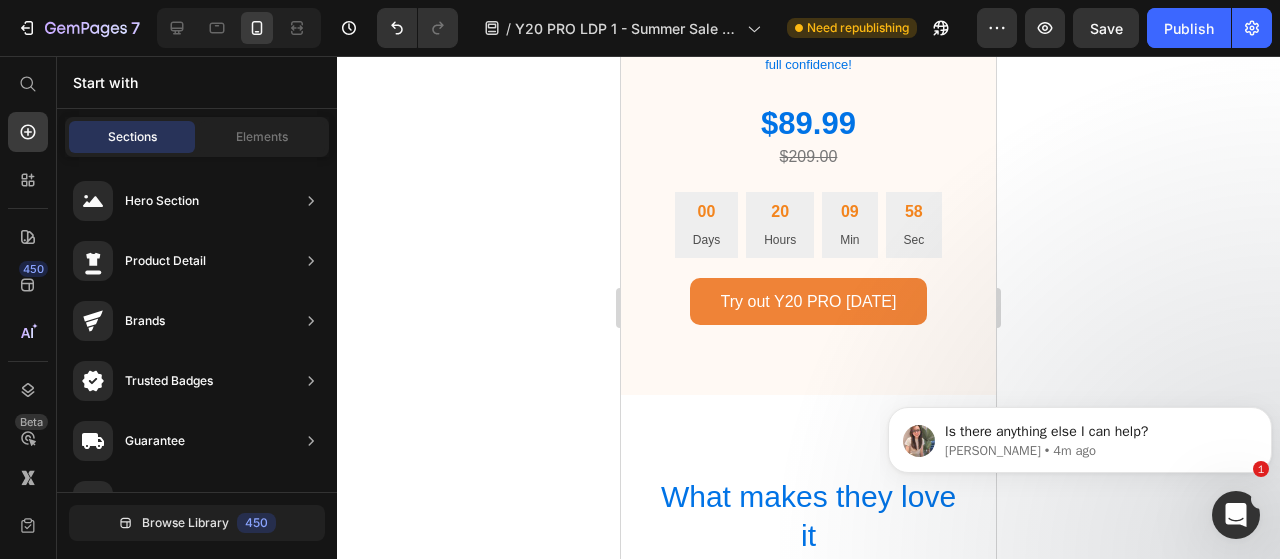 scroll, scrollTop: 5514, scrollLeft: 0, axis: vertical 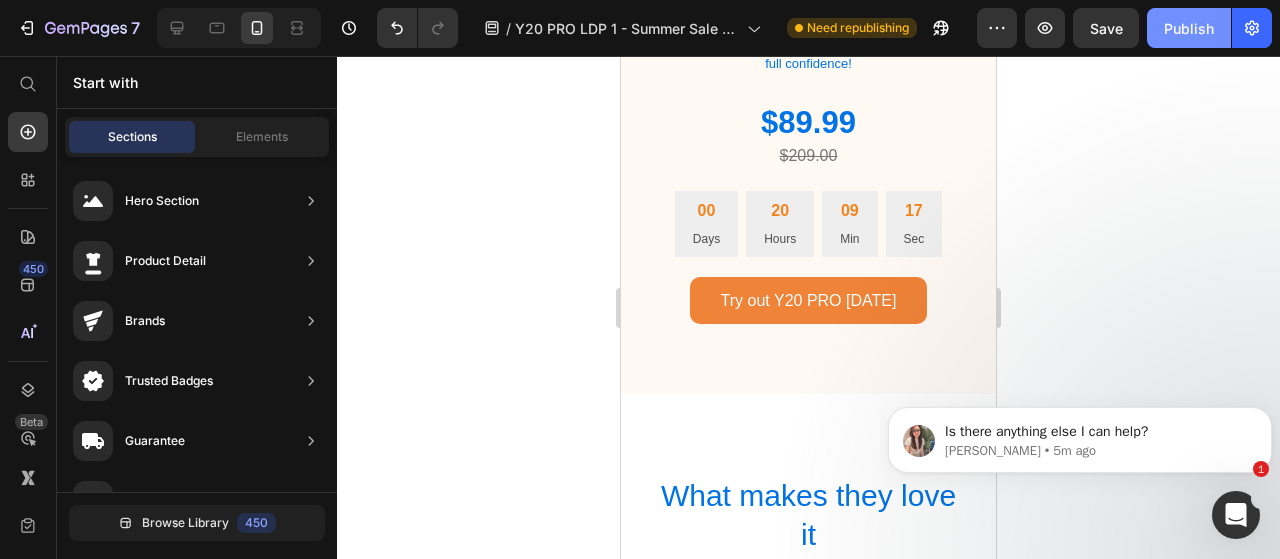 click on "Publish" 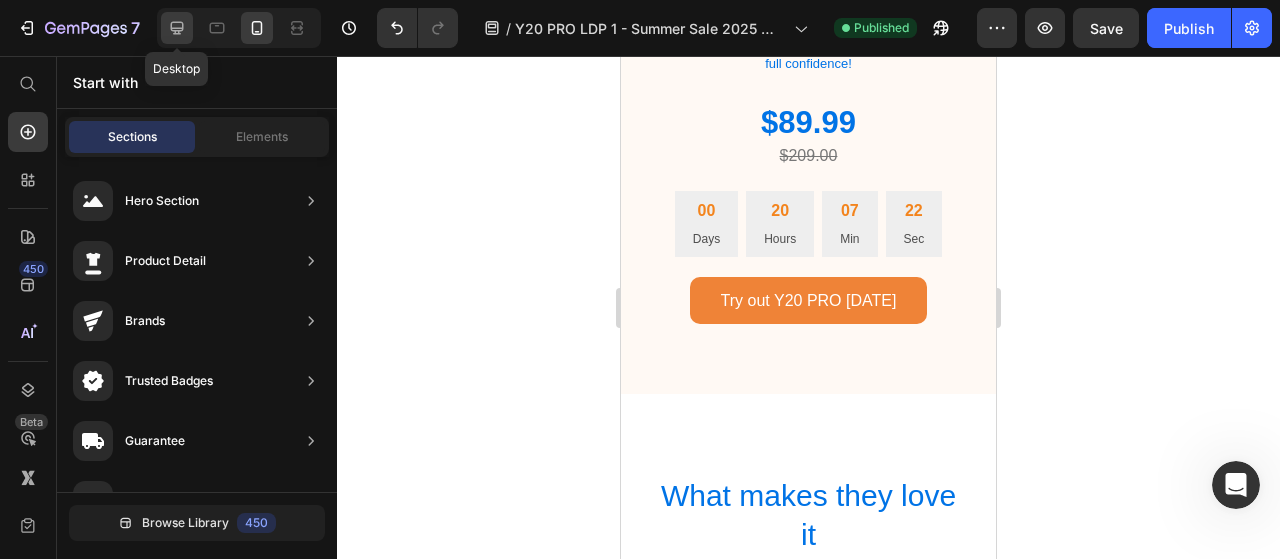 click 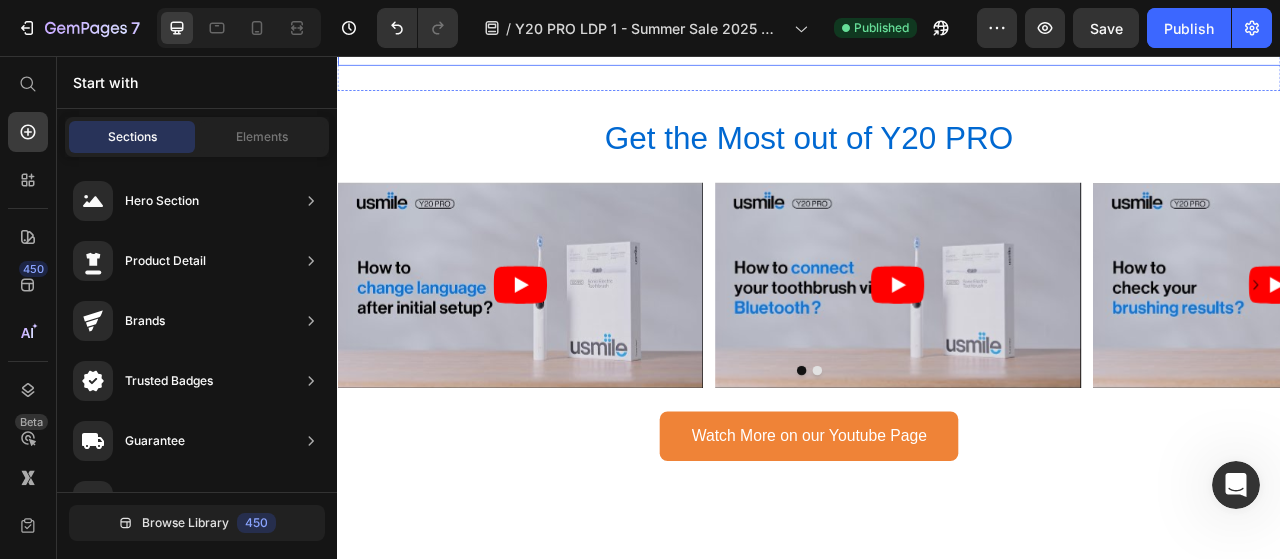 scroll, scrollTop: 6967, scrollLeft: 0, axis: vertical 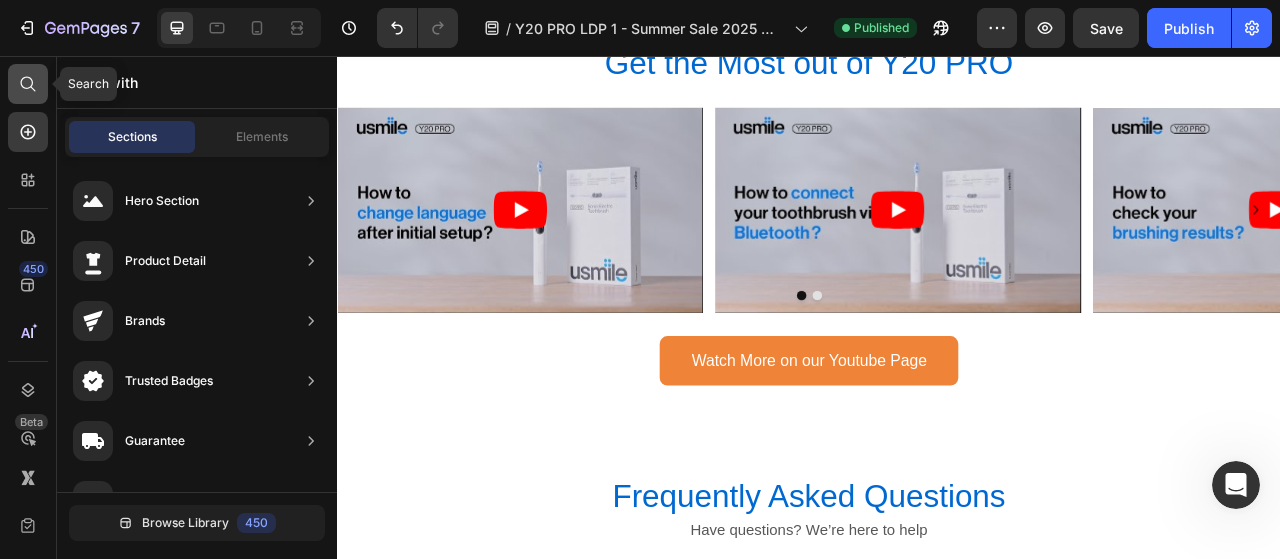 click 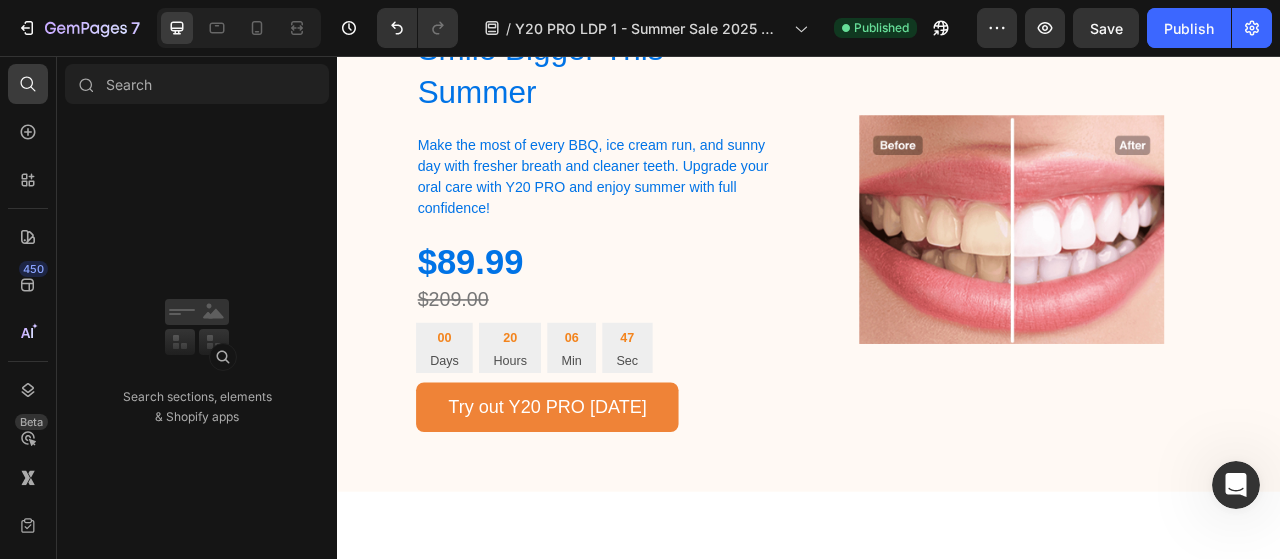 scroll, scrollTop: 5473, scrollLeft: 0, axis: vertical 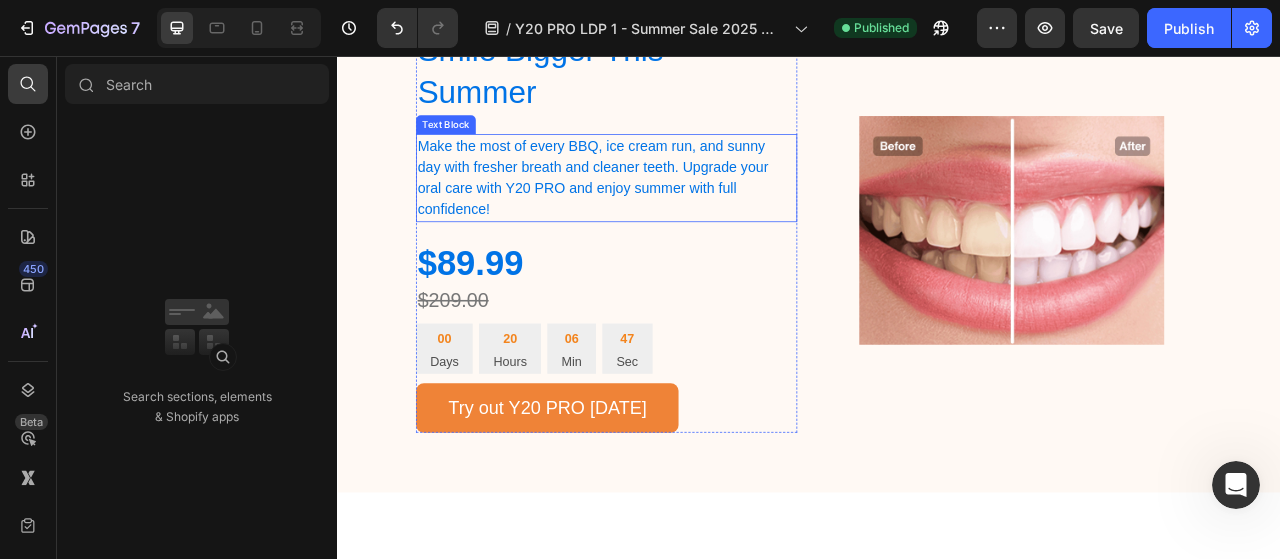 click on "Make the most of every BBQ, ice cream run, and sunny day with fresher breath and cleaner teeth. Upgrade your oral care with Y20 PRO and enjoy summer with full confidence!" at bounding box center (677, 212) 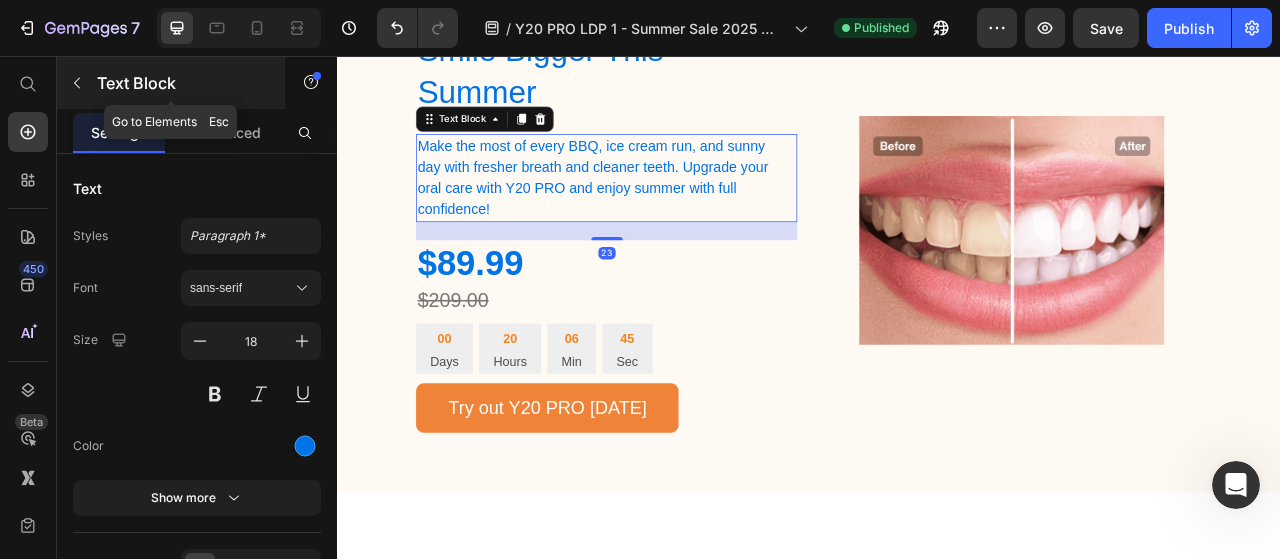 click at bounding box center [77, 83] 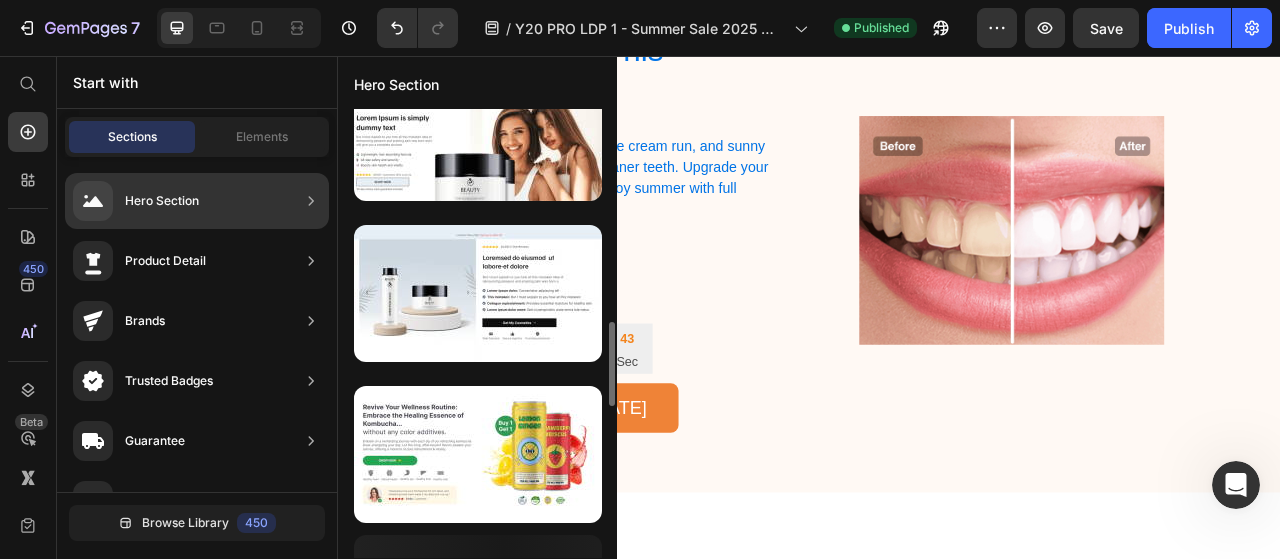 scroll, scrollTop: 1148, scrollLeft: 0, axis: vertical 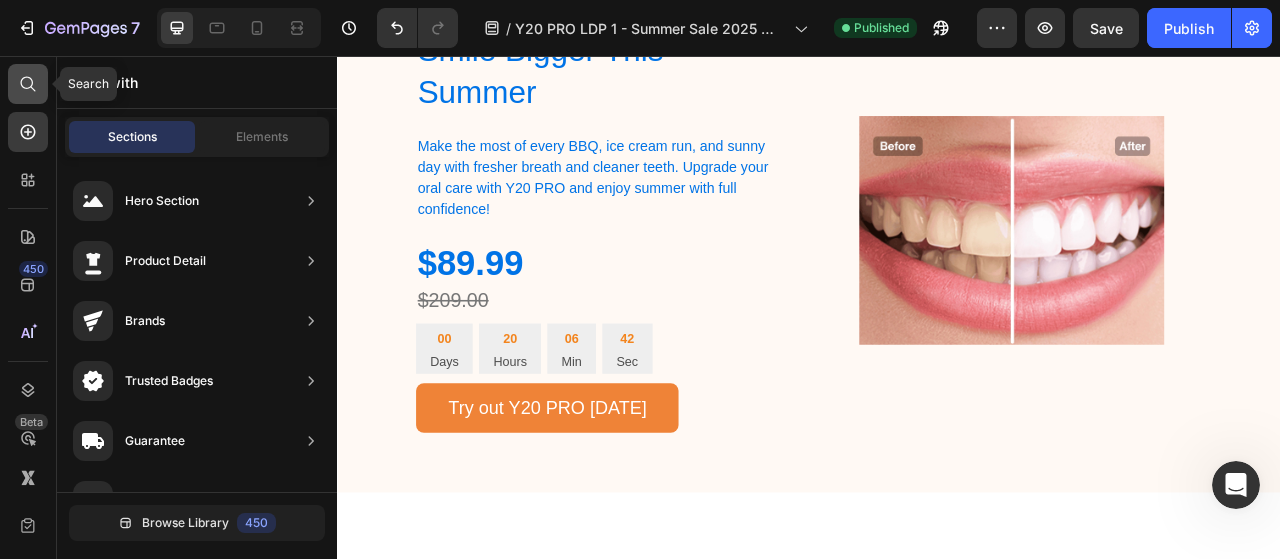 click 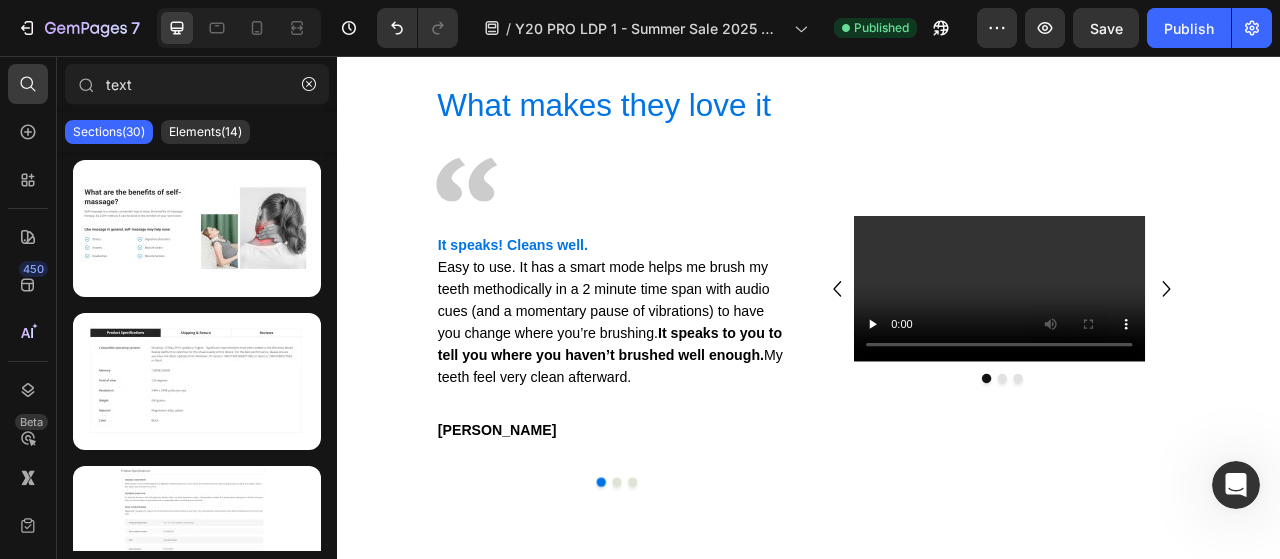 scroll, scrollTop: 6496, scrollLeft: 0, axis: vertical 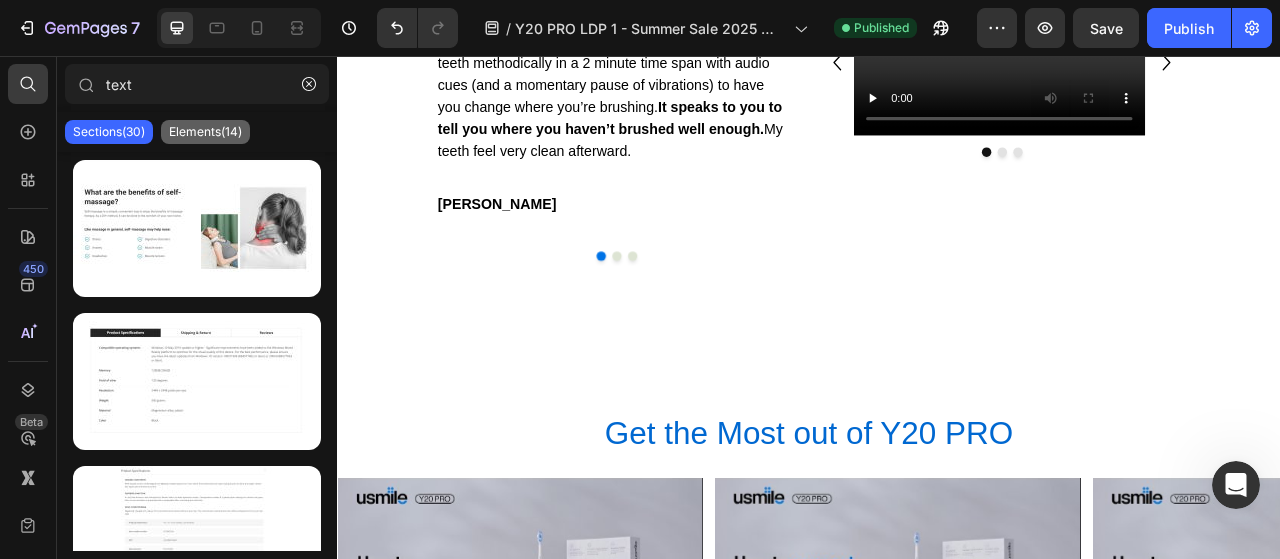 type on "text" 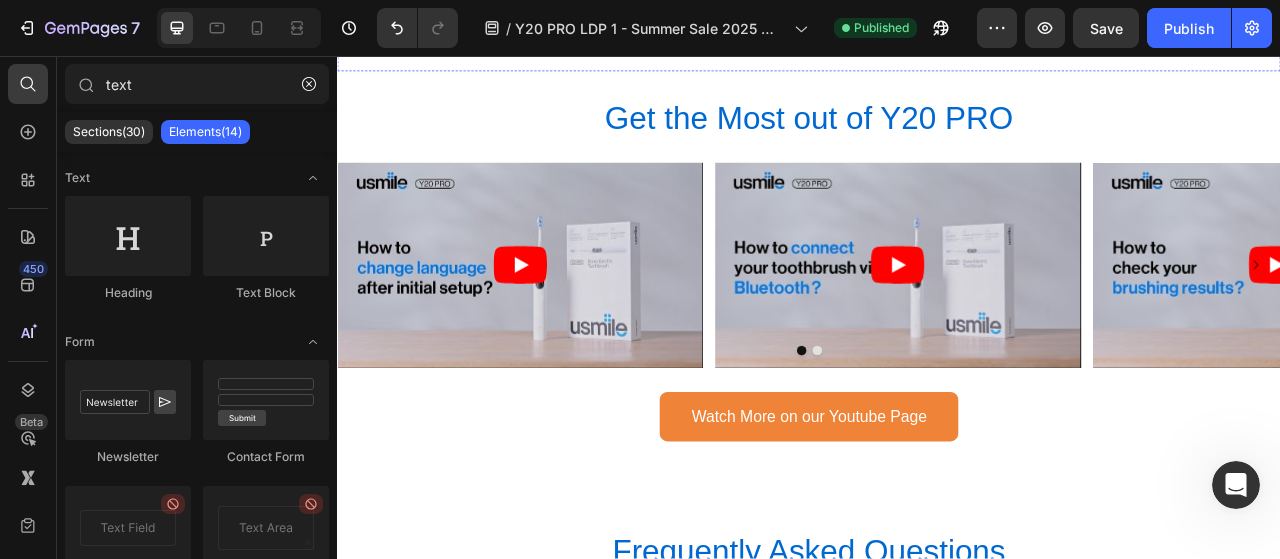scroll, scrollTop: 6902, scrollLeft: 0, axis: vertical 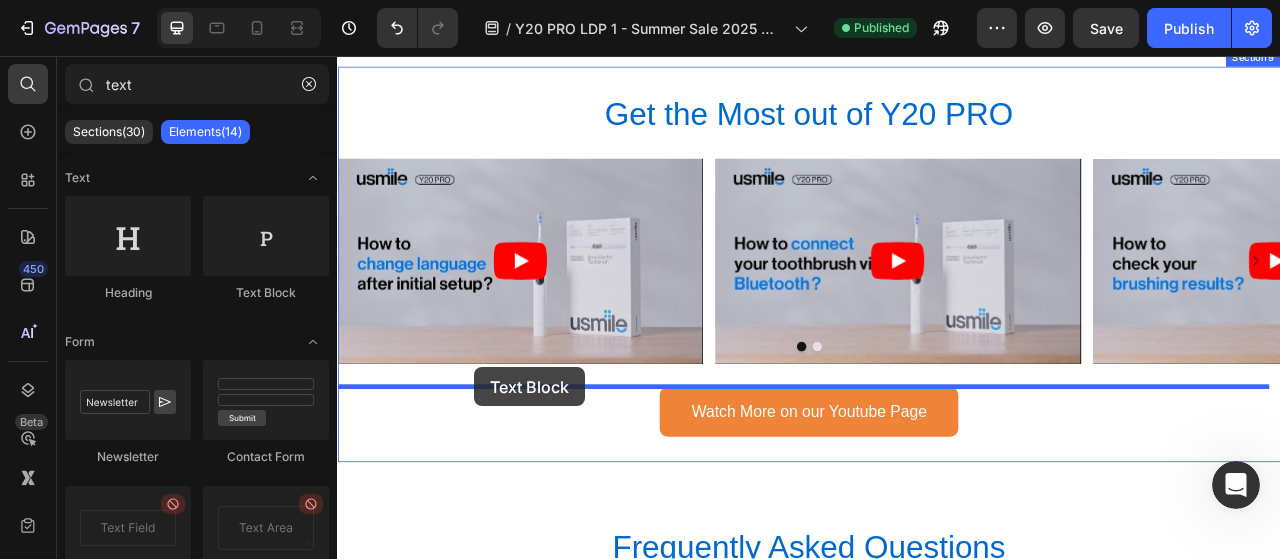 drag, startPoint x: 557, startPoint y: 311, endPoint x: 510, endPoint y: 452, distance: 148.62704 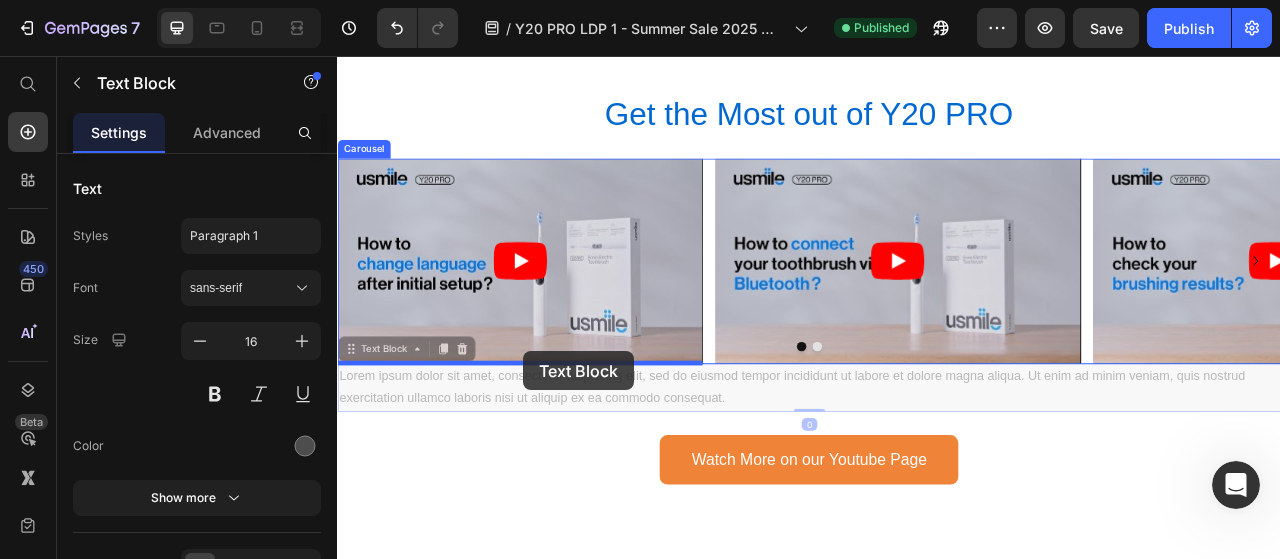 drag, startPoint x: 377, startPoint y: 428, endPoint x: 574, endPoint y: 432, distance: 197.0406 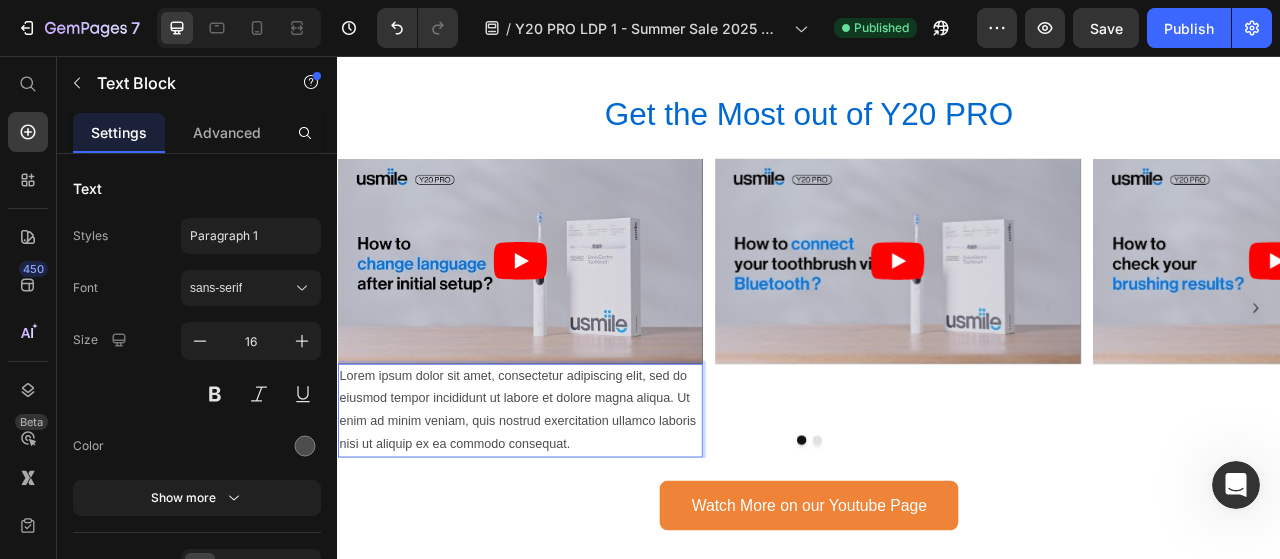 click on "Lorem ipsum dolor sit amet, consectetur adipiscing elit, sed do eiusmod tempor incididunt ut labore et dolore magna aliqua. Ut enim ad minim veniam, quis nostrud exercitation ullamco laboris nisi ut aliquip ex ea commodo consequat." at bounding box center [569, 507] 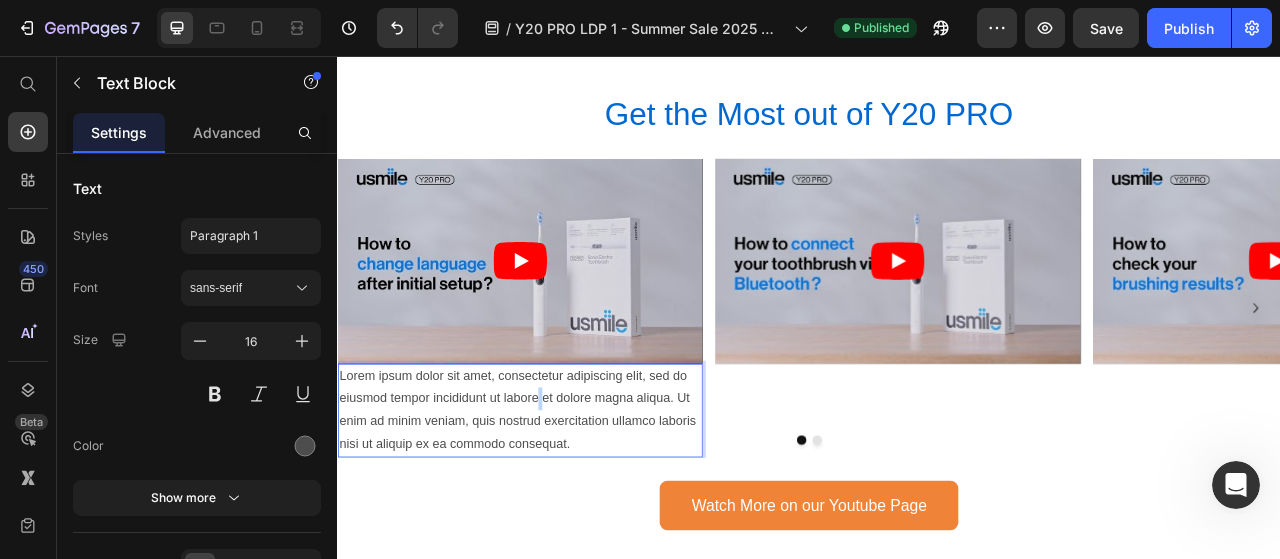 click on "Lorem ipsum dolor sit amet, consectetur adipiscing elit, sed do eiusmod tempor incididunt ut labore et dolore magna aliqua. Ut enim ad minim veniam, quis nostrud exercitation ullamco laboris nisi ut aliquip ex ea commodo consequat." at bounding box center (569, 507) 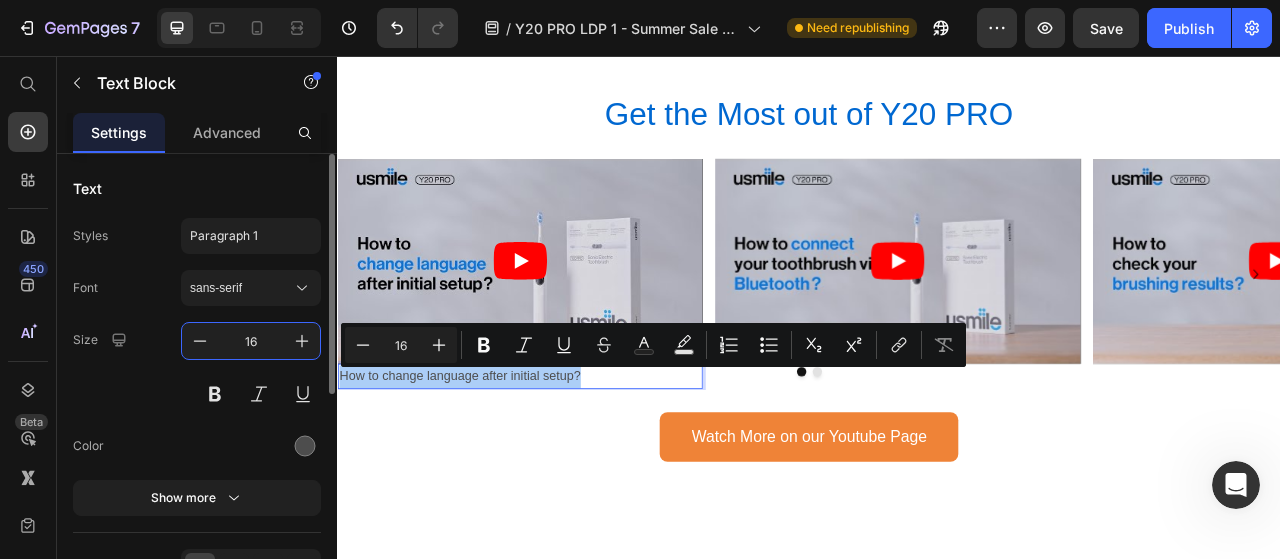 click on "16" at bounding box center [251, 341] 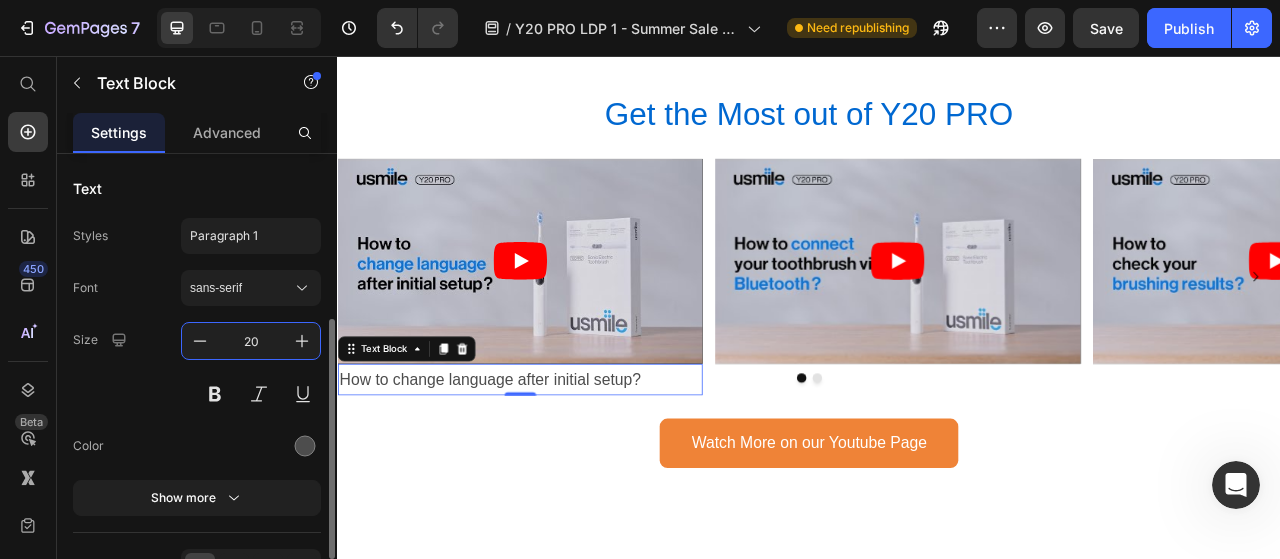 scroll, scrollTop: 282, scrollLeft: 0, axis: vertical 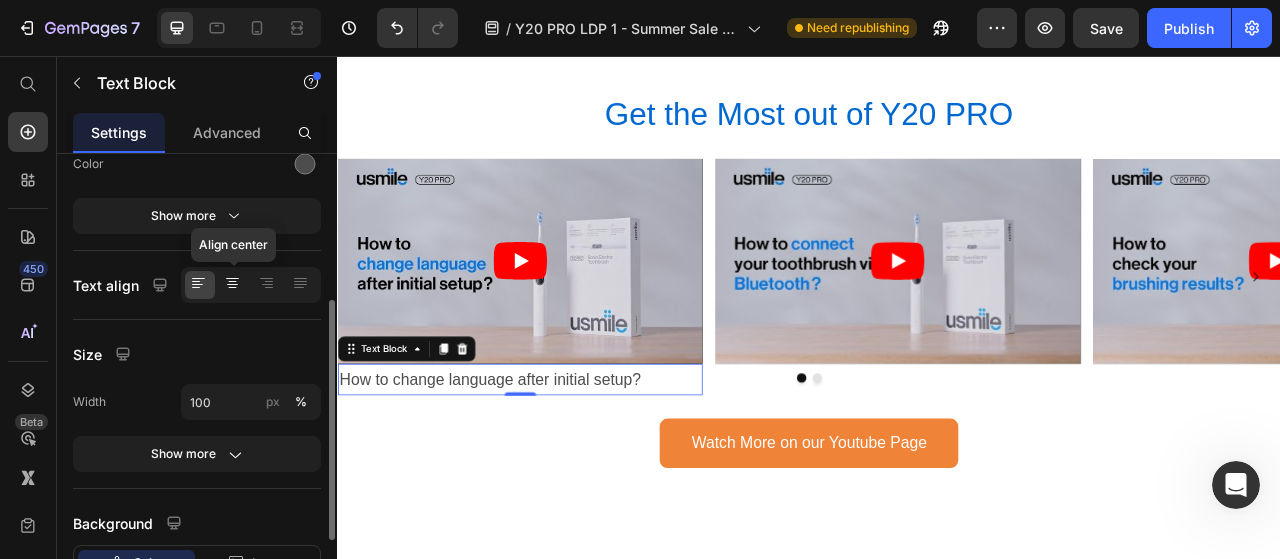 type on "20" 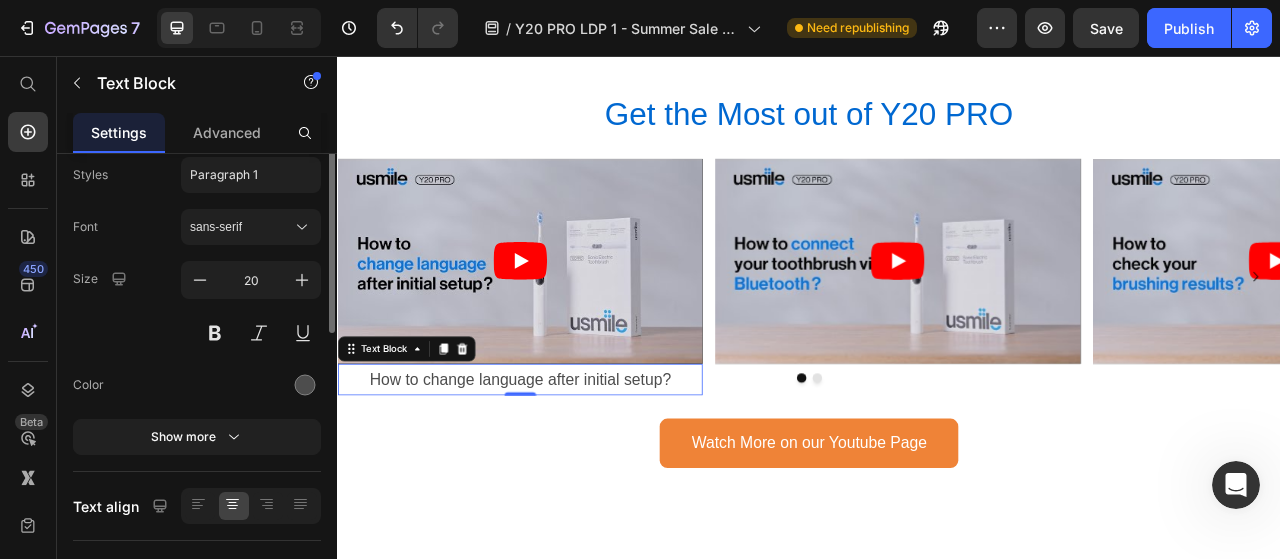 scroll, scrollTop: 0, scrollLeft: 0, axis: both 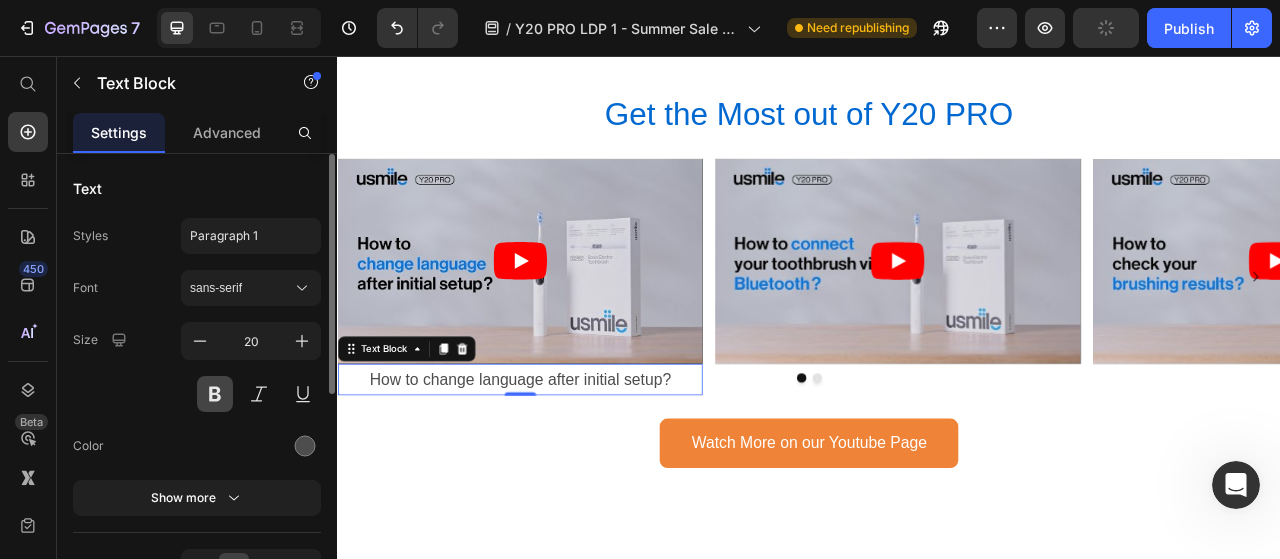 click at bounding box center [215, 394] 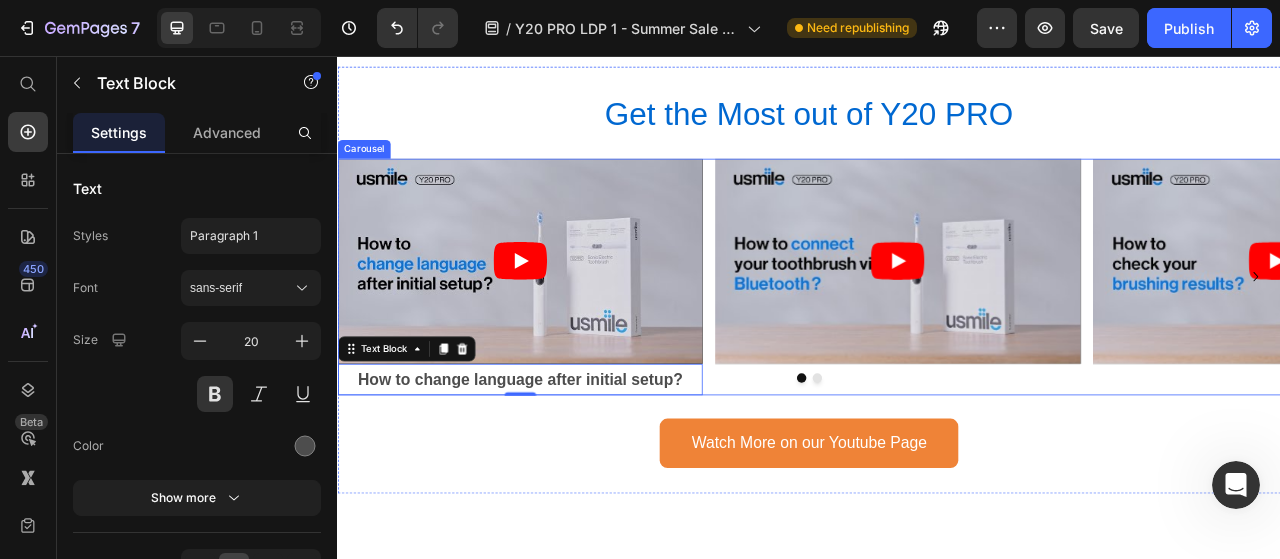 click at bounding box center (937, 466) 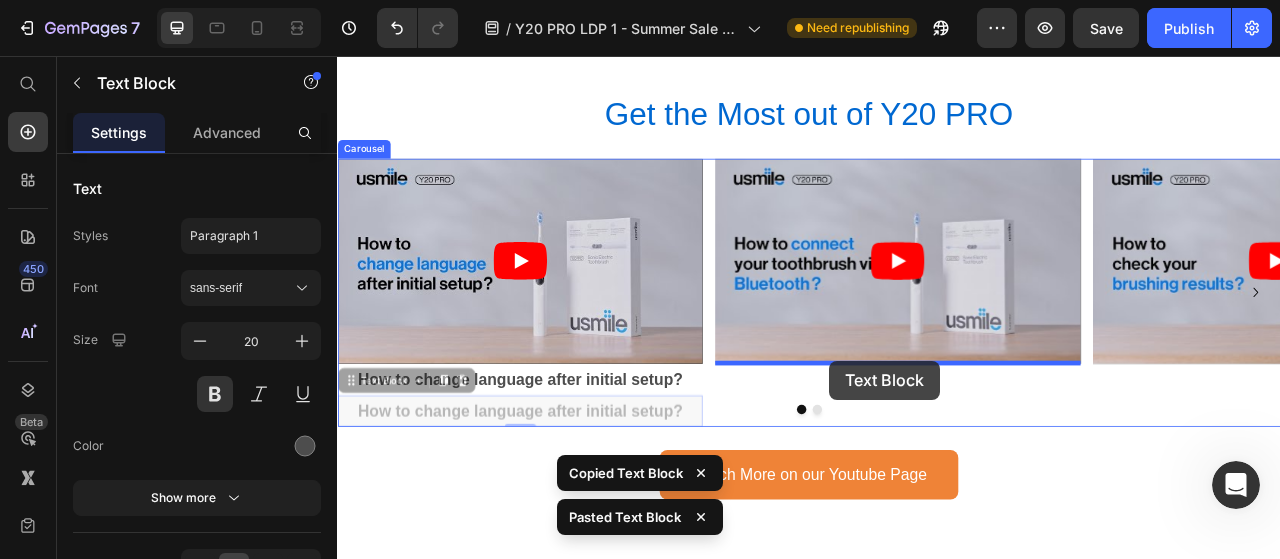 drag, startPoint x: 367, startPoint y: 467, endPoint x: 963, endPoint y: 444, distance: 596.4436 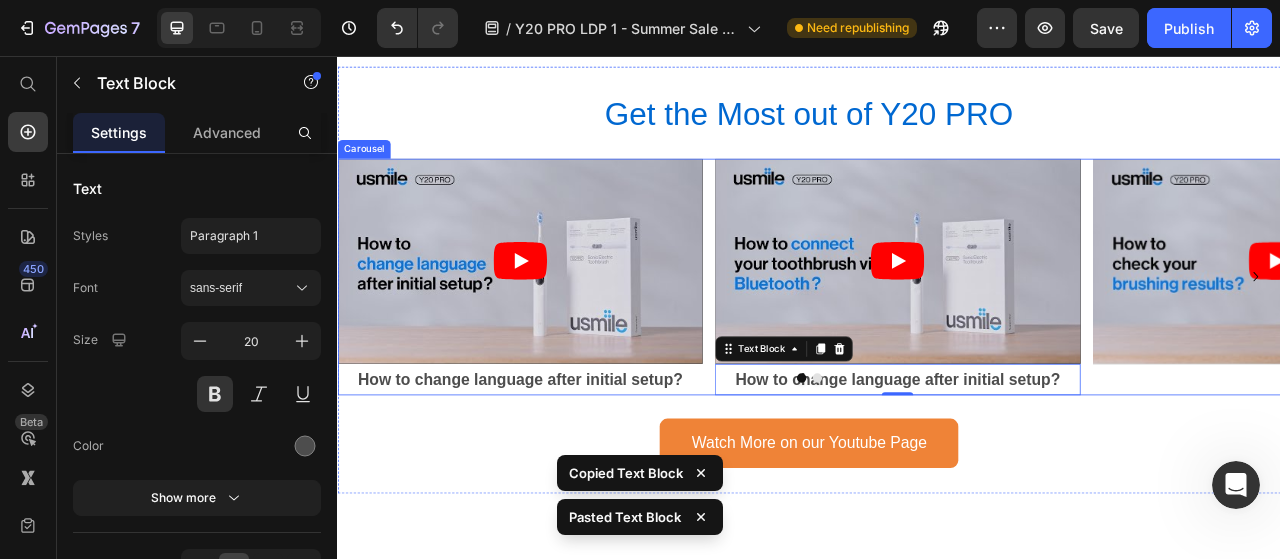 click at bounding box center (937, 466) 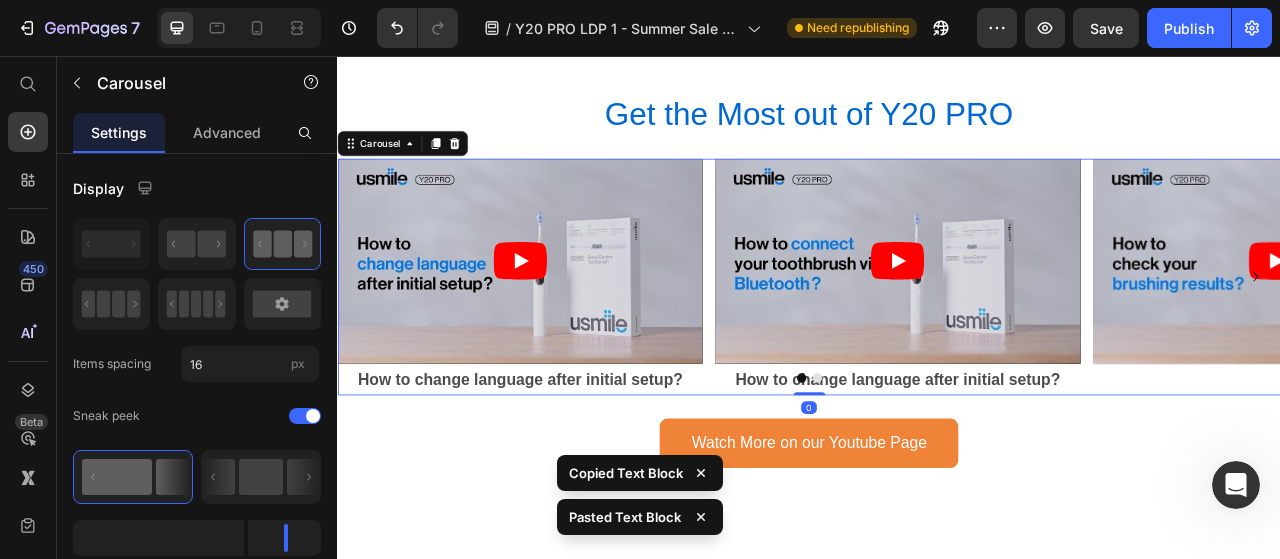 click at bounding box center [937, 466] 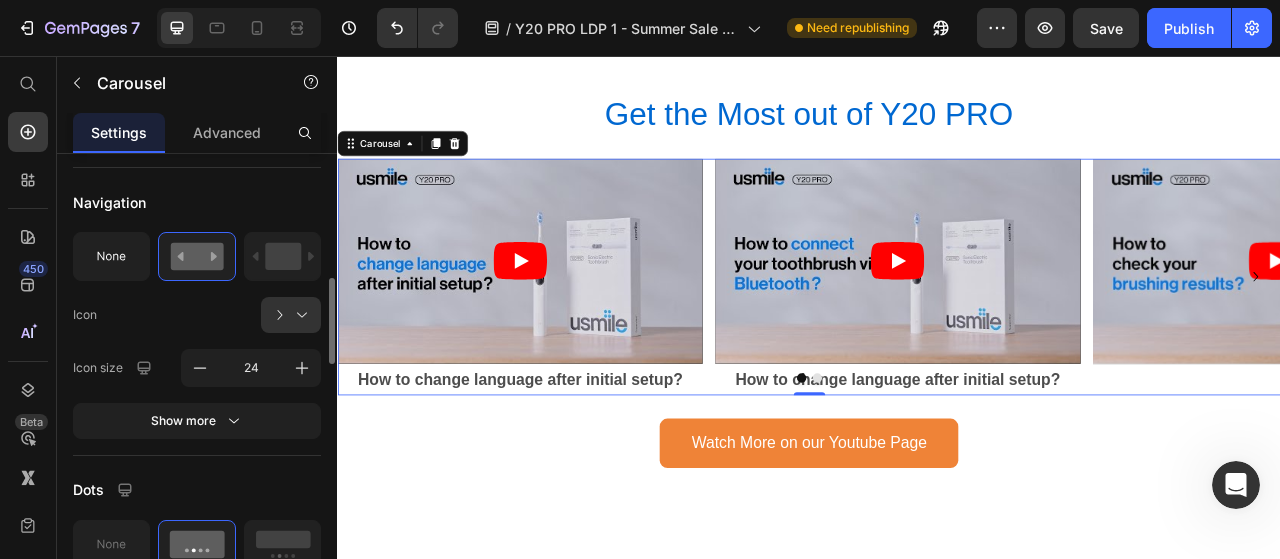 scroll, scrollTop: 729, scrollLeft: 0, axis: vertical 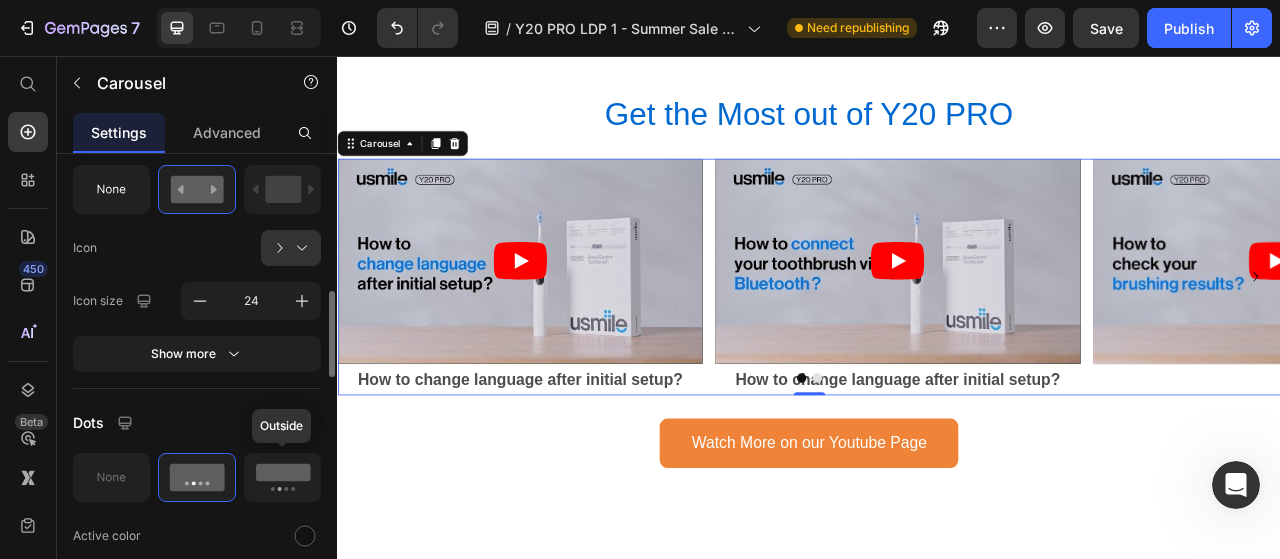 click 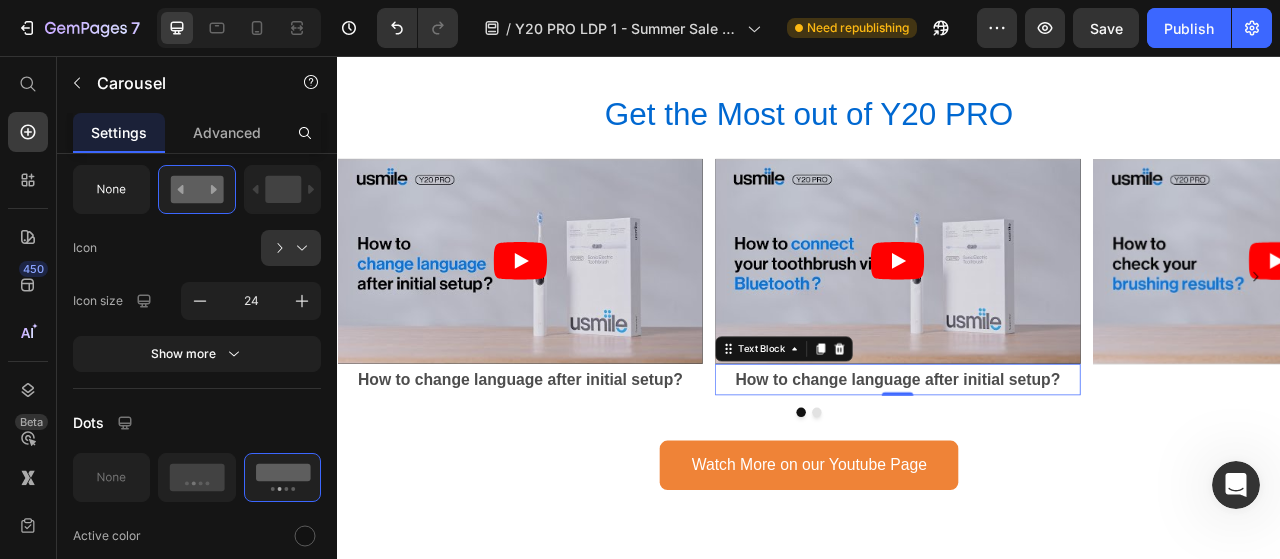 click on "How to change language after initial setup?" at bounding box center [1049, 468] 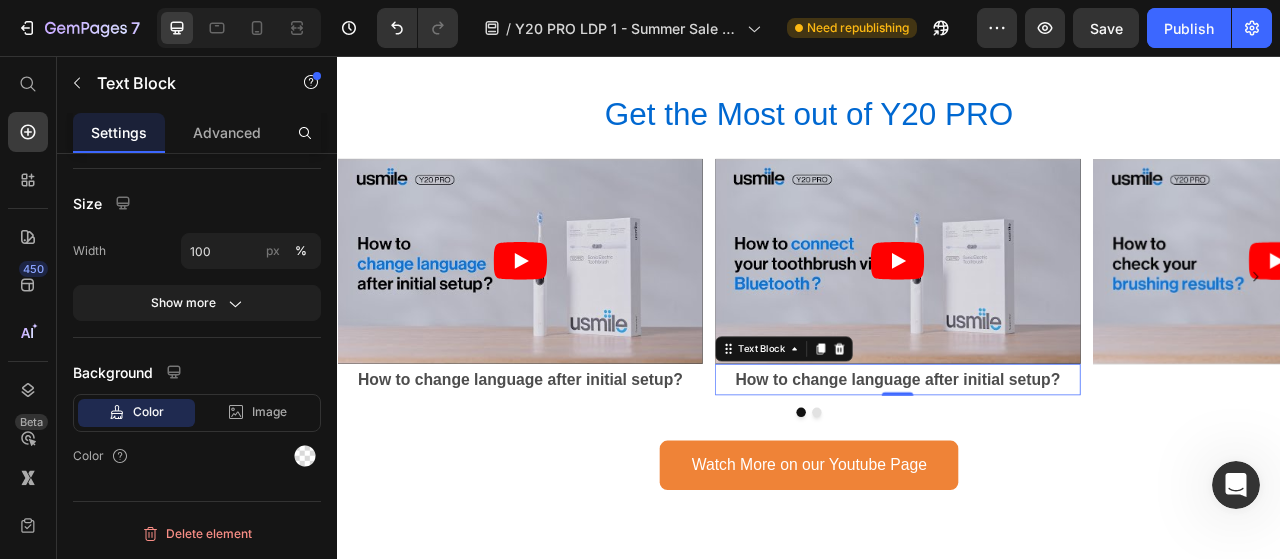 scroll, scrollTop: 0, scrollLeft: 0, axis: both 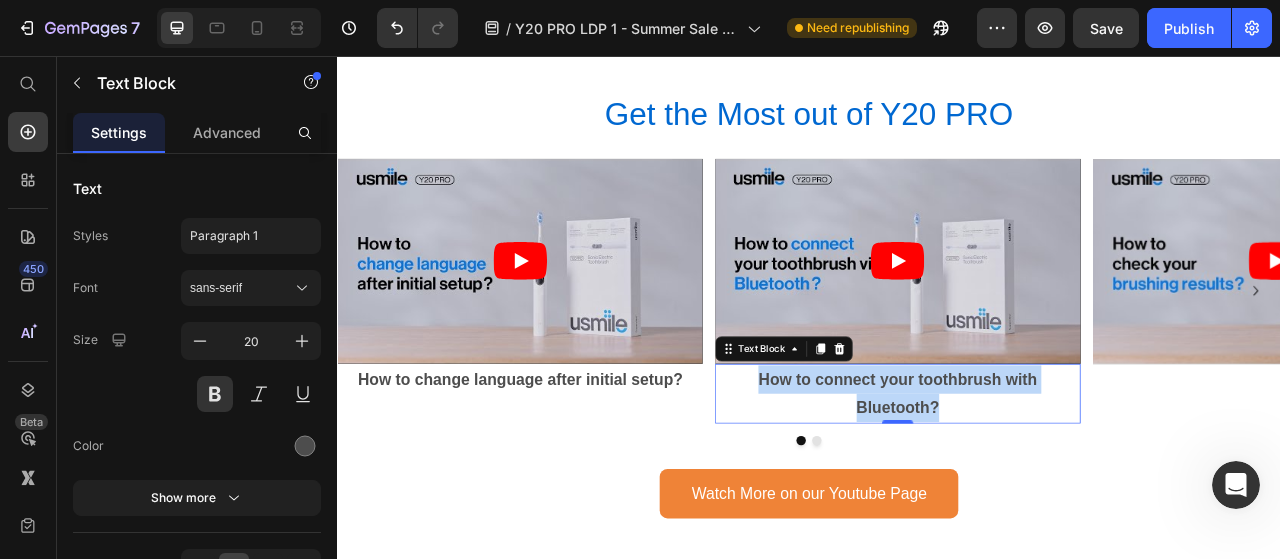 copy on "How to connect your toothbrush with Bluetooth?" 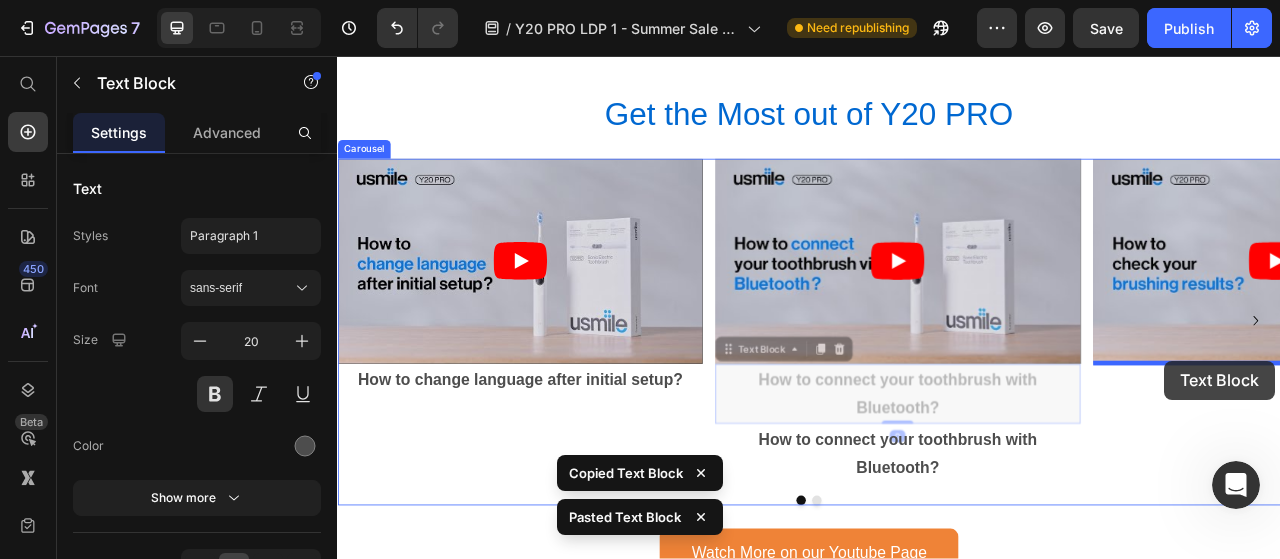 drag, startPoint x: 848, startPoint y: 429, endPoint x: 1390, endPoint y: 444, distance: 542.2075 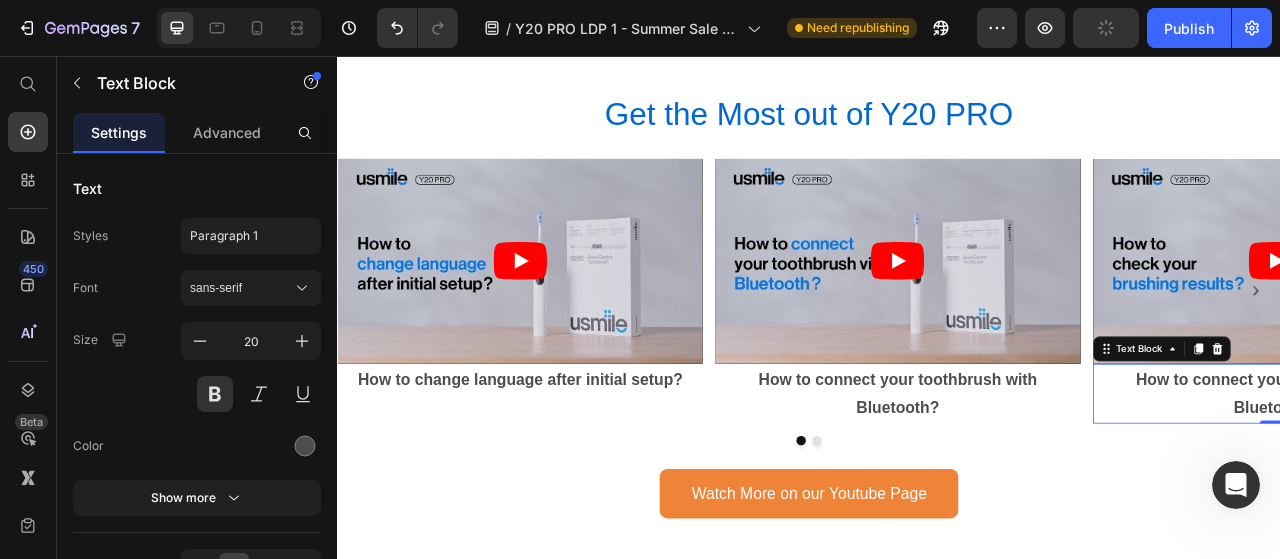 click on "How to connect your toothbrush with Bluetooth?" at bounding box center [1530, 486] 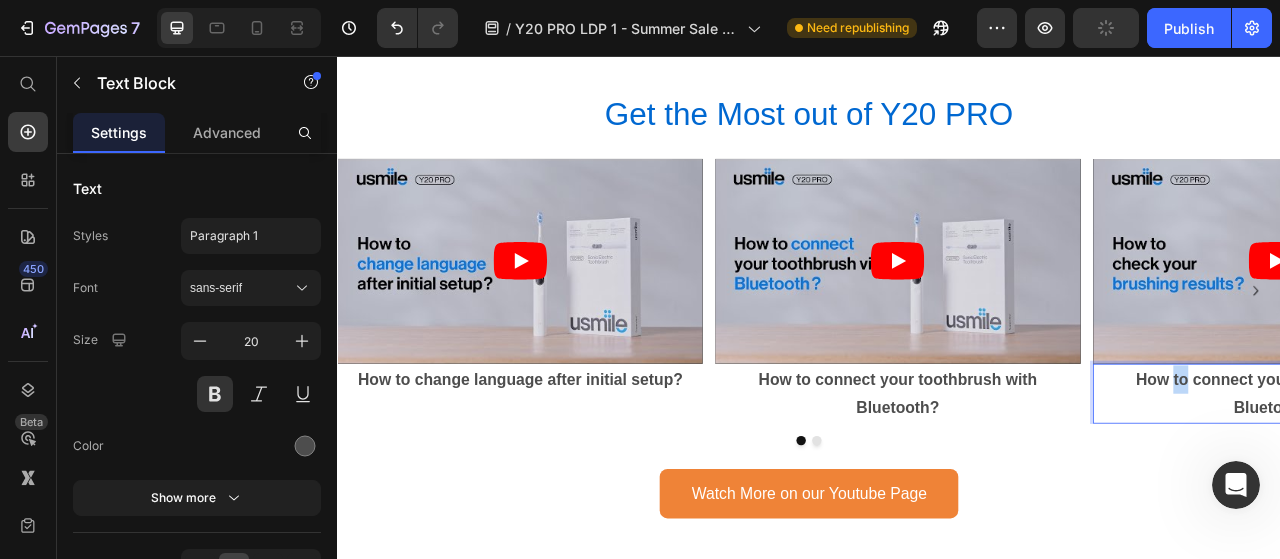click on "How to connect your toothbrush with Bluetooth?" at bounding box center (1530, 486) 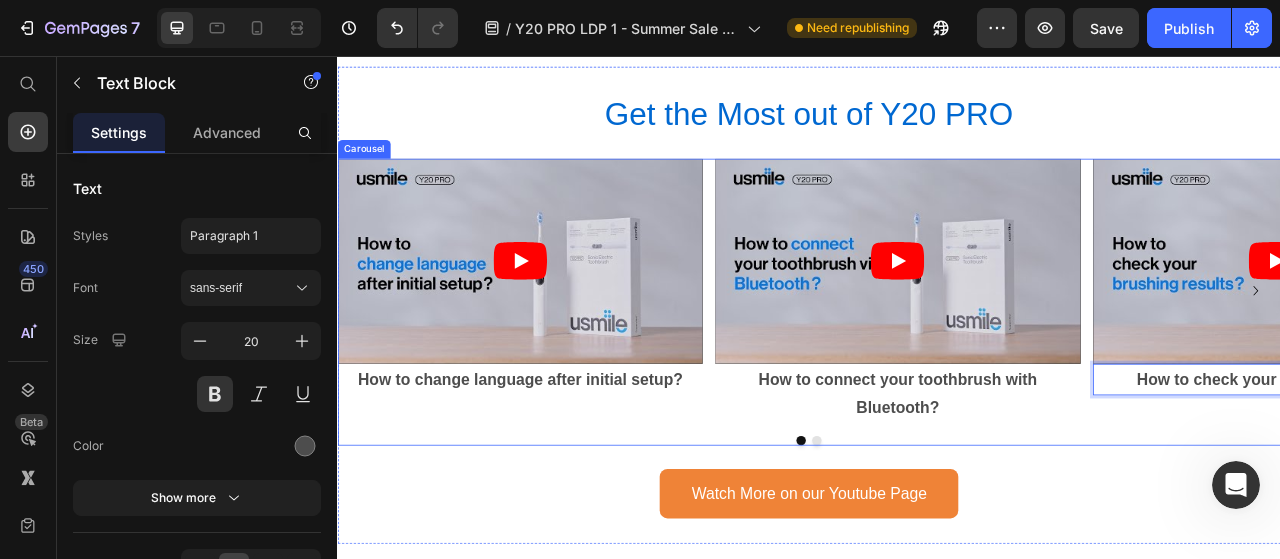 click on "Video How to change language after initial setup? Text Block" at bounding box center [569, 355] 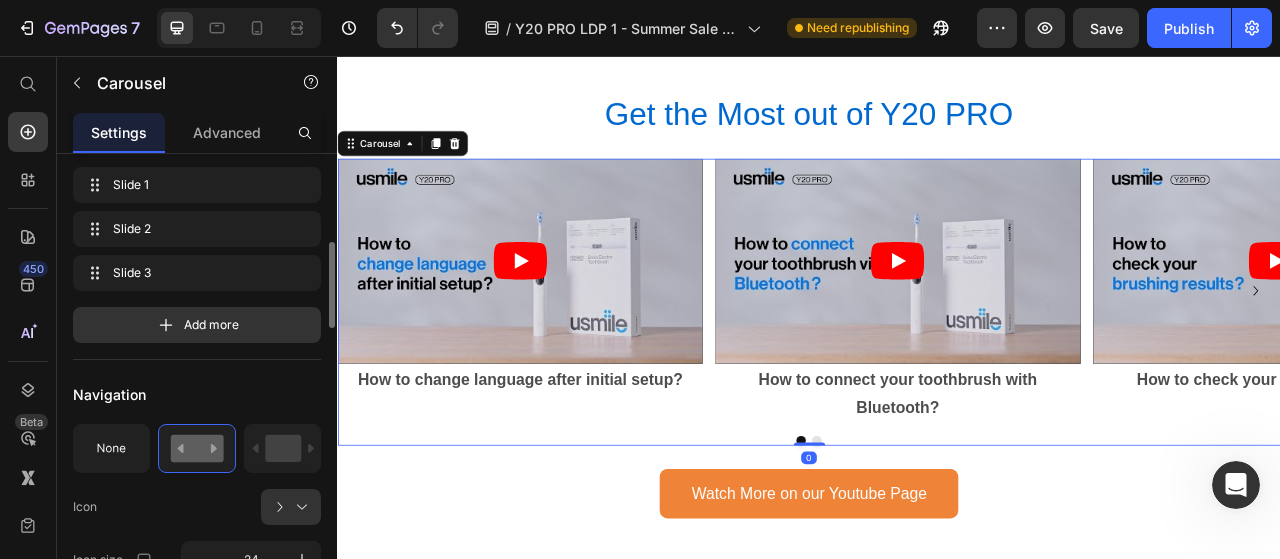 scroll, scrollTop: 470, scrollLeft: 0, axis: vertical 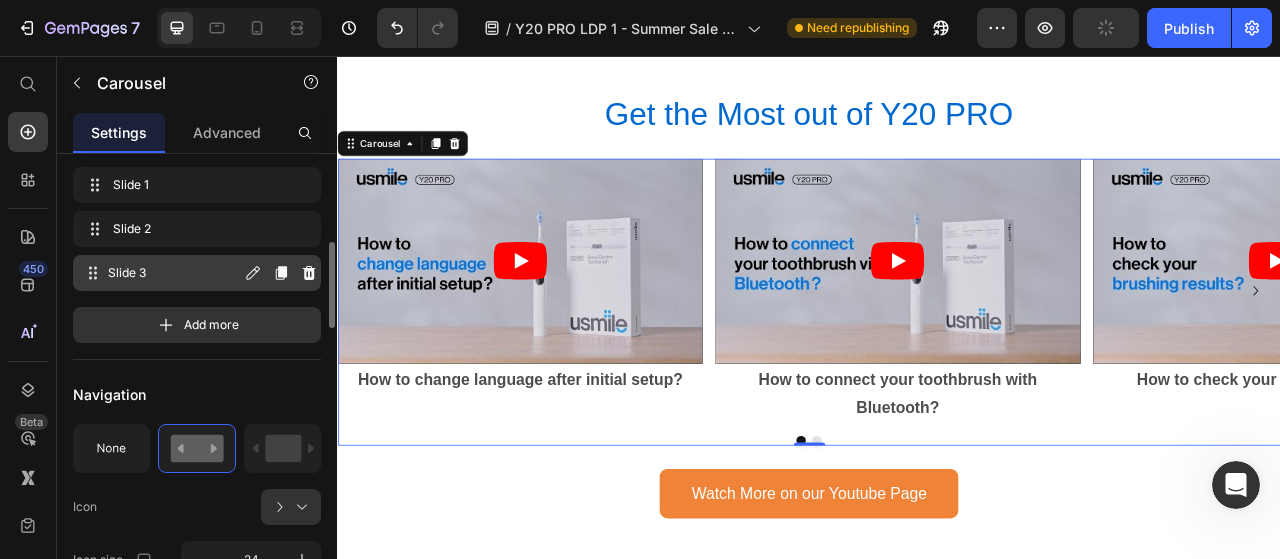 click on "Slide 3" at bounding box center [174, 273] 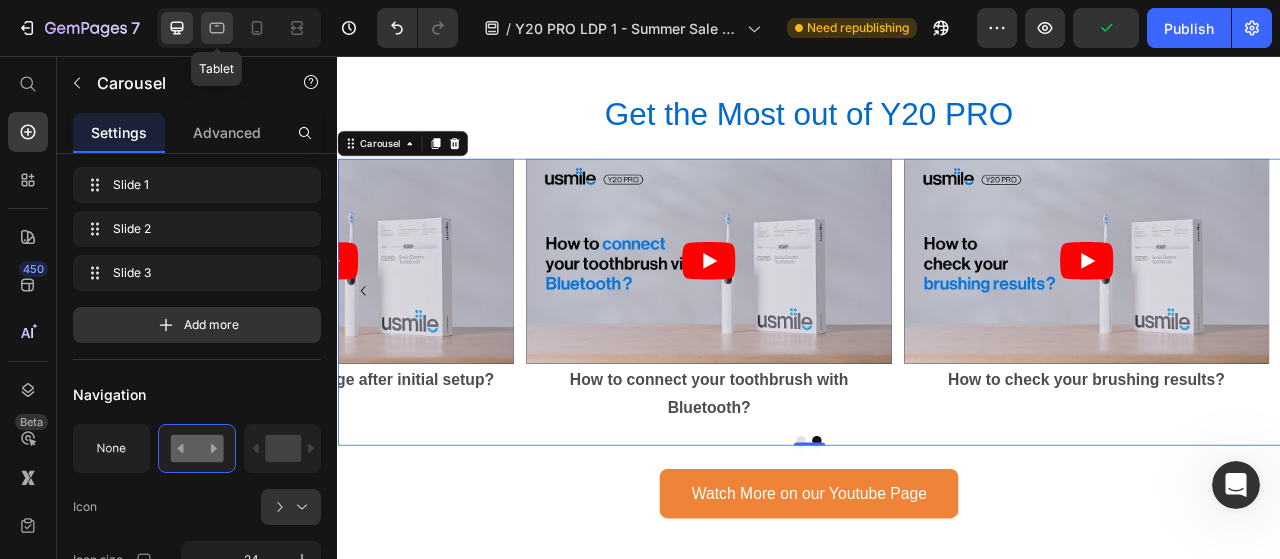 click 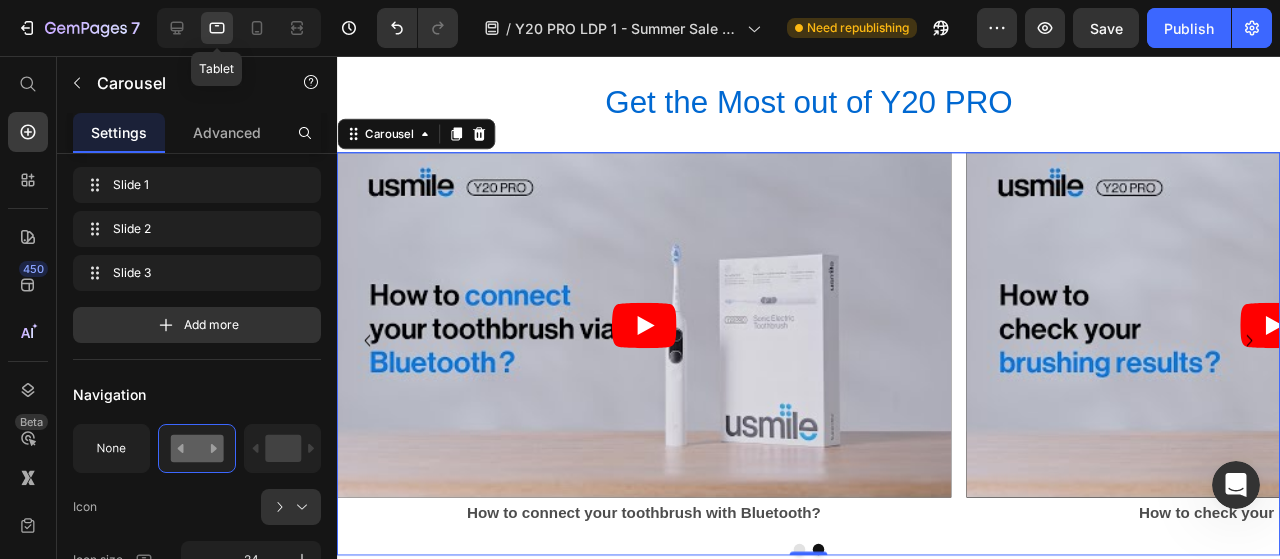 scroll, scrollTop: 7060, scrollLeft: 0, axis: vertical 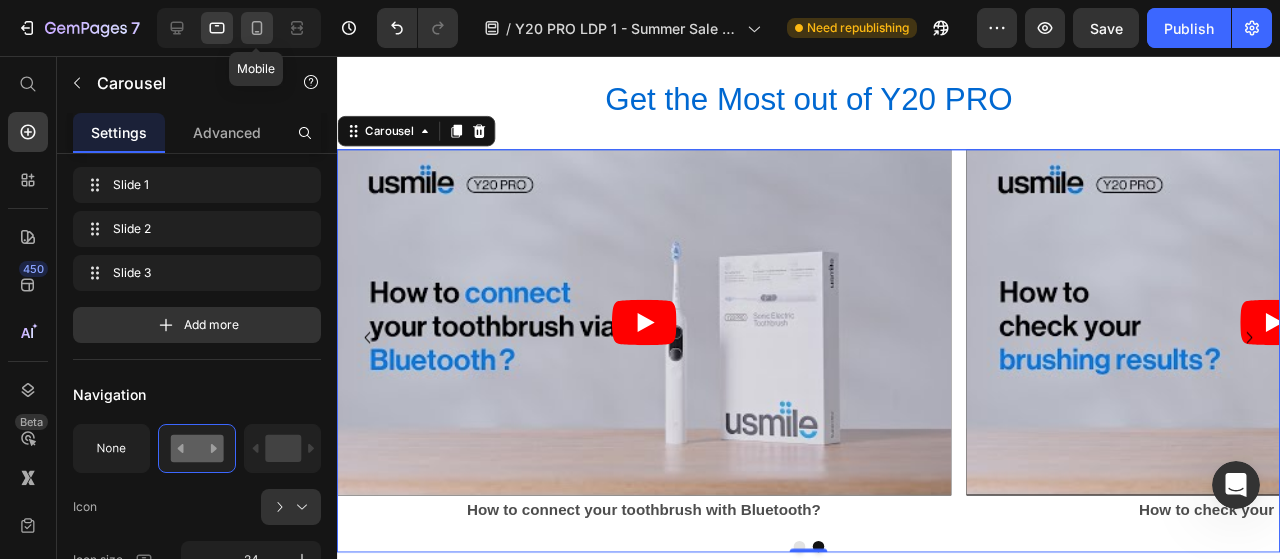 click 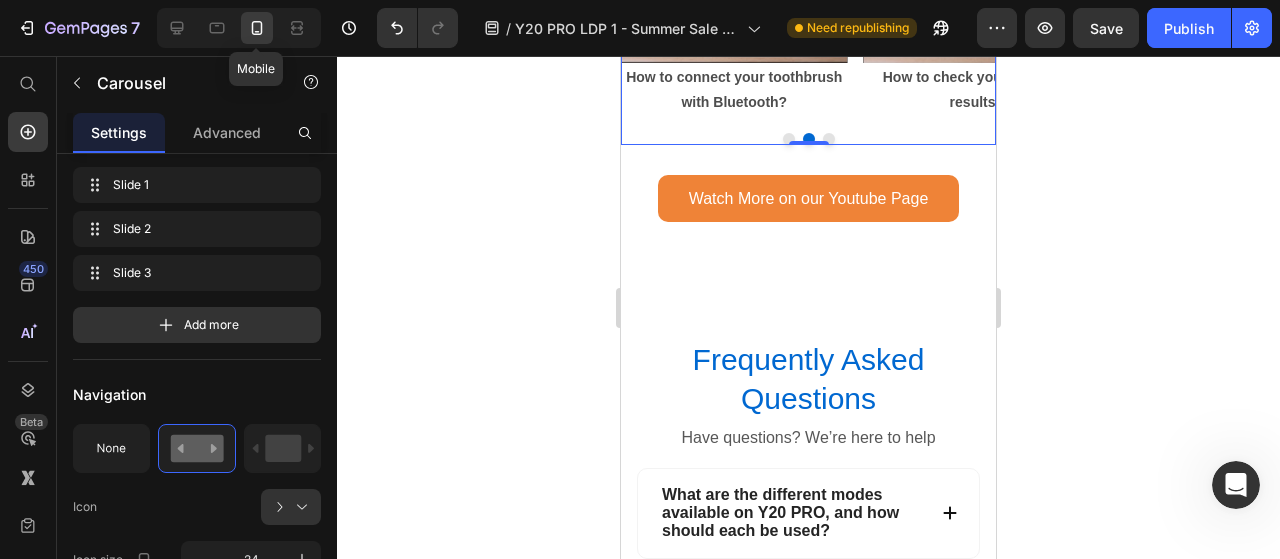 scroll, scrollTop: 7170, scrollLeft: 0, axis: vertical 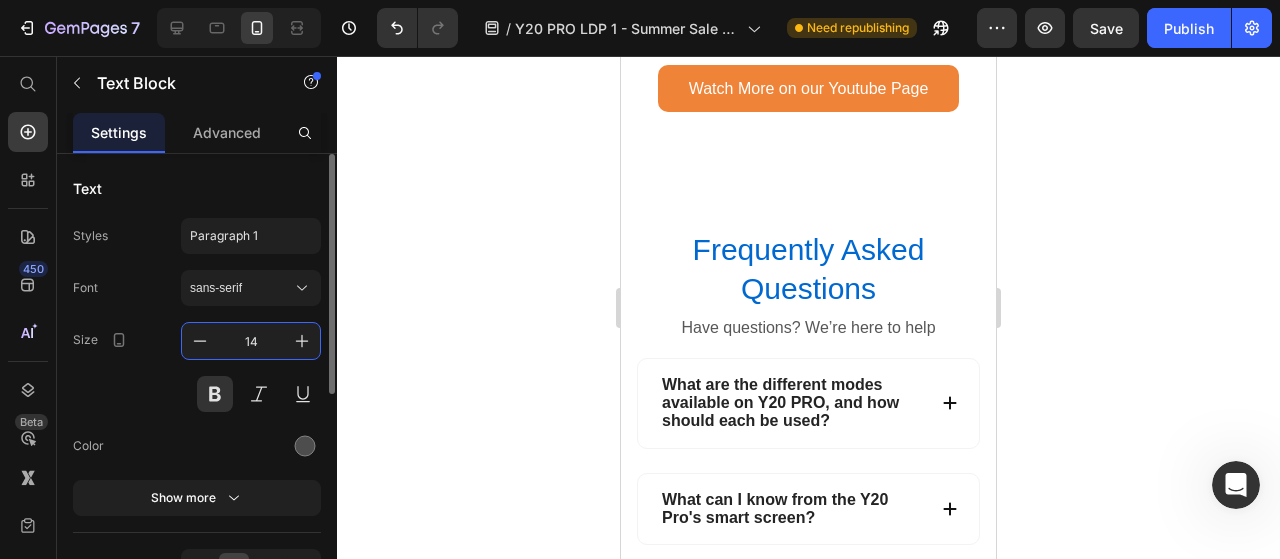 click on "14" at bounding box center [251, 341] 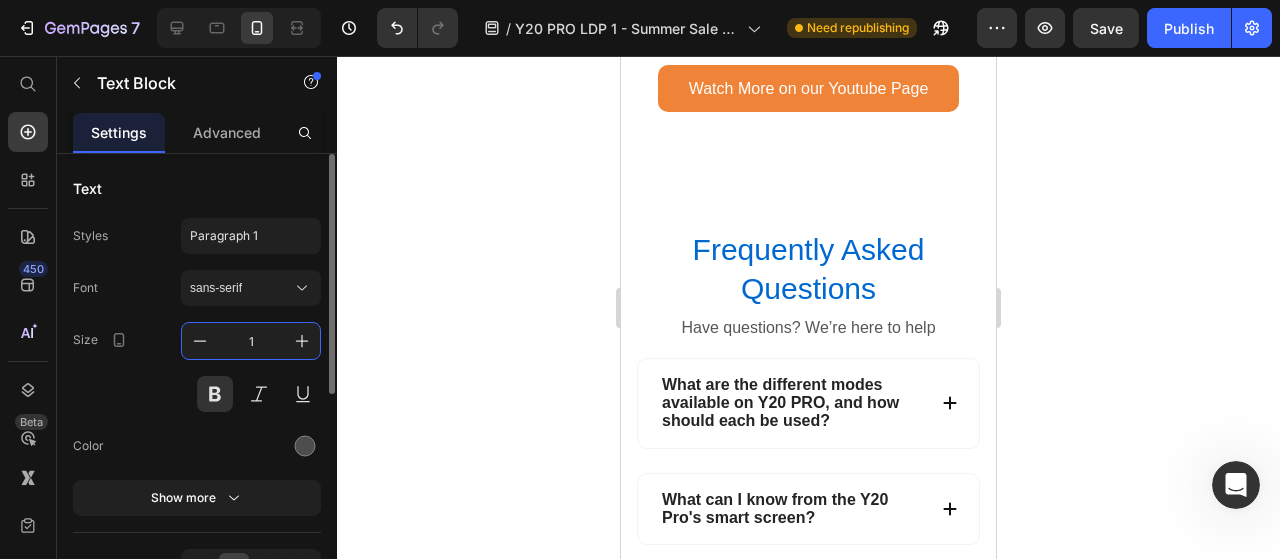 type on "16" 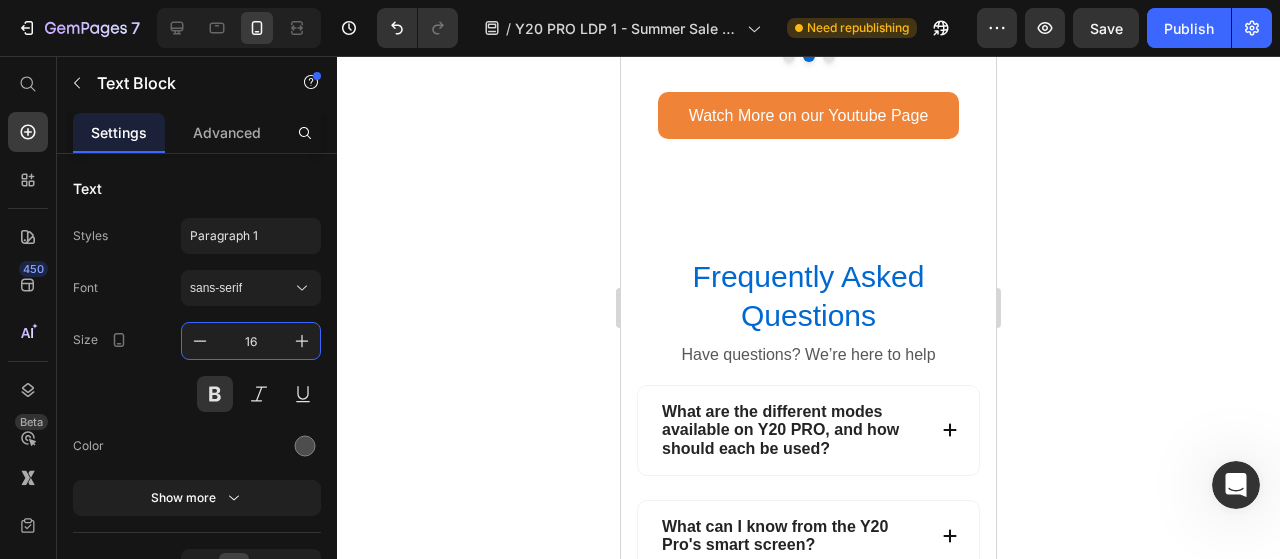 scroll, scrollTop: 7148, scrollLeft: 0, axis: vertical 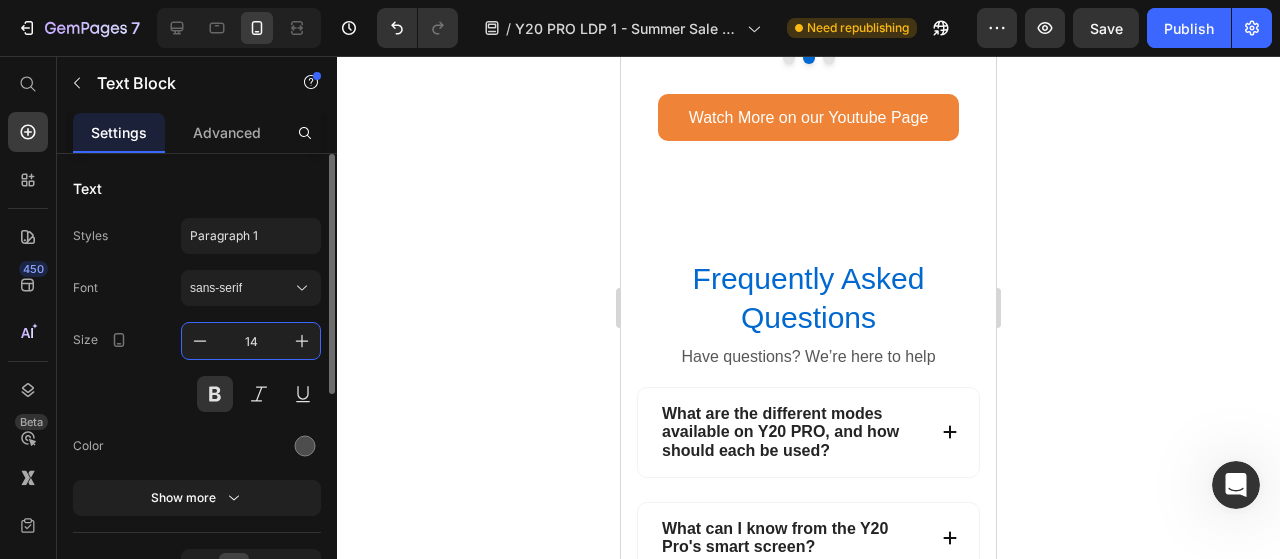 click on "14" at bounding box center (251, 341) 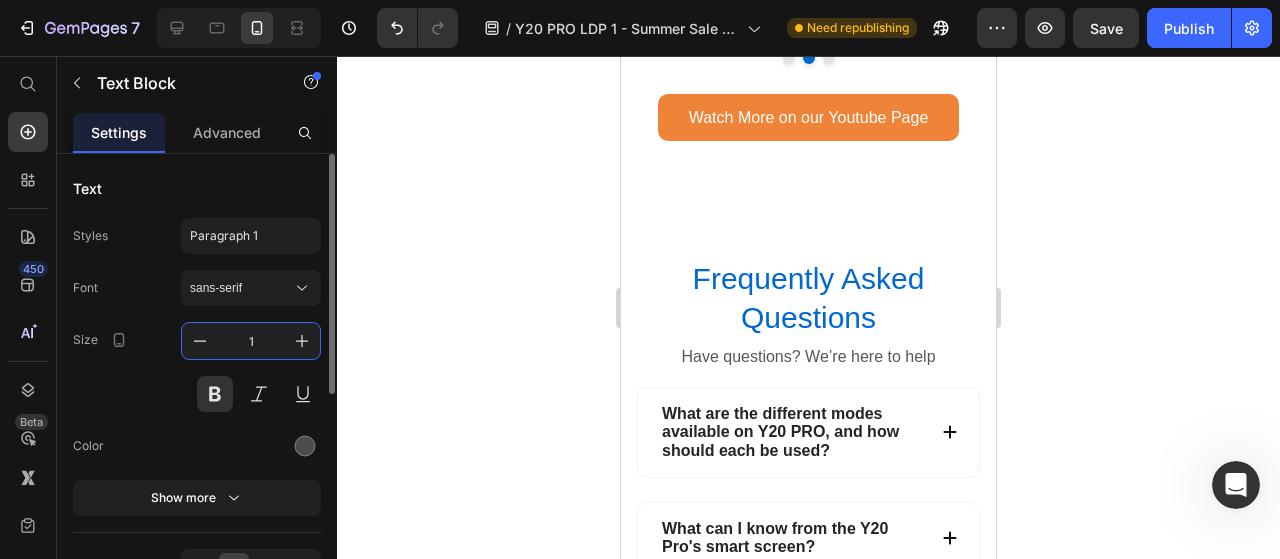 type on "16" 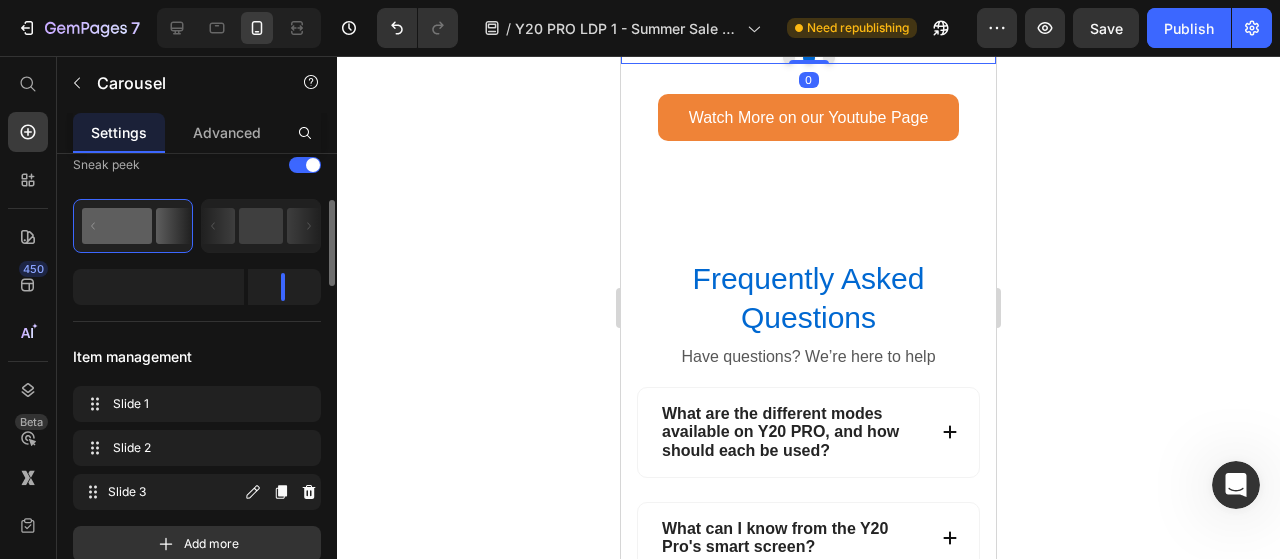 scroll, scrollTop: 250, scrollLeft: 0, axis: vertical 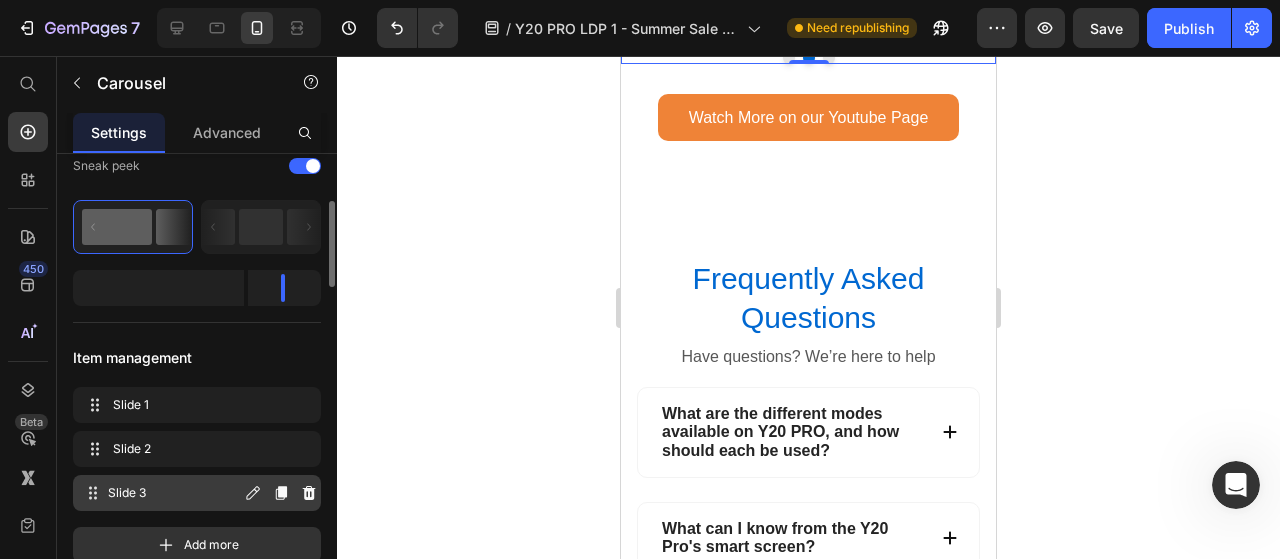 click on "Slide 3" at bounding box center [174, 493] 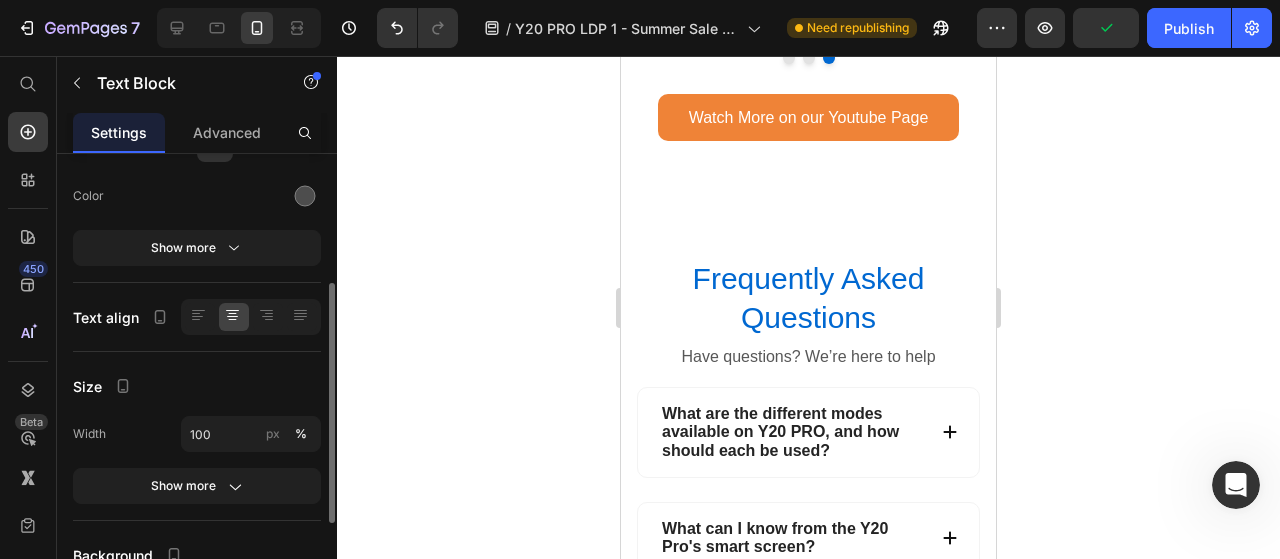 click on "How to change language after initial setup?" at bounding box center (977, 2) 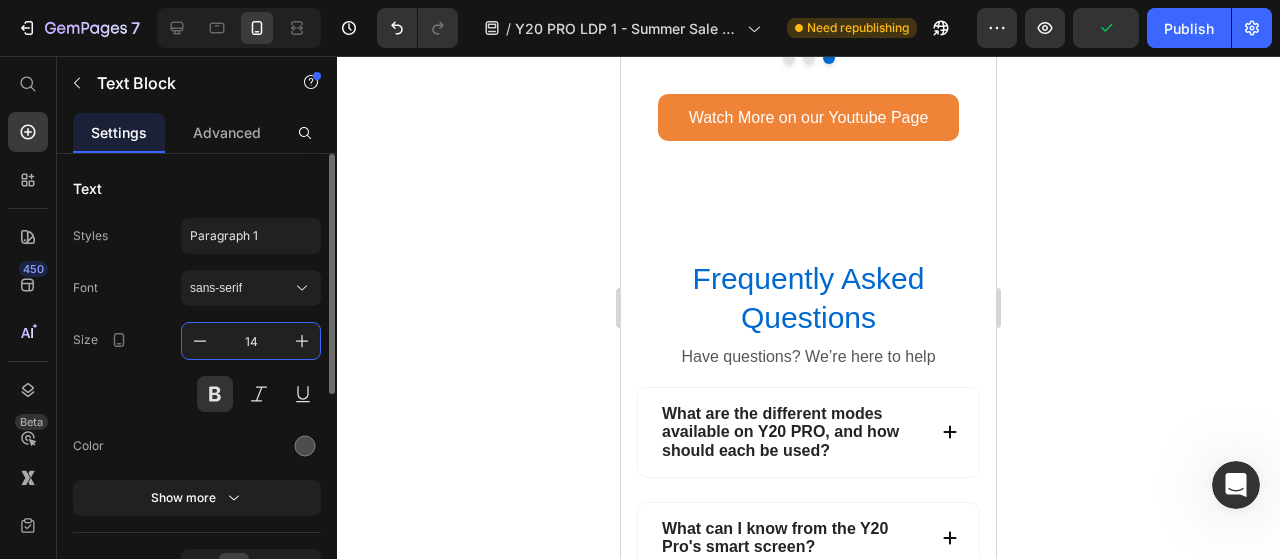 click on "14" at bounding box center (251, 341) 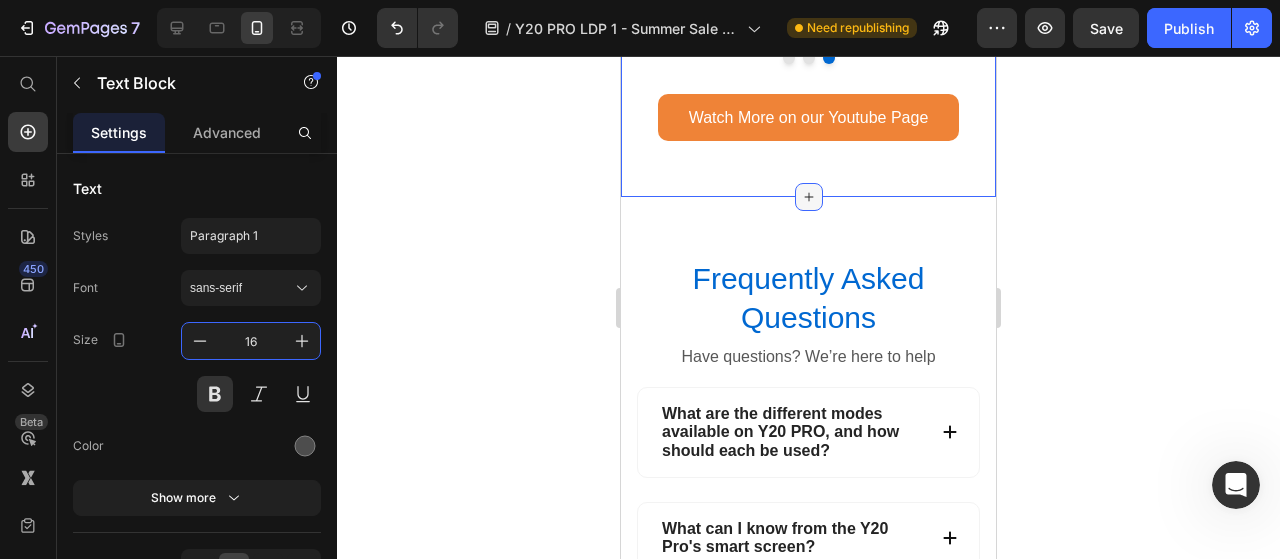 type on "16" 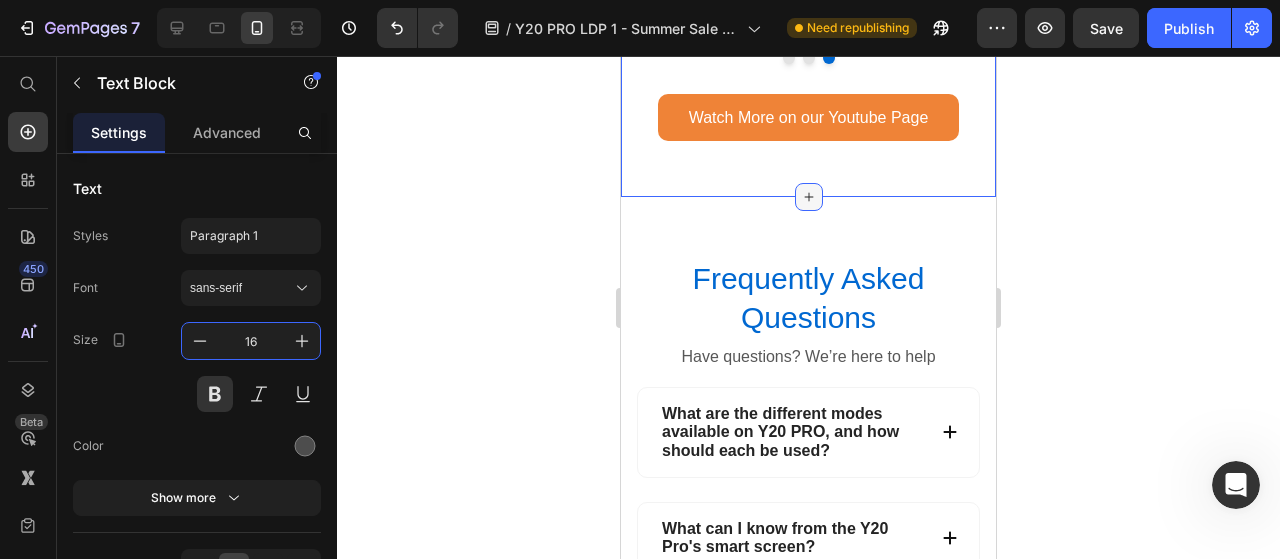 click 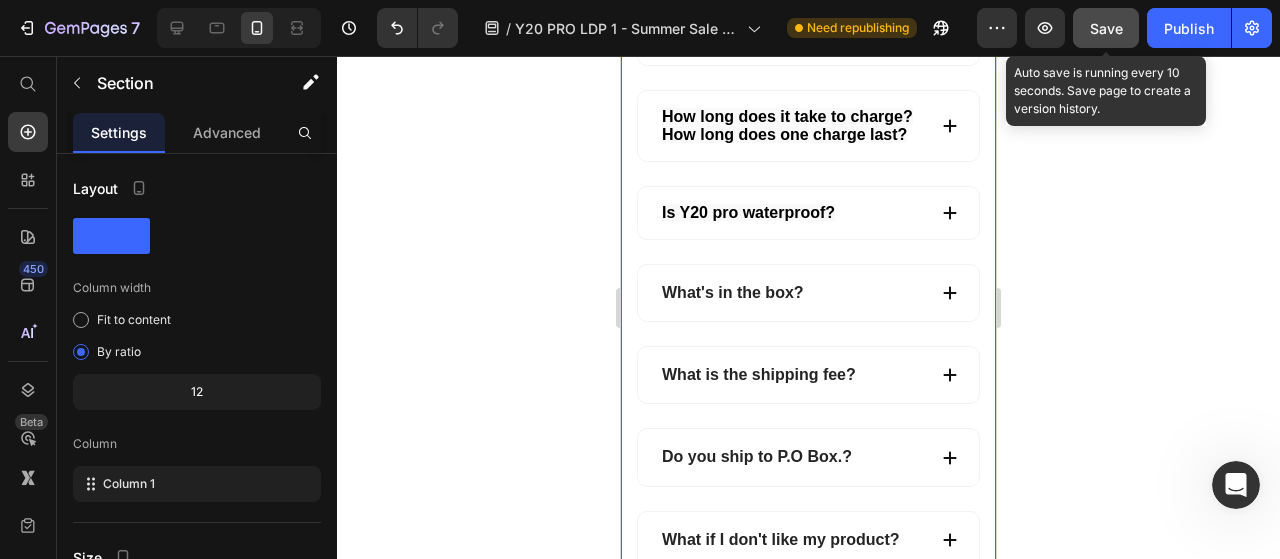 click on "Save" at bounding box center [1106, 28] 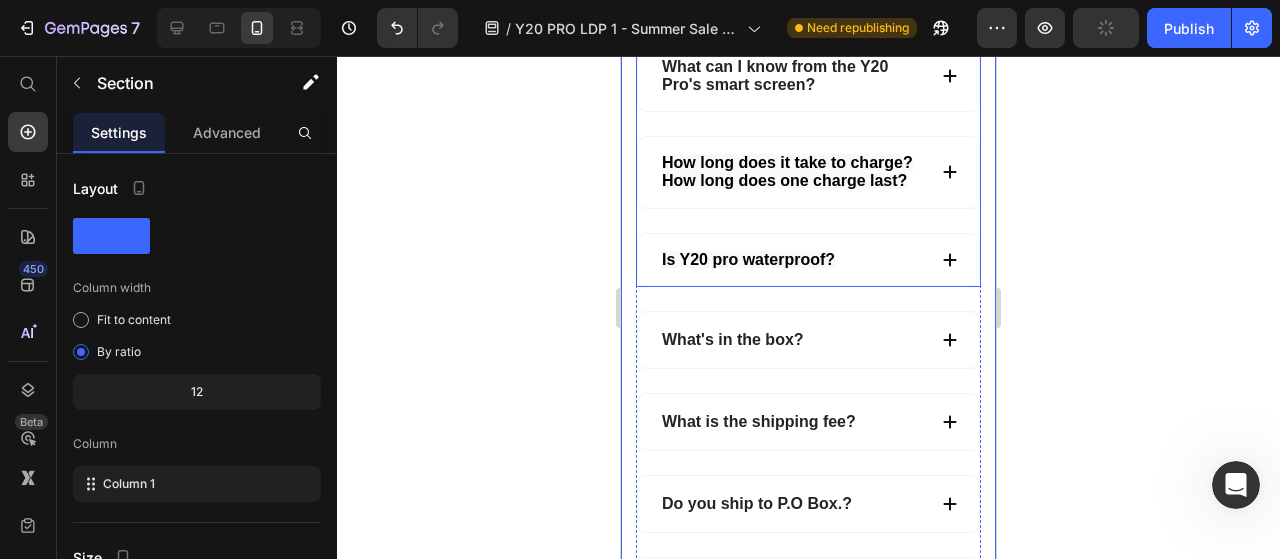 scroll, scrollTop: 7440, scrollLeft: 0, axis: vertical 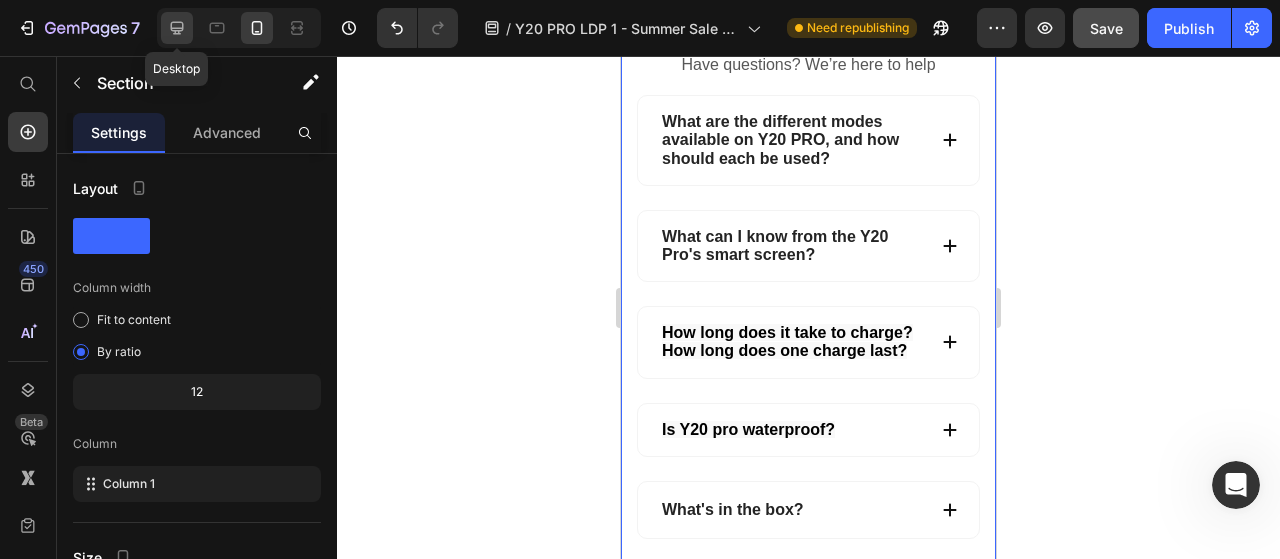 click 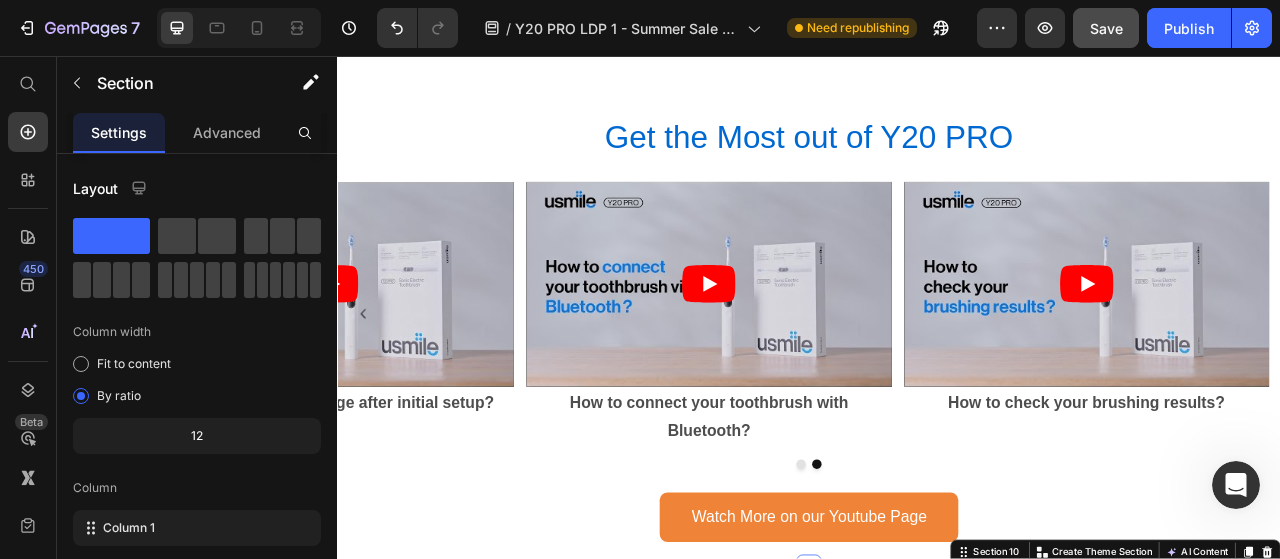 scroll, scrollTop: 6864, scrollLeft: 0, axis: vertical 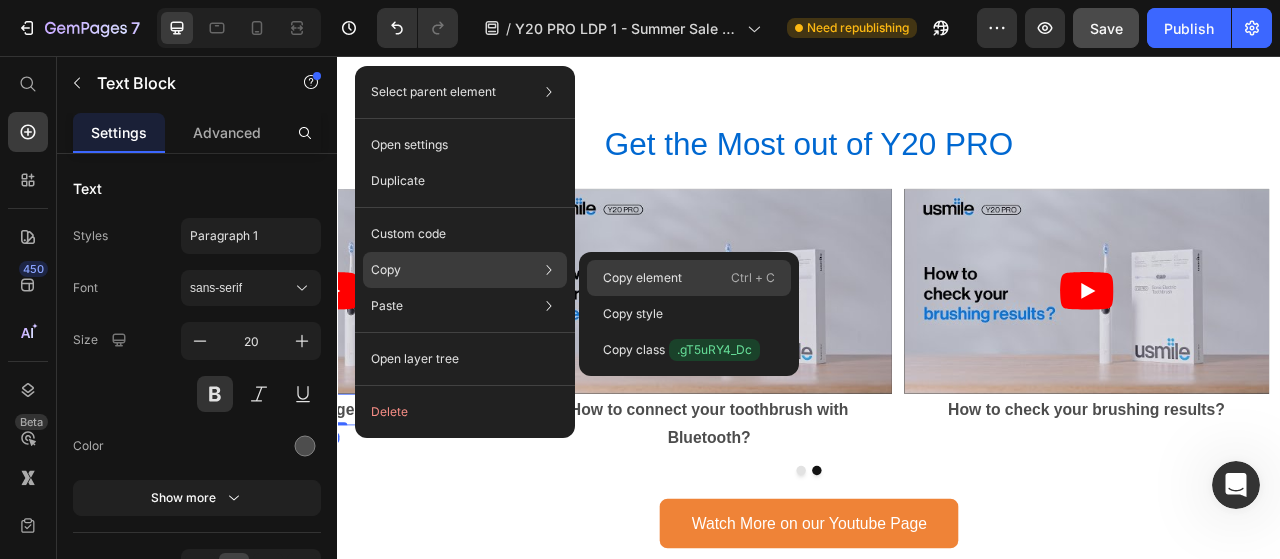 click on "Copy element" at bounding box center [642, 278] 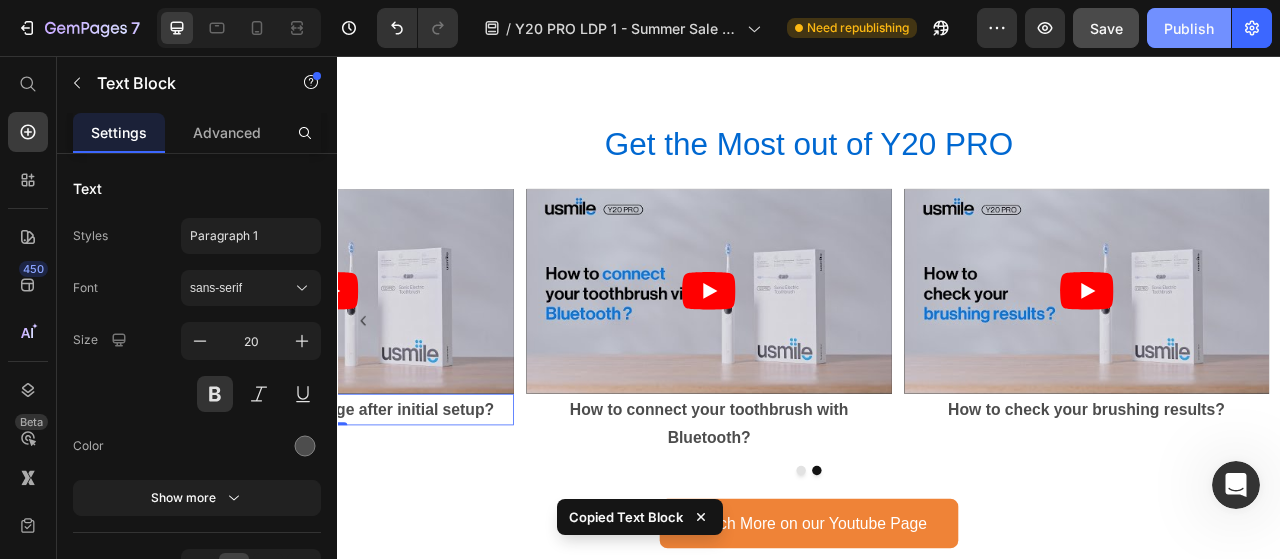 click on "Publish" 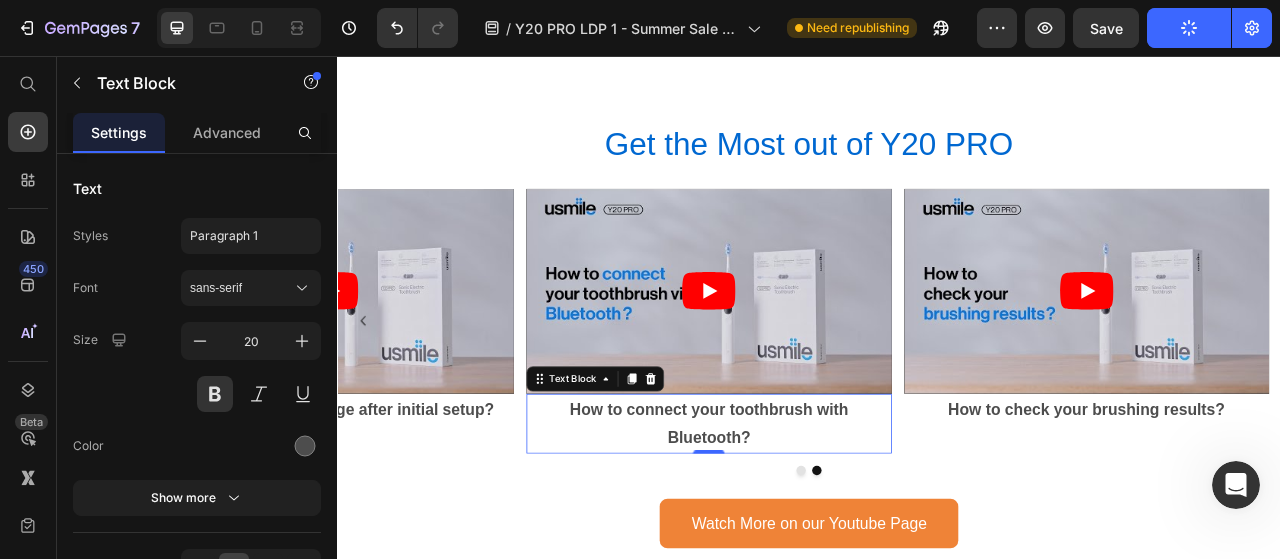 click on "How to connect your toothbrush with Bluetooth?" at bounding box center (809, 524) 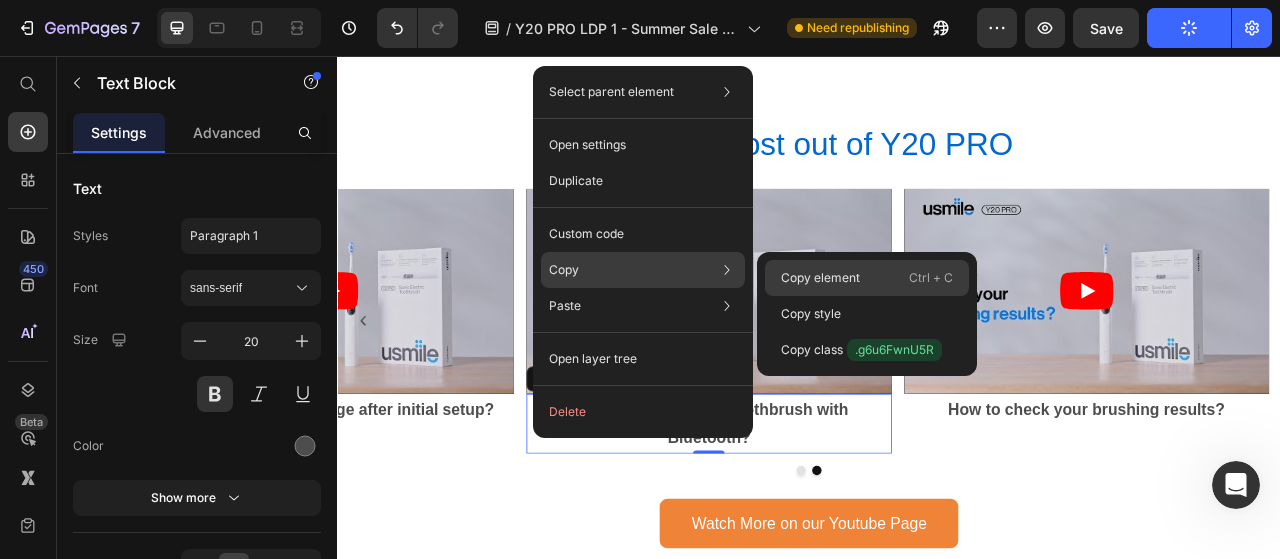 click on "Copy element" at bounding box center (820, 278) 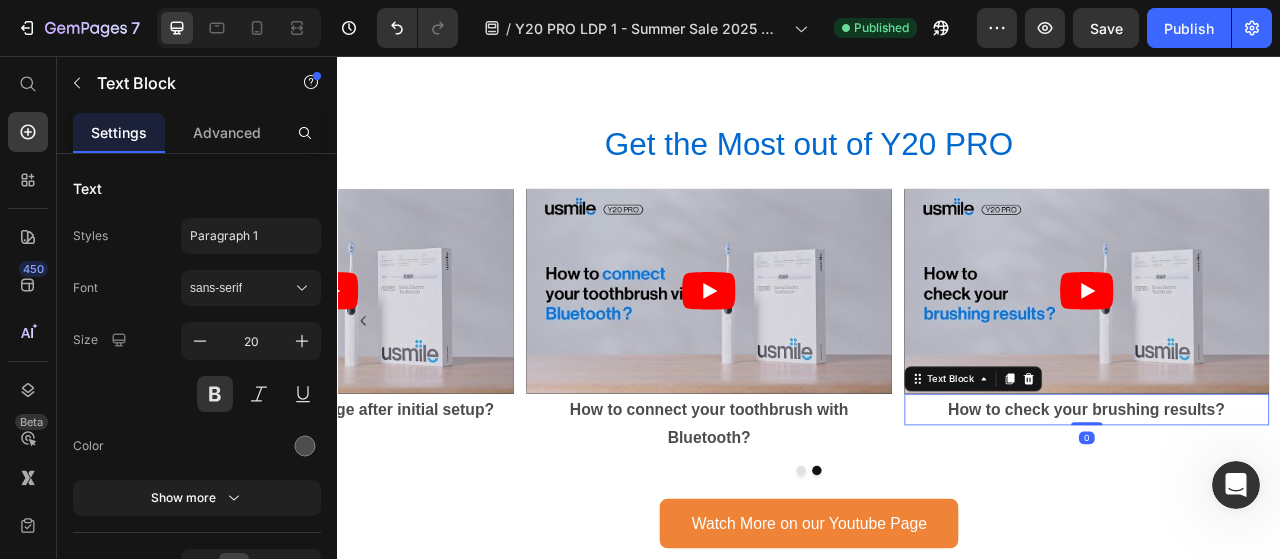 click on "How to check your brushing results?" at bounding box center [1289, 506] 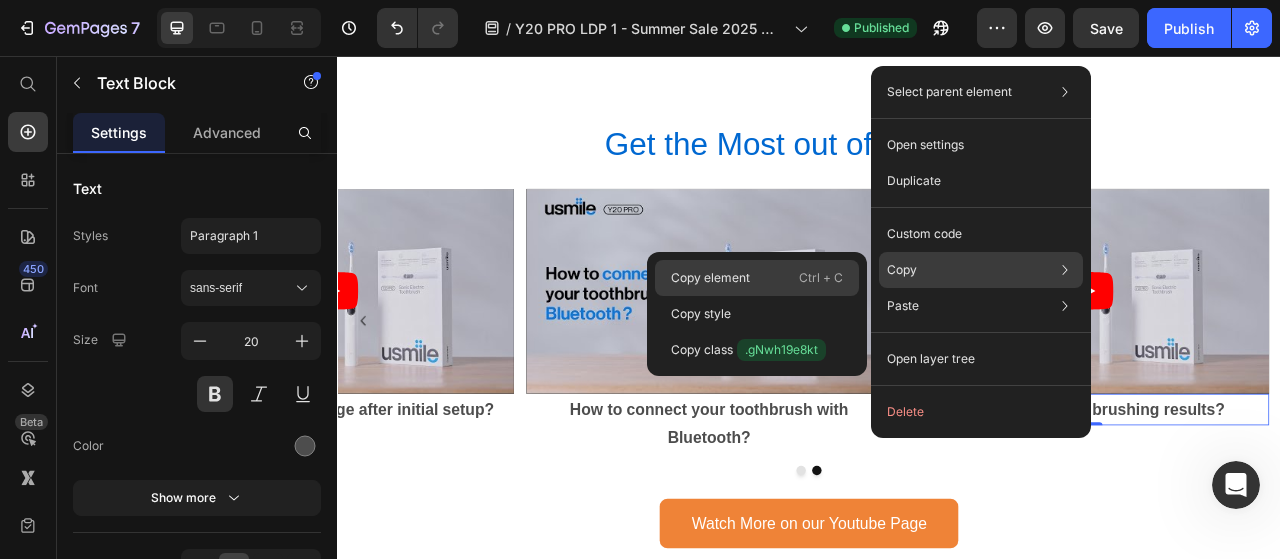 click on "Copy element  Ctrl + C" 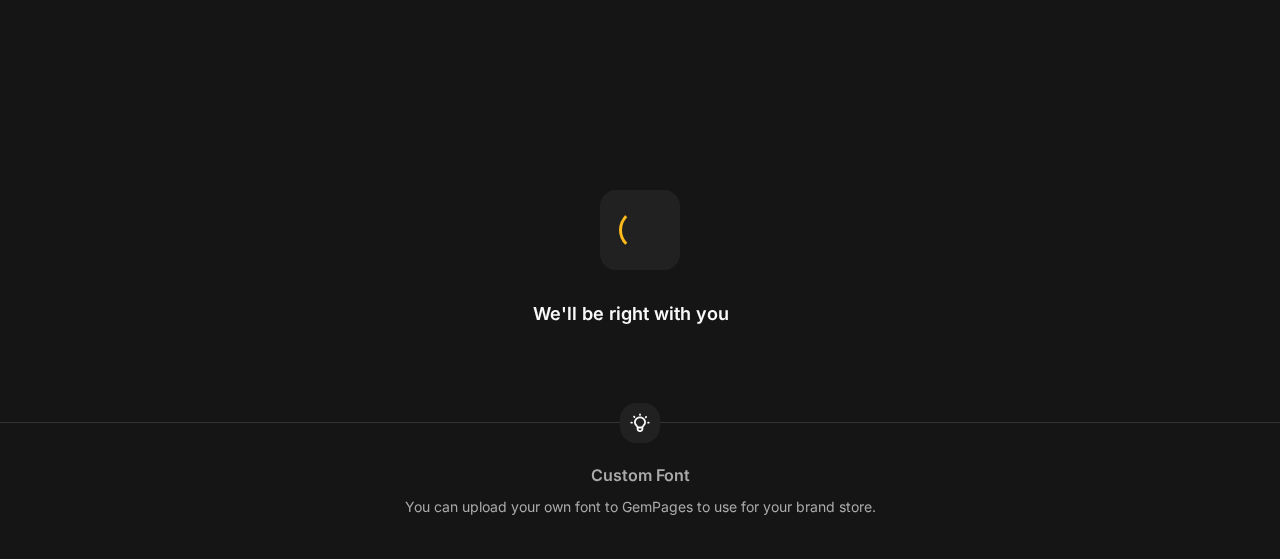 scroll, scrollTop: 0, scrollLeft: 0, axis: both 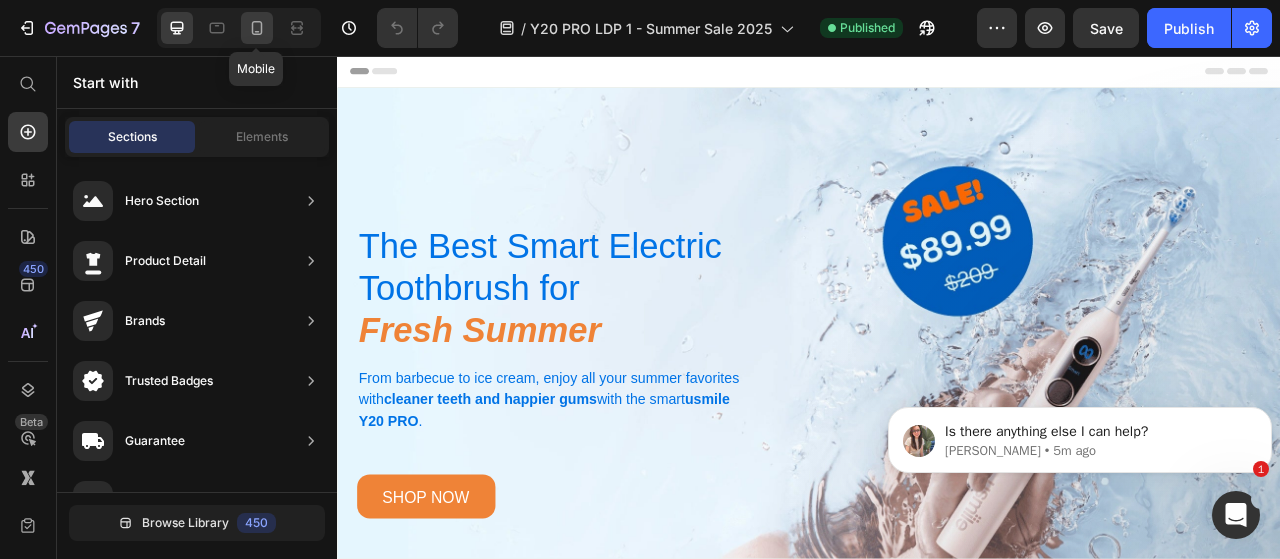 click 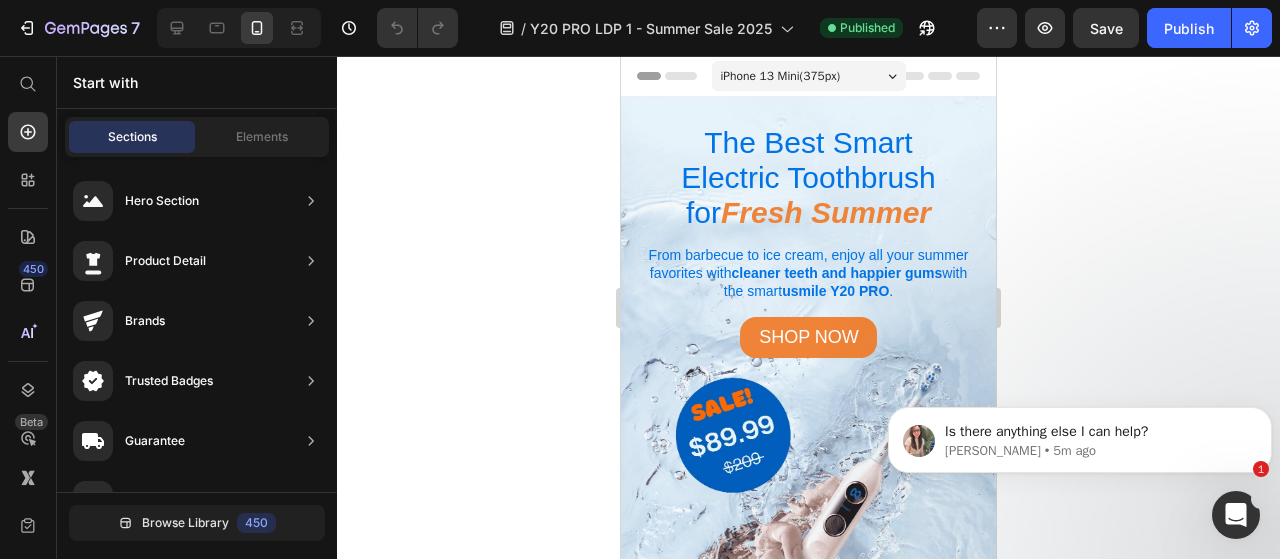 click 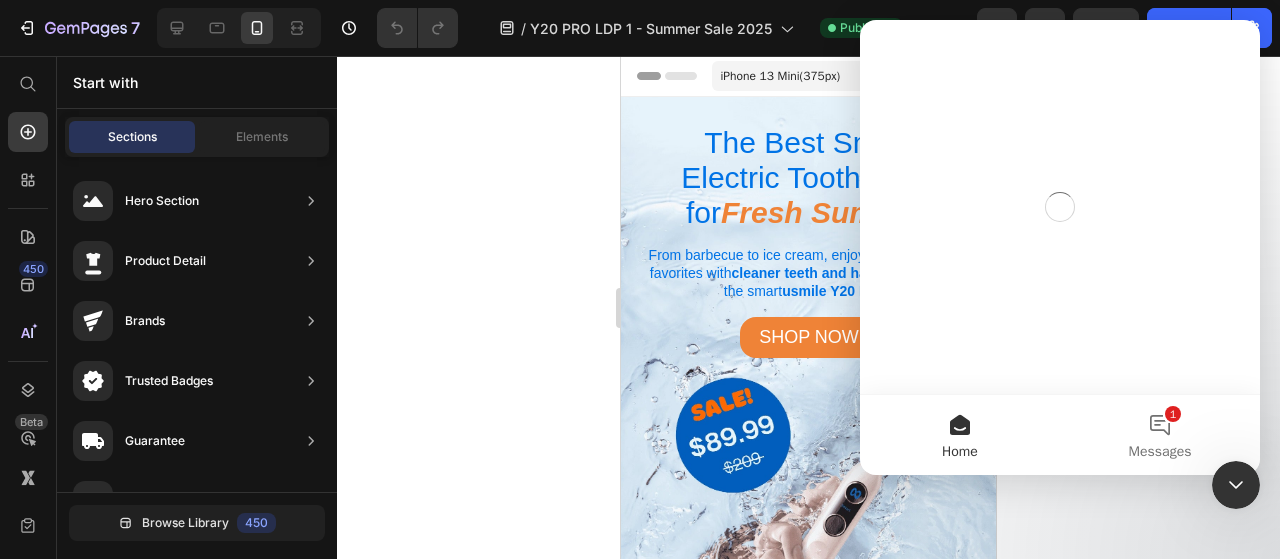 scroll, scrollTop: 0, scrollLeft: 0, axis: both 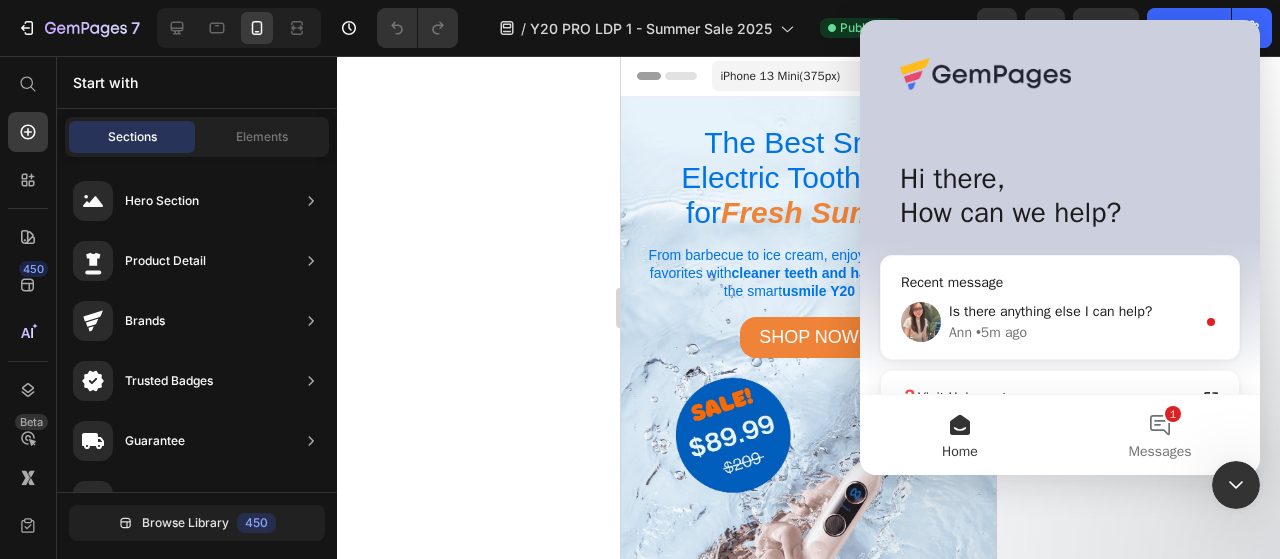 click 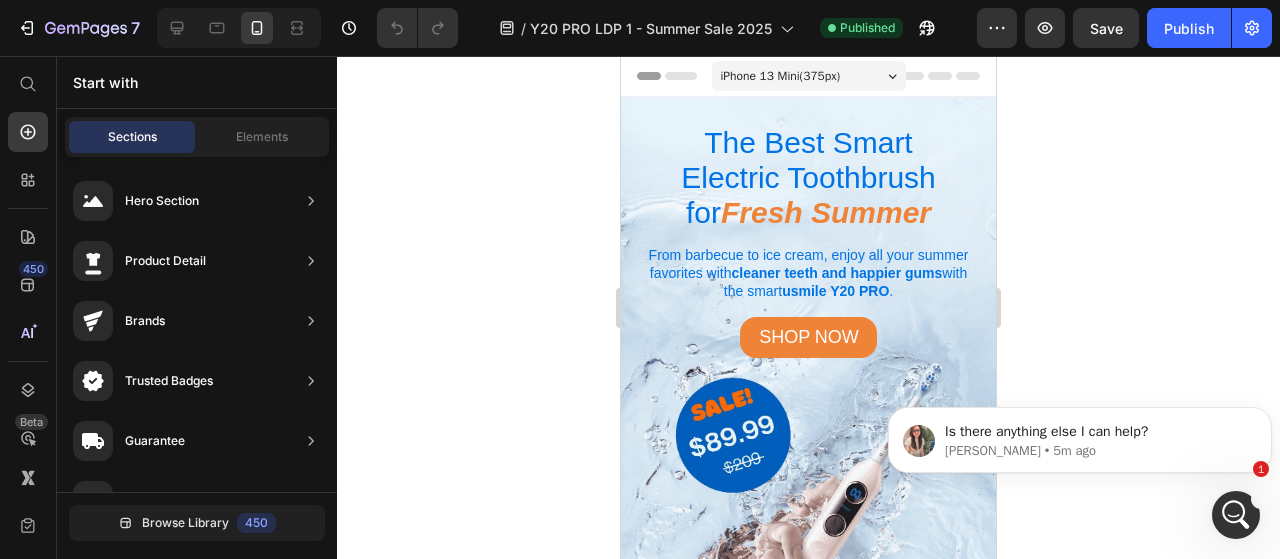 scroll, scrollTop: 0, scrollLeft: 0, axis: both 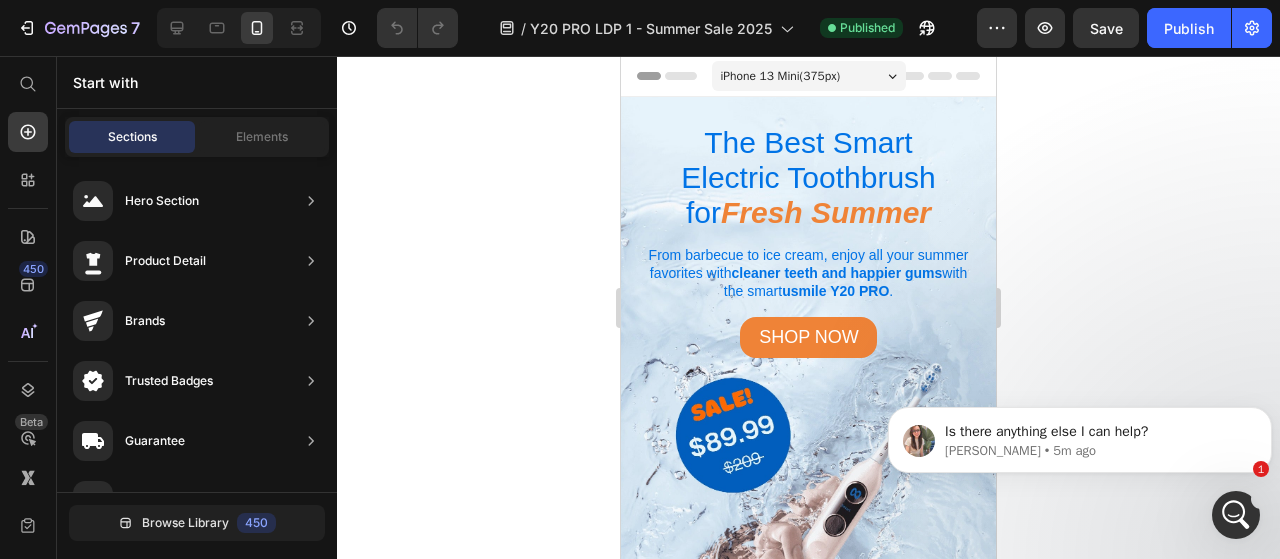 click 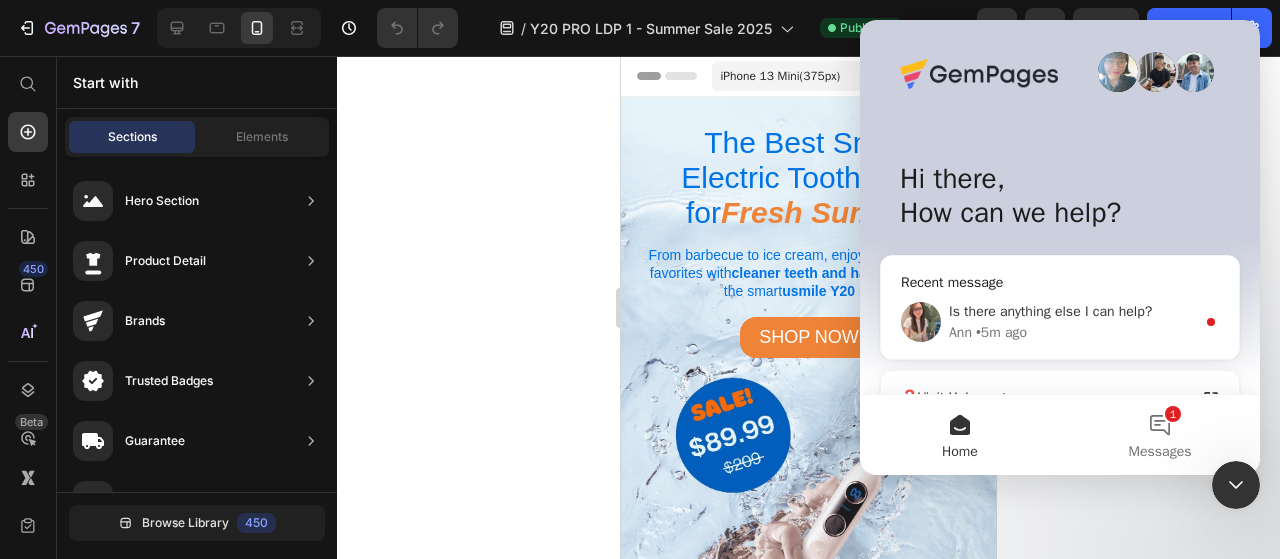 click on "Is there anything else I can help? Ann •  5m ago" at bounding box center [1060, 322] 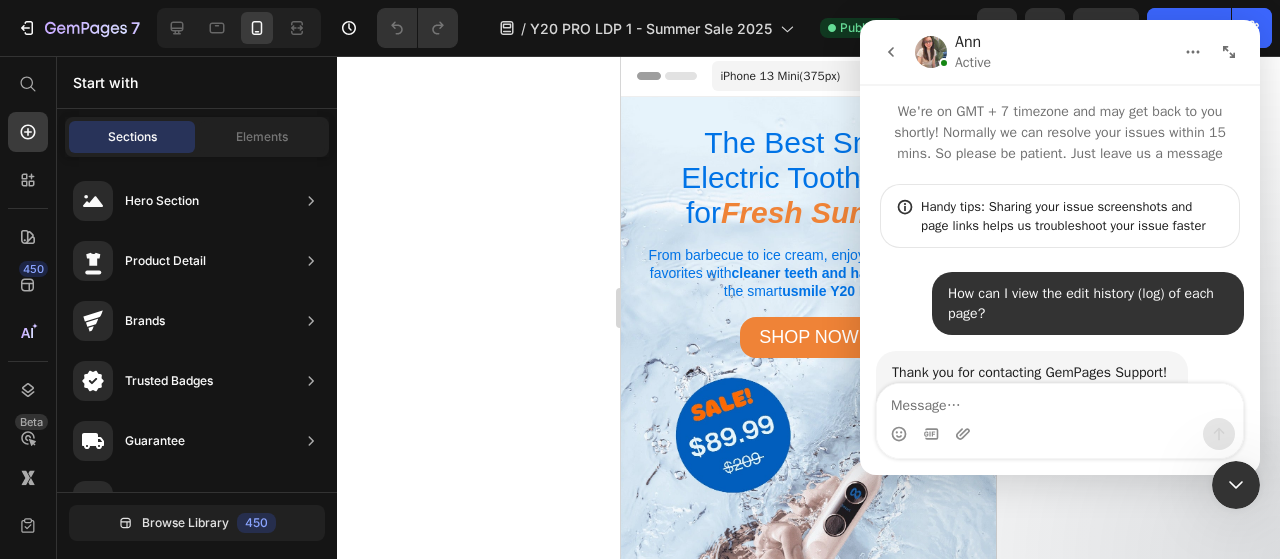 scroll, scrollTop: 2, scrollLeft: 0, axis: vertical 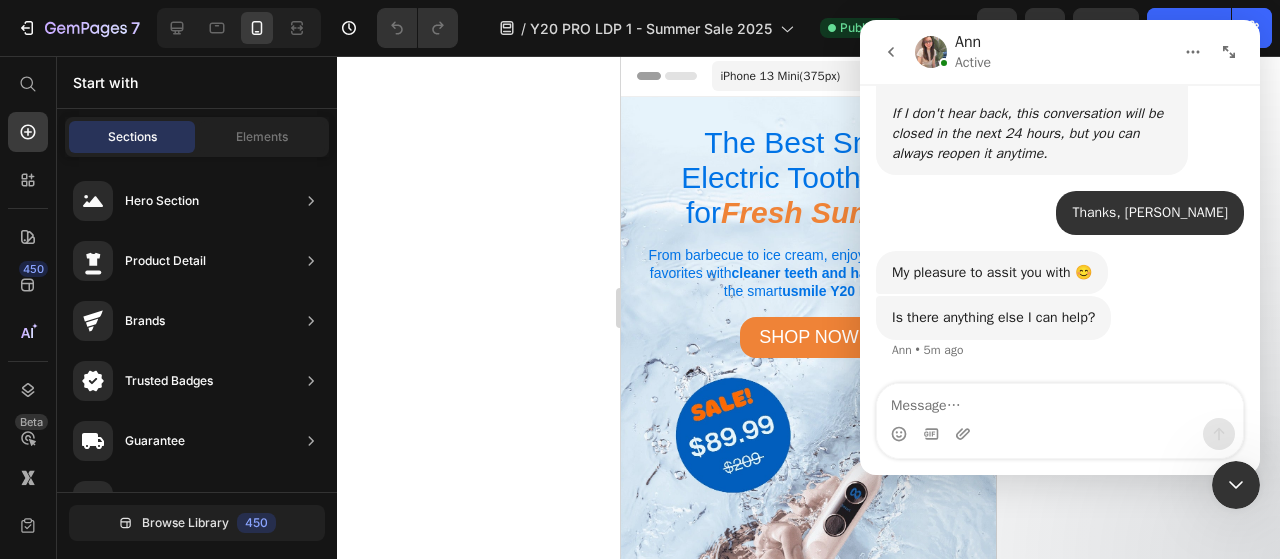 click 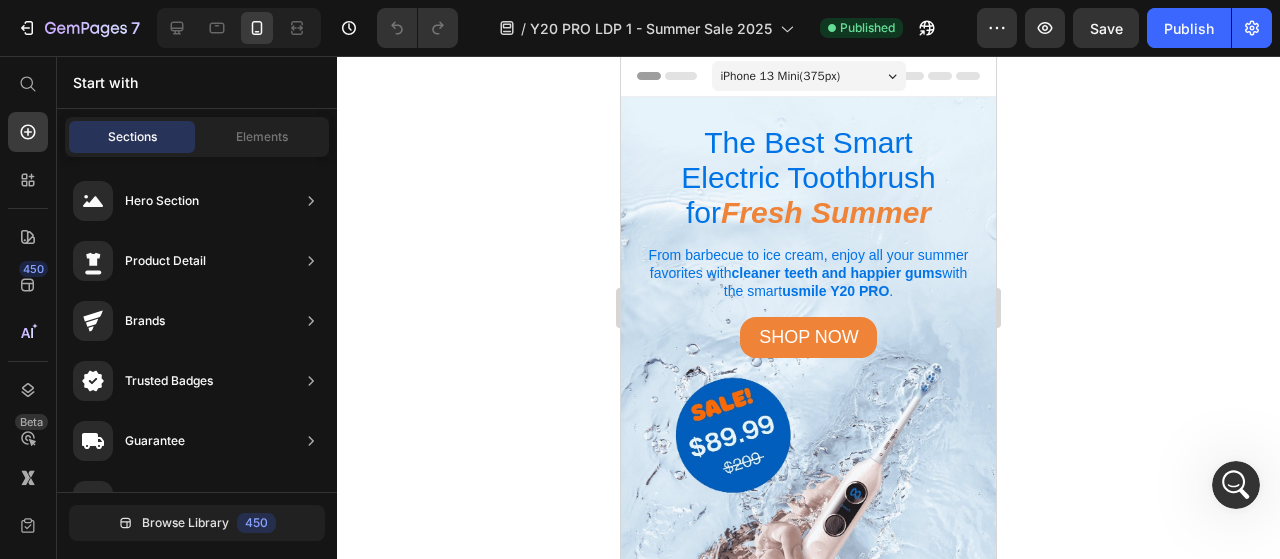 click 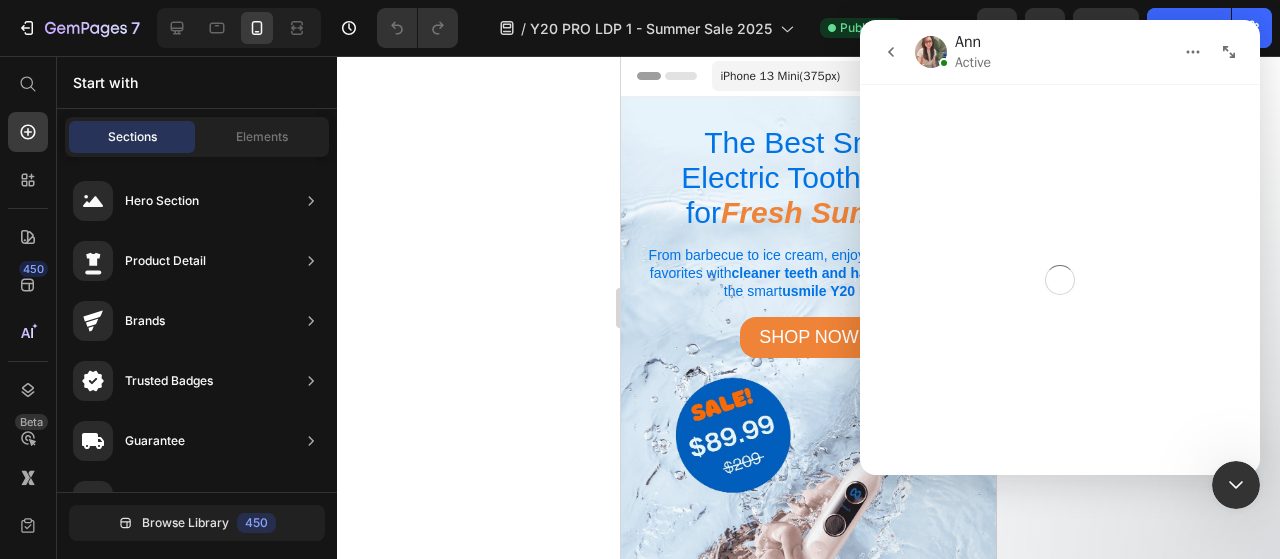 click at bounding box center [1236, 485] 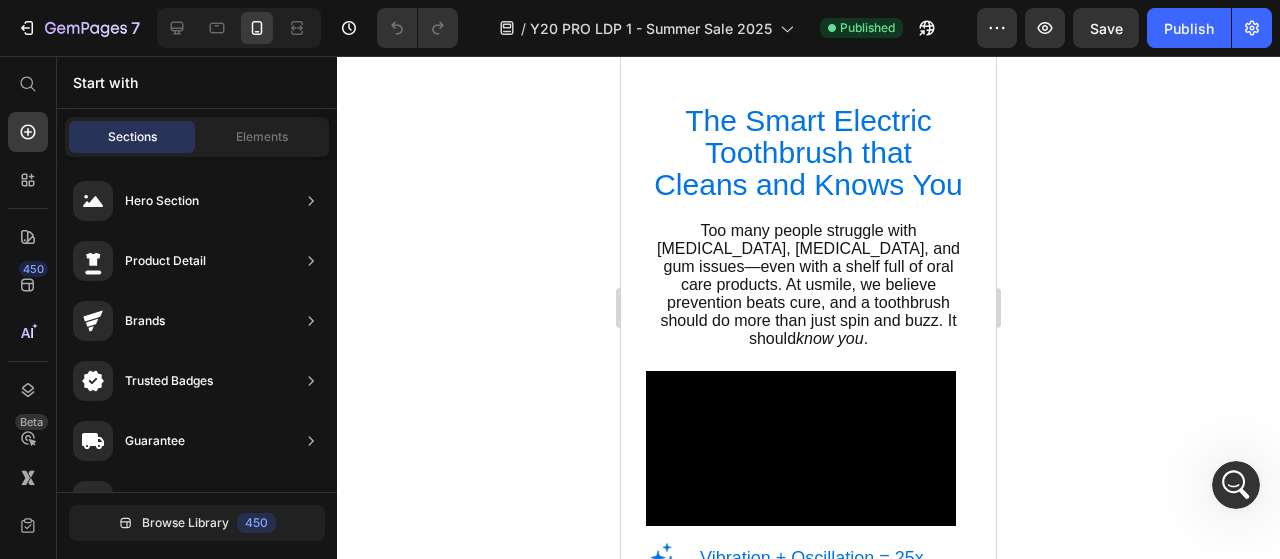 scroll, scrollTop: 966, scrollLeft: 0, axis: vertical 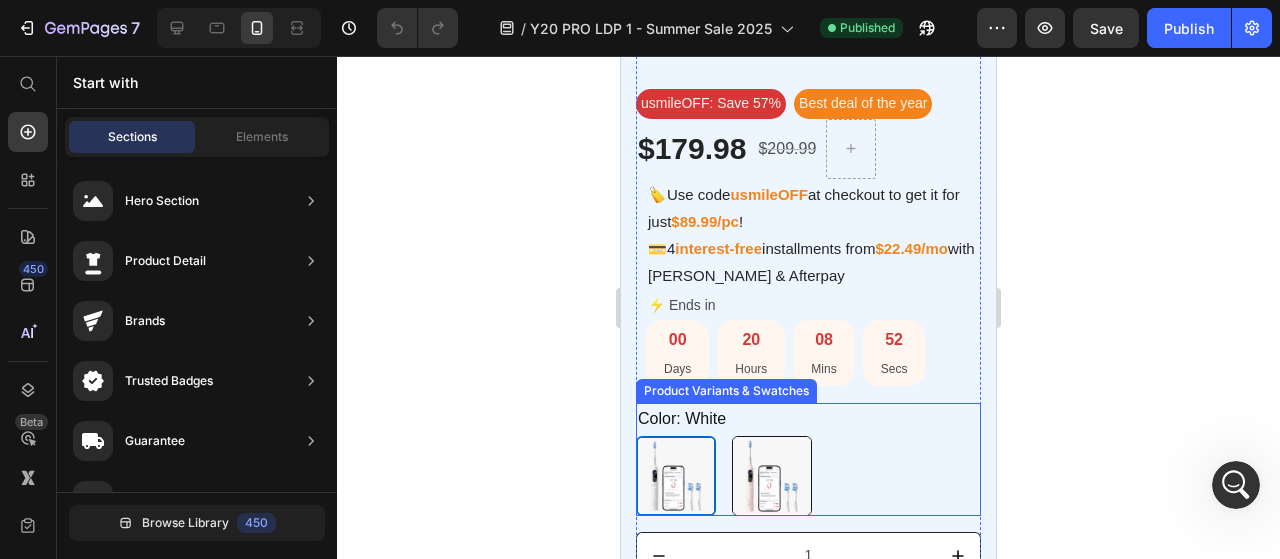 click on "White White Pink Pink" at bounding box center (808, 476) 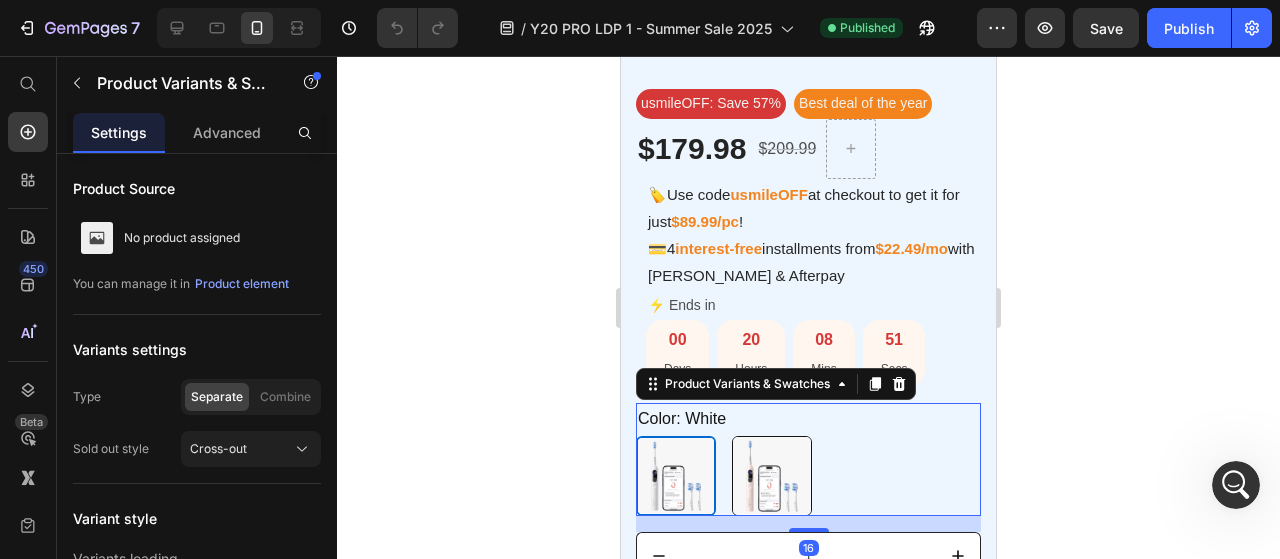 scroll, scrollTop: 2714, scrollLeft: 0, axis: vertical 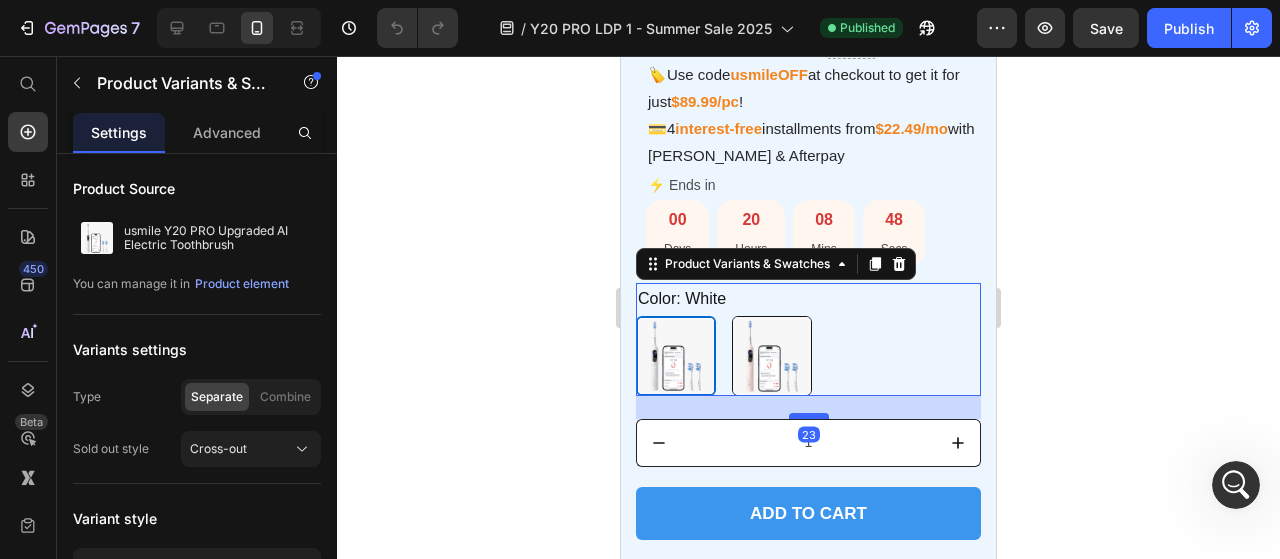 click at bounding box center (809, 416) 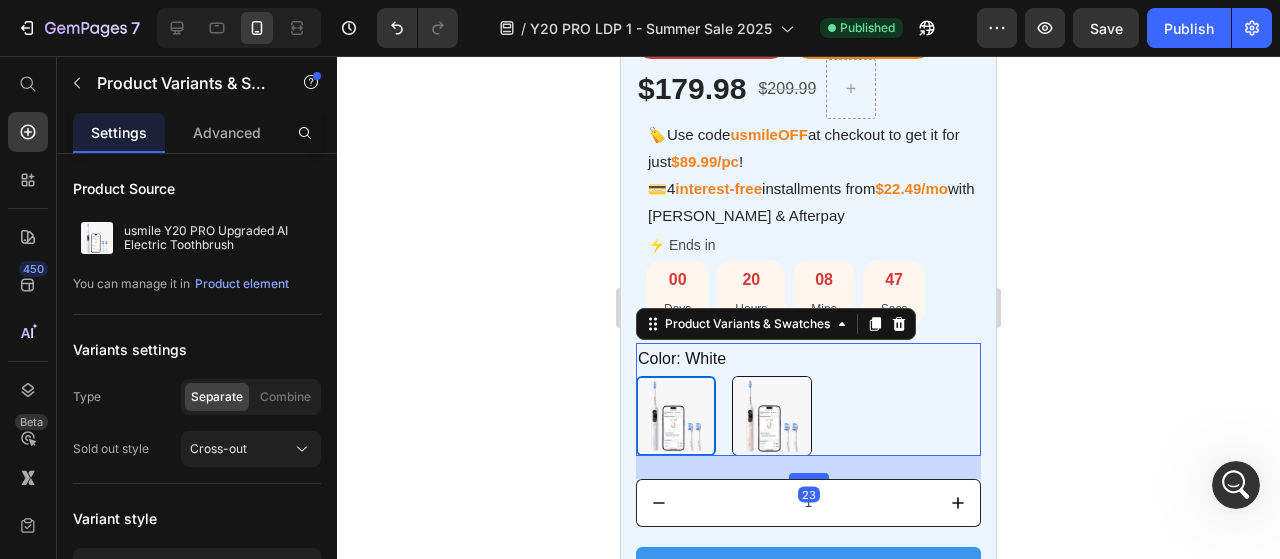 scroll, scrollTop: 2641, scrollLeft: 0, axis: vertical 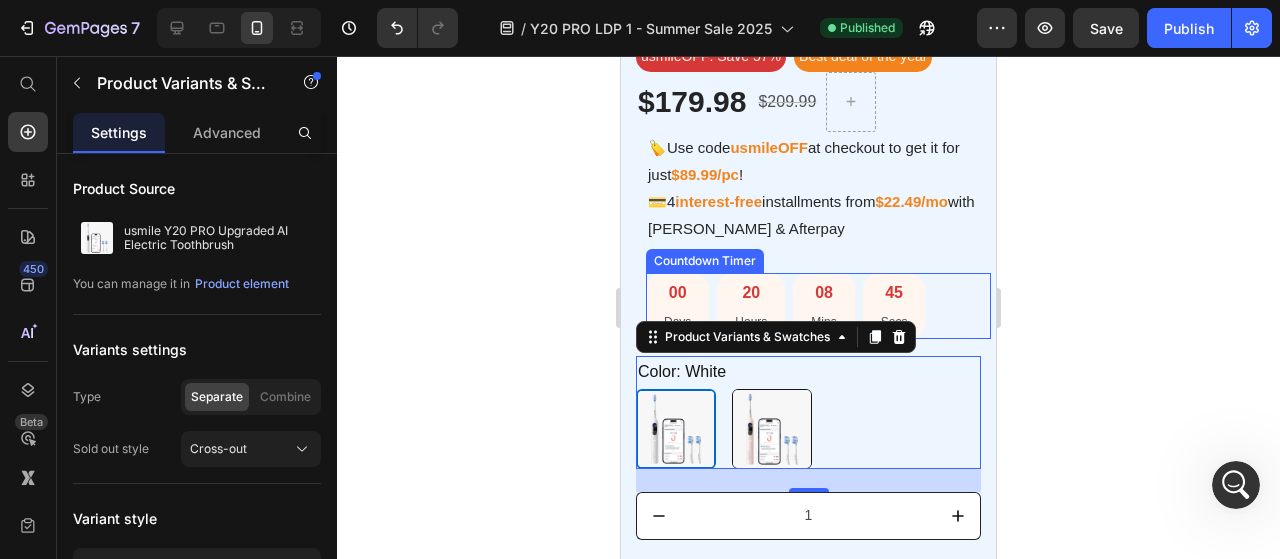 click on "00 Days 20 Hours 08 Mins 45 Secs" at bounding box center (818, 306) 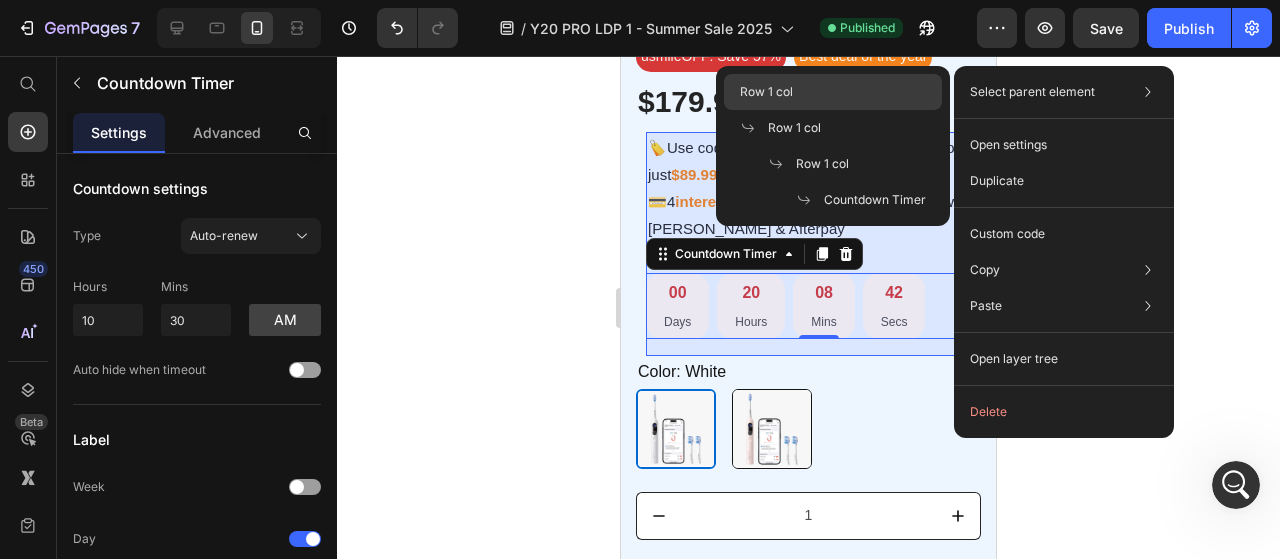 click on "Row 1 col" 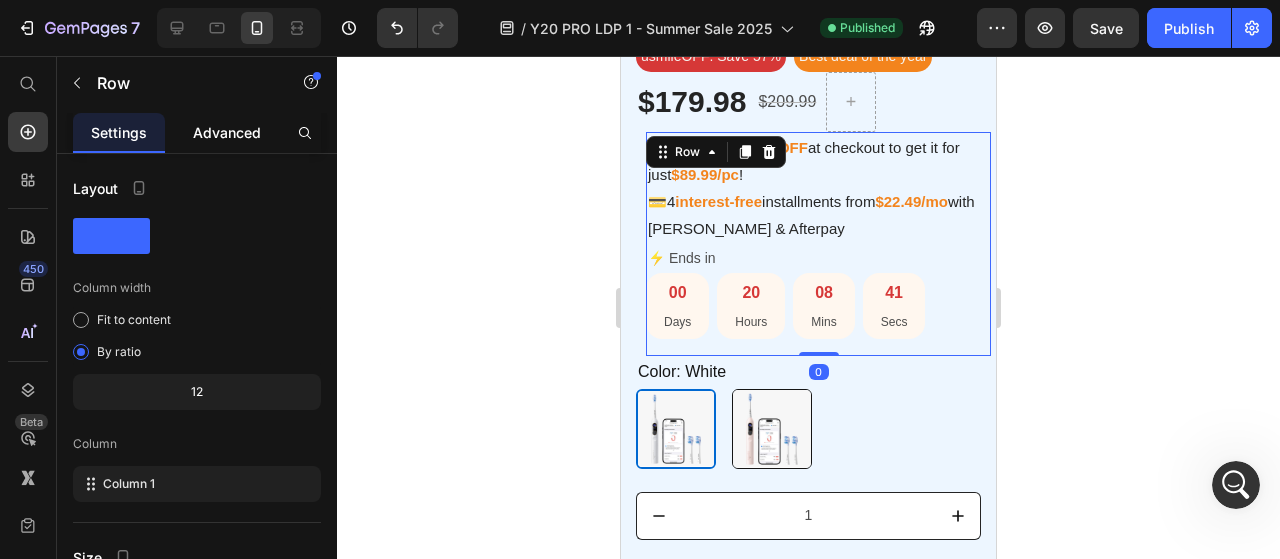 click on "Advanced" at bounding box center [227, 132] 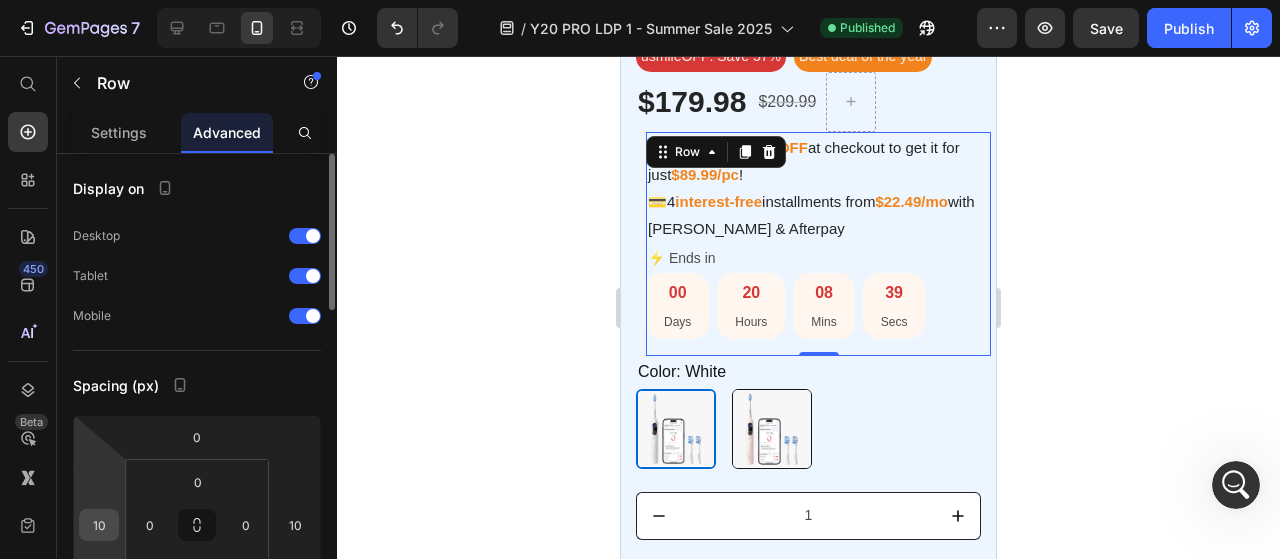 click on "10" at bounding box center [99, 525] 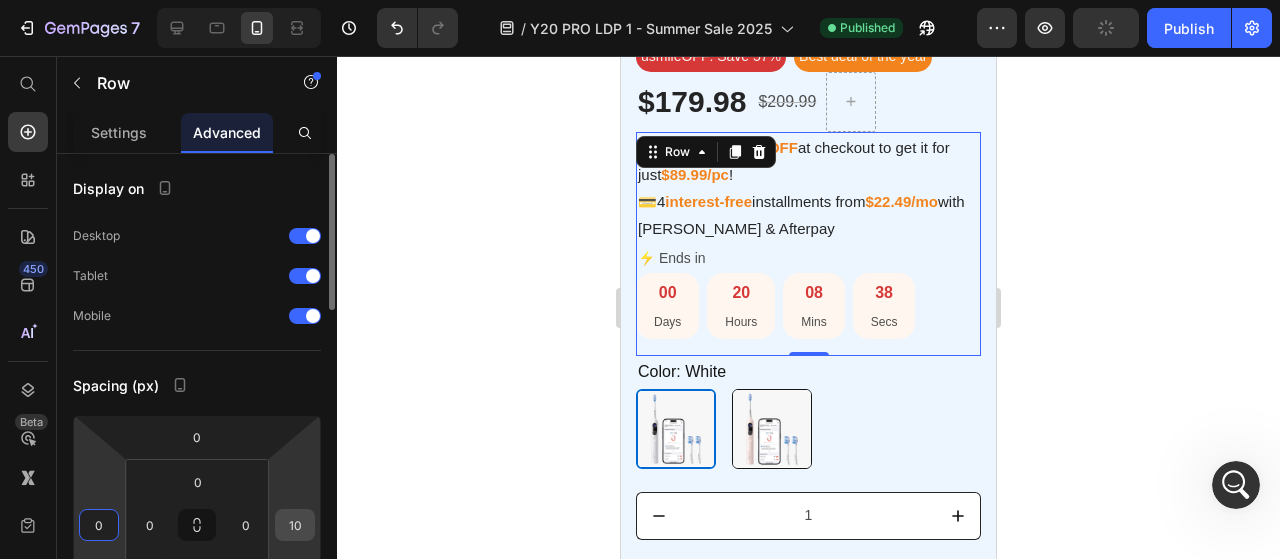 type on "0" 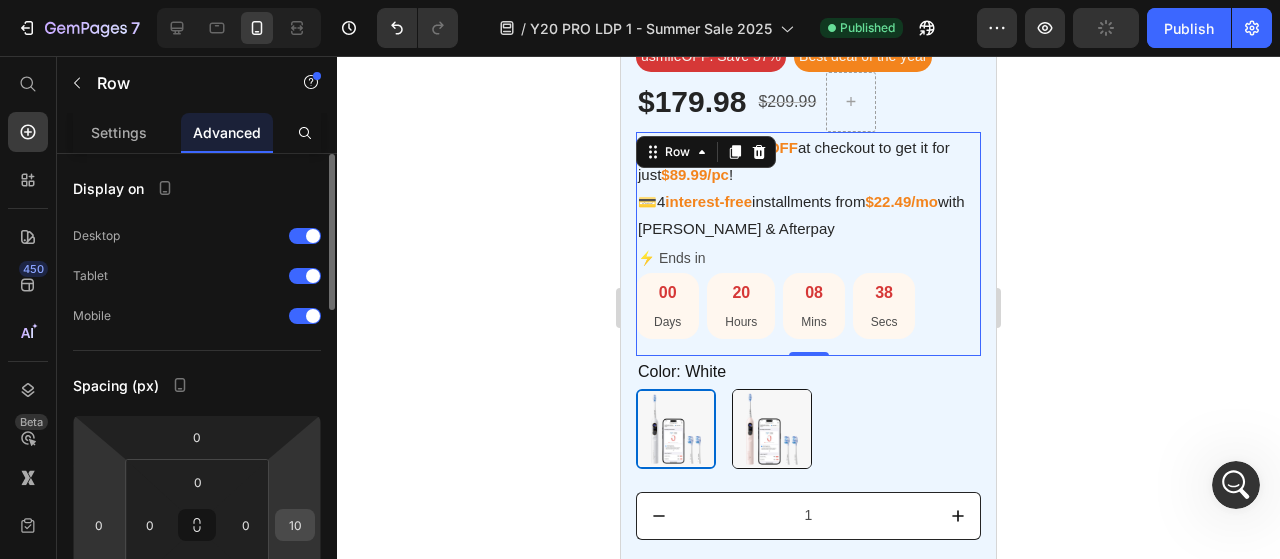 click on "10" at bounding box center [295, 525] 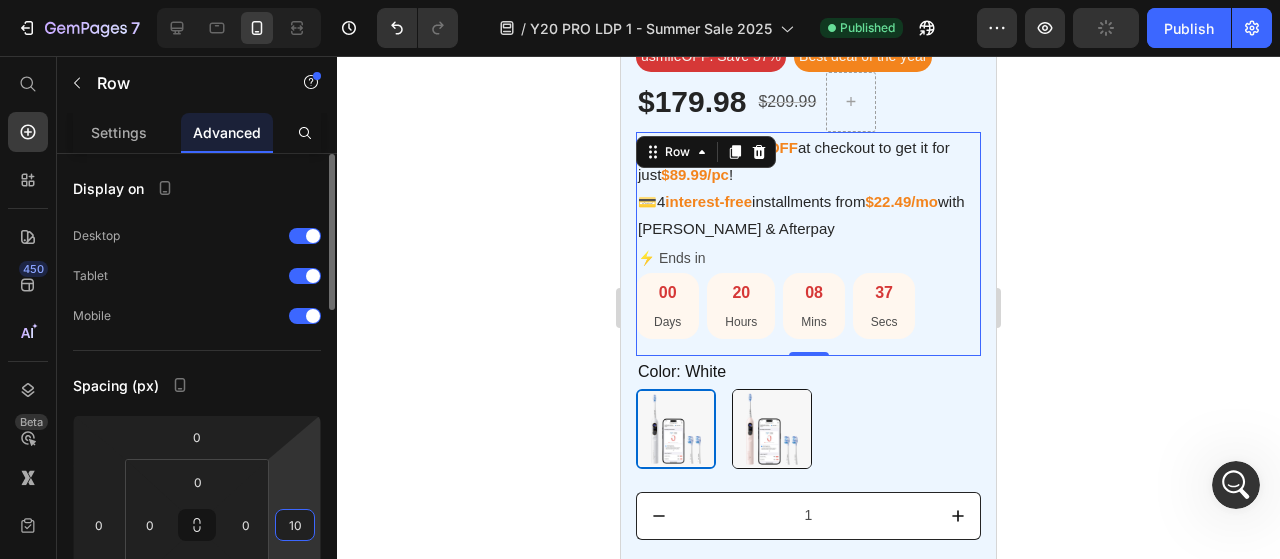 click on "10" at bounding box center (295, 525) 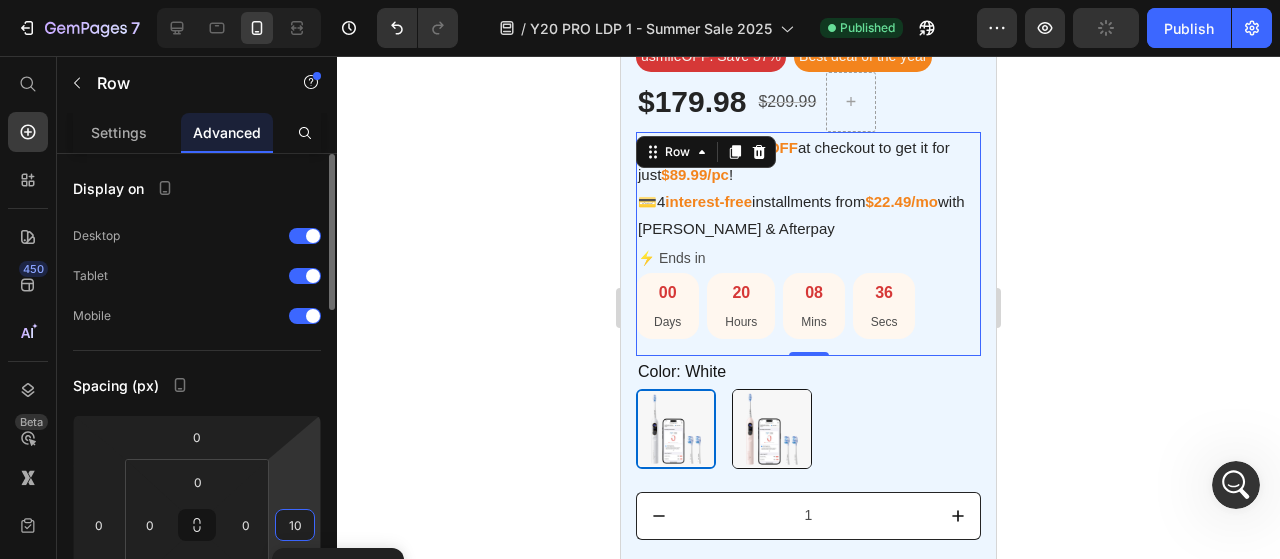 type on "0" 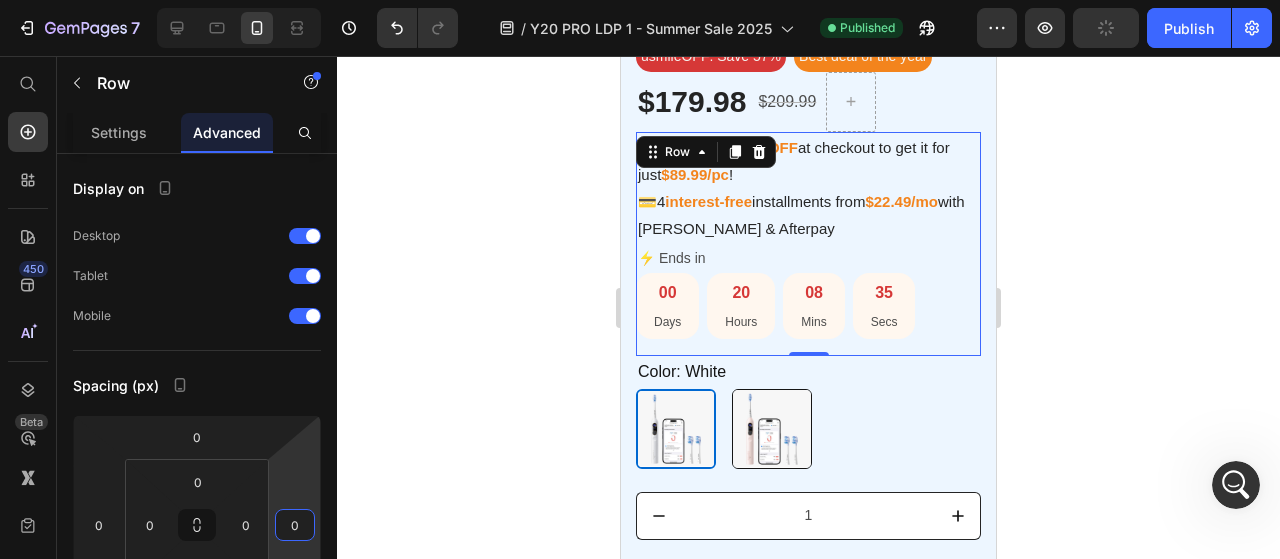 click 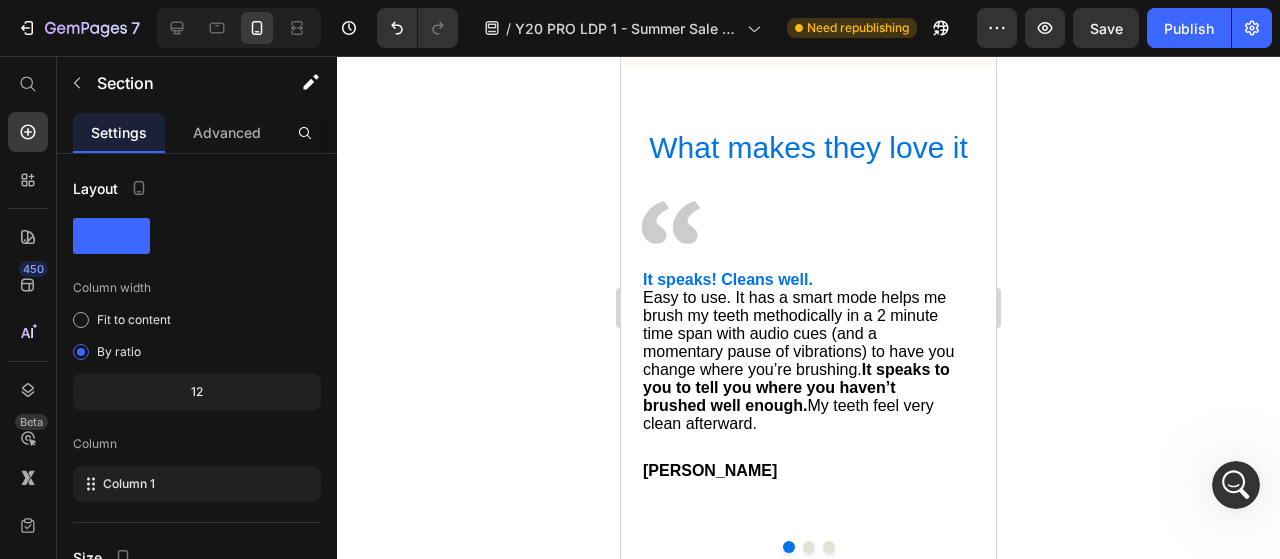 scroll, scrollTop: 5720, scrollLeft: 0, axis: vertical 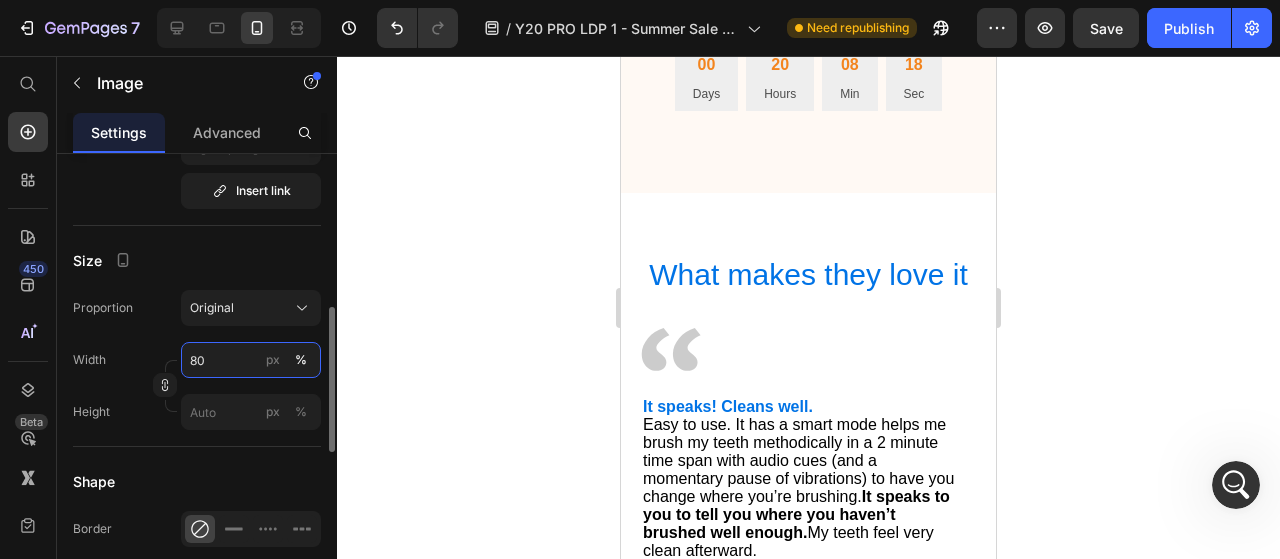 click on "80" at bounding box center (251, 360) 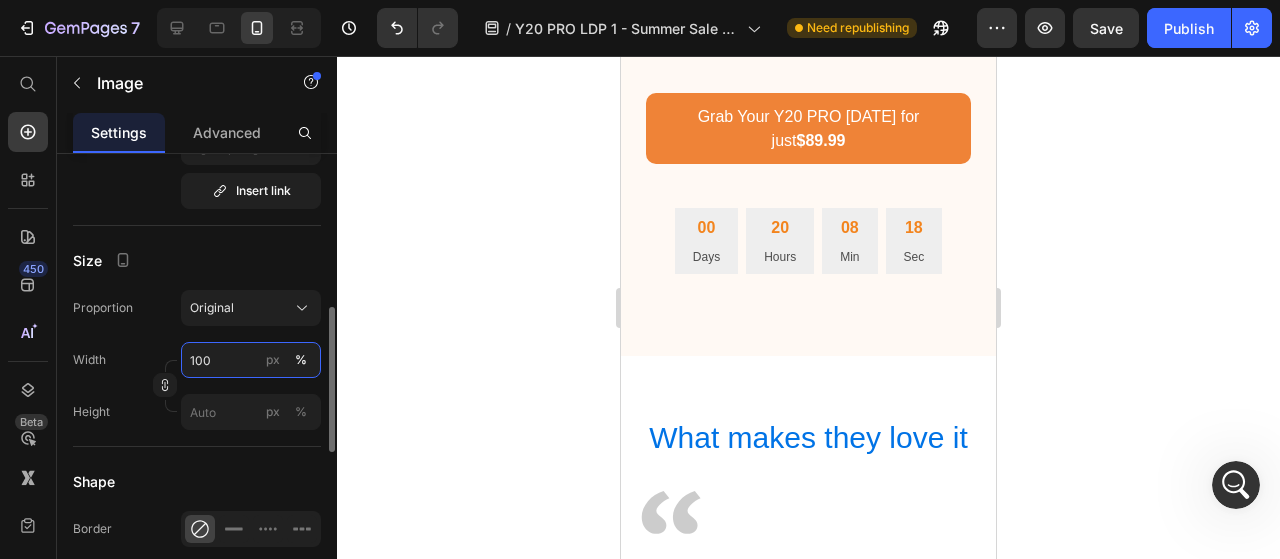 scroll, scrollTop: 5766, scrollLeft: 0, axis: vertical 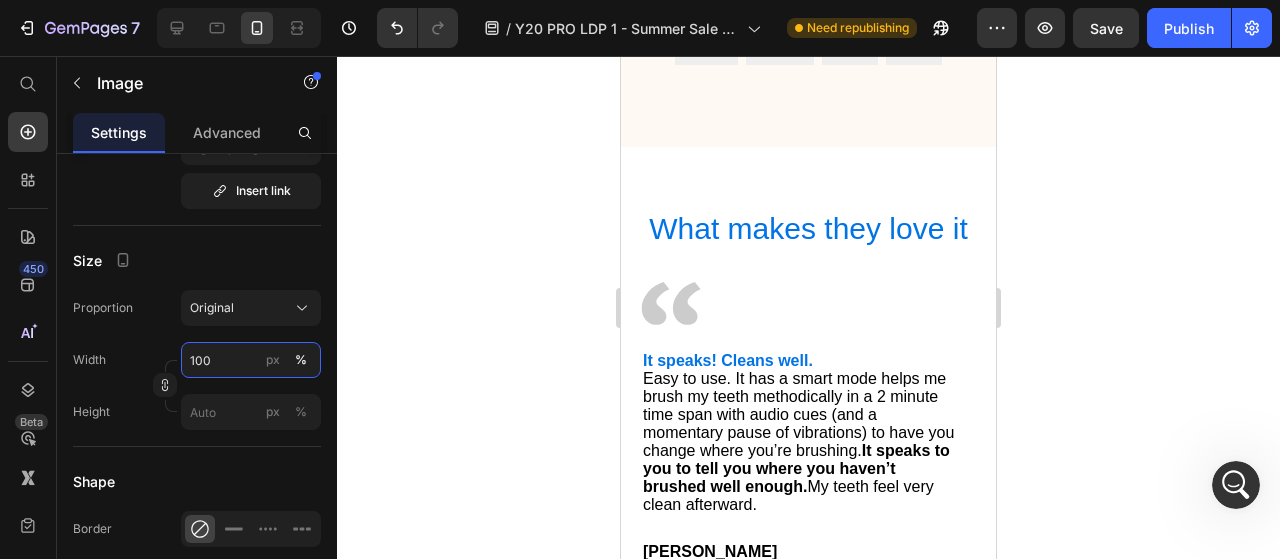 type on "100" 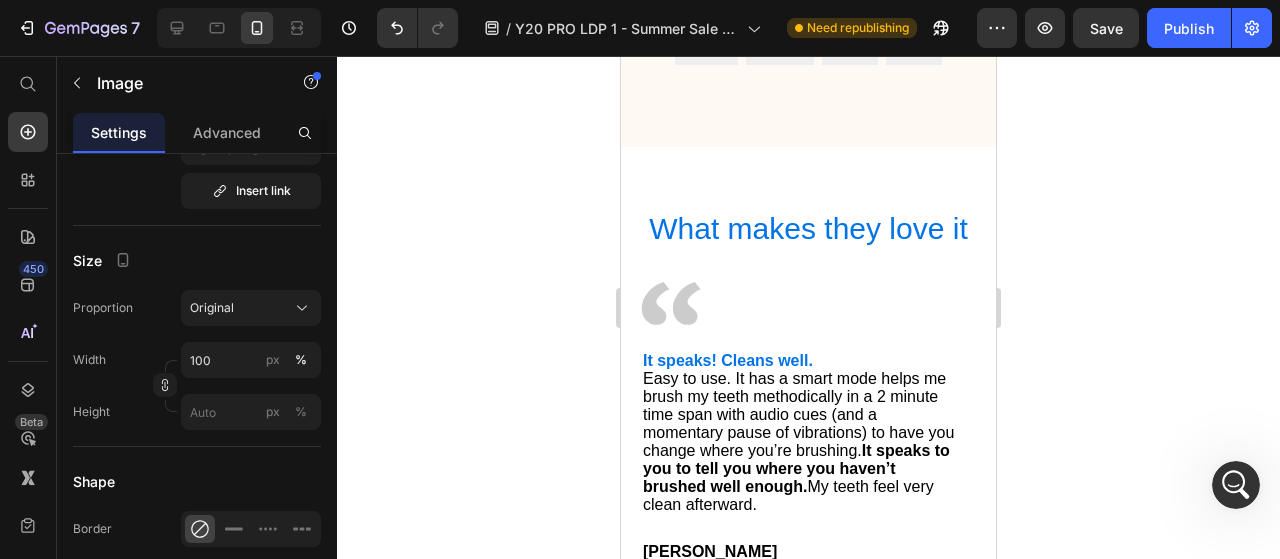 click 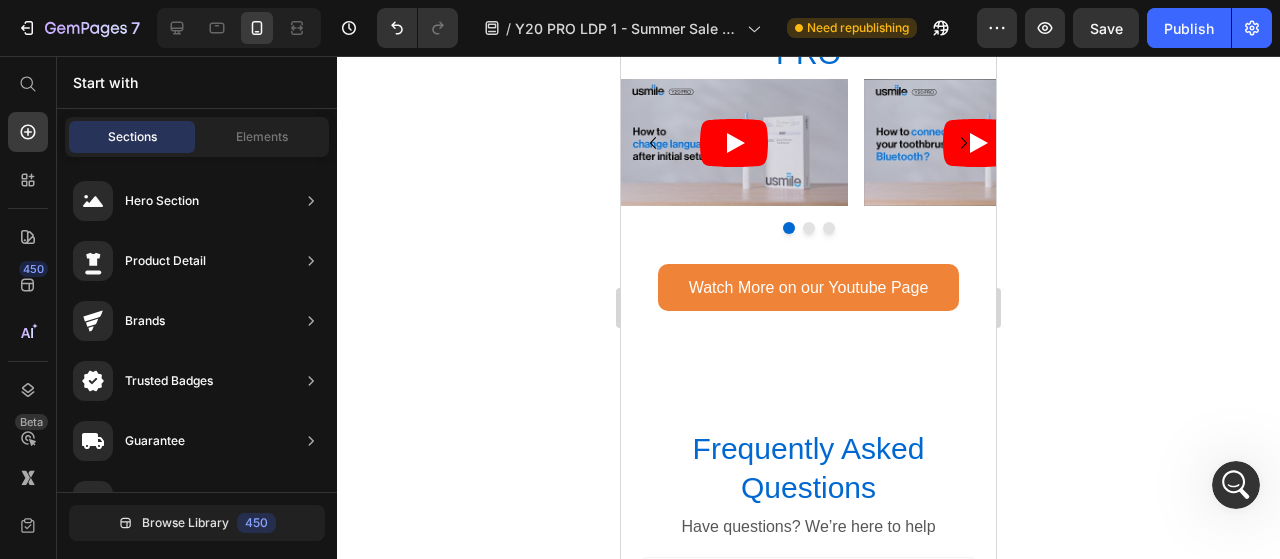 scroll, scrollTop: 7478, scrollLeft: 0, axis: vertical 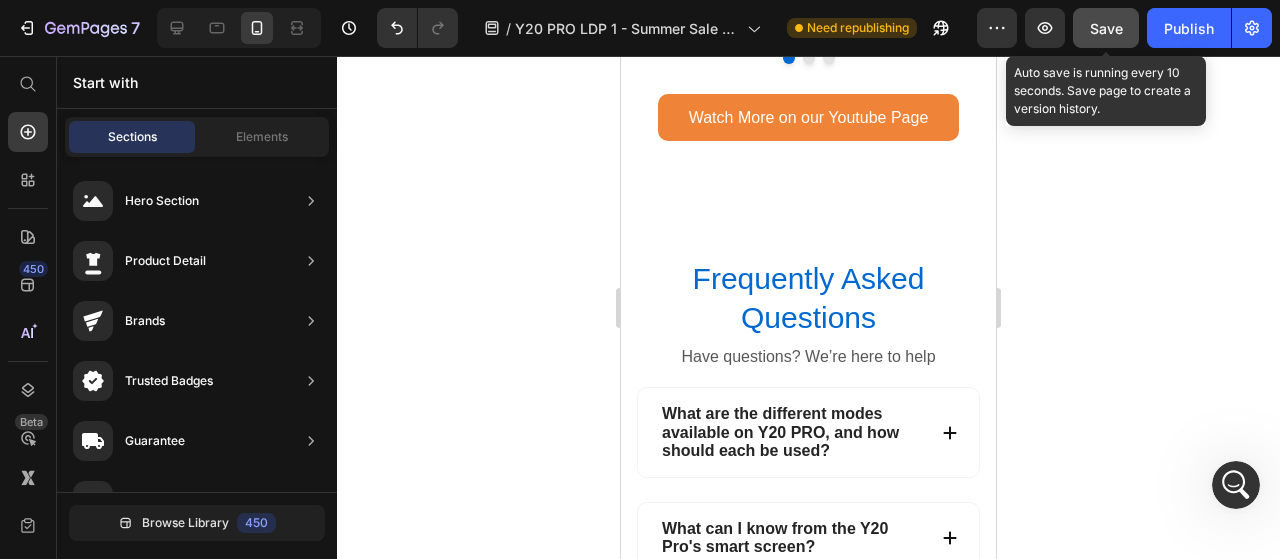 click on "Save" at bounding box center [1106, 28] 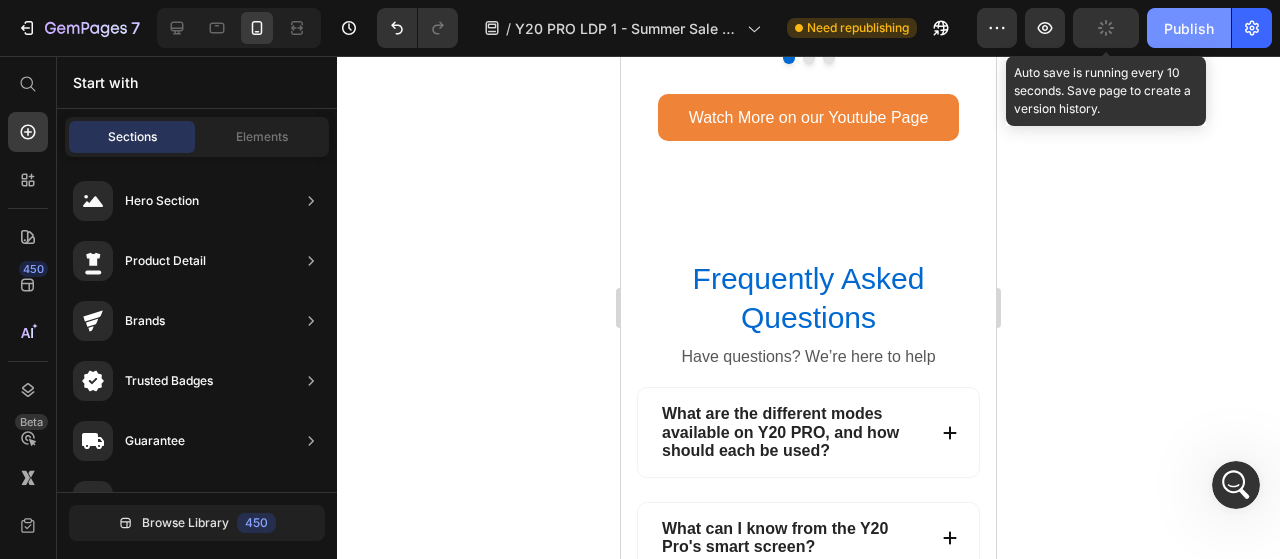 click on "Publish" 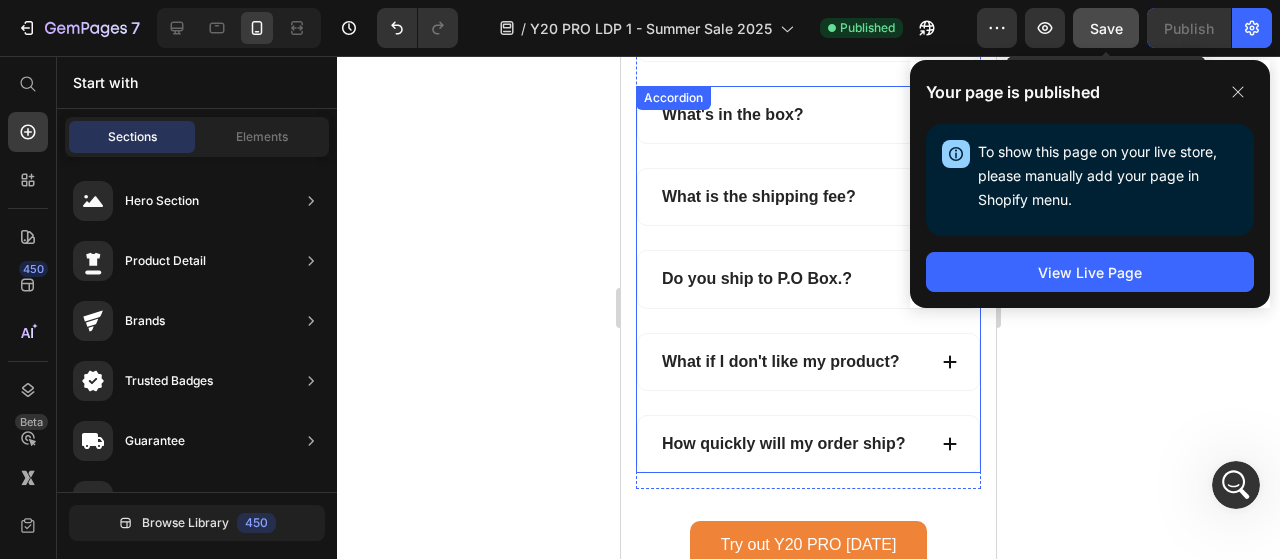 scroll, scrollTop: 8114, scrollLeft: 0, axis: vertical 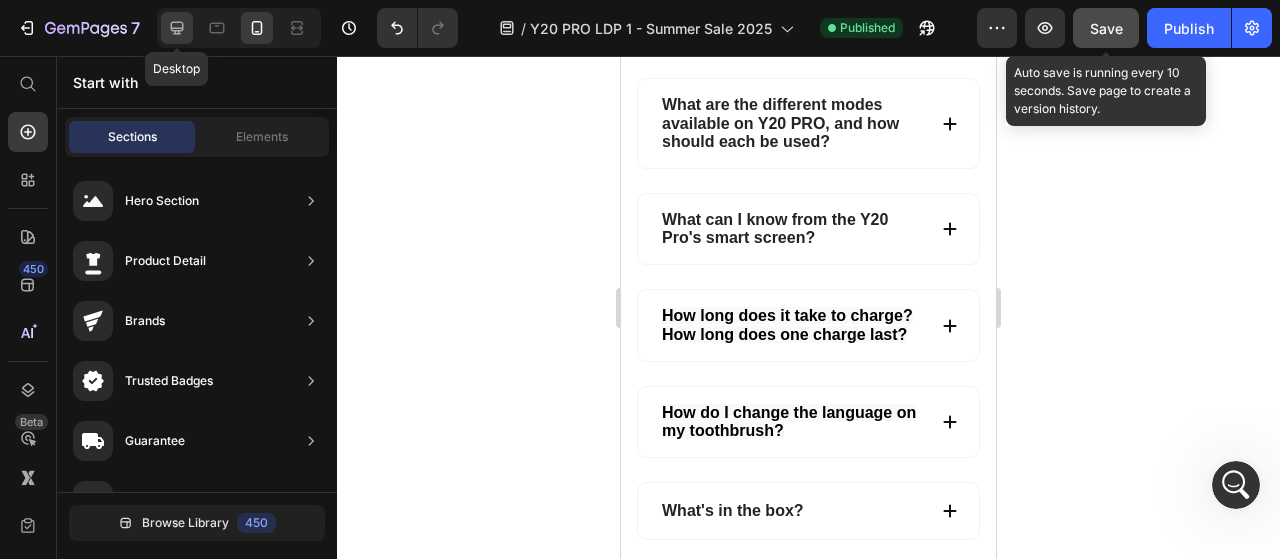 drag, startPoint x: 170, startPoint y: 17, endPoint x: 70, endPoint y: 21, distance: 100.07997 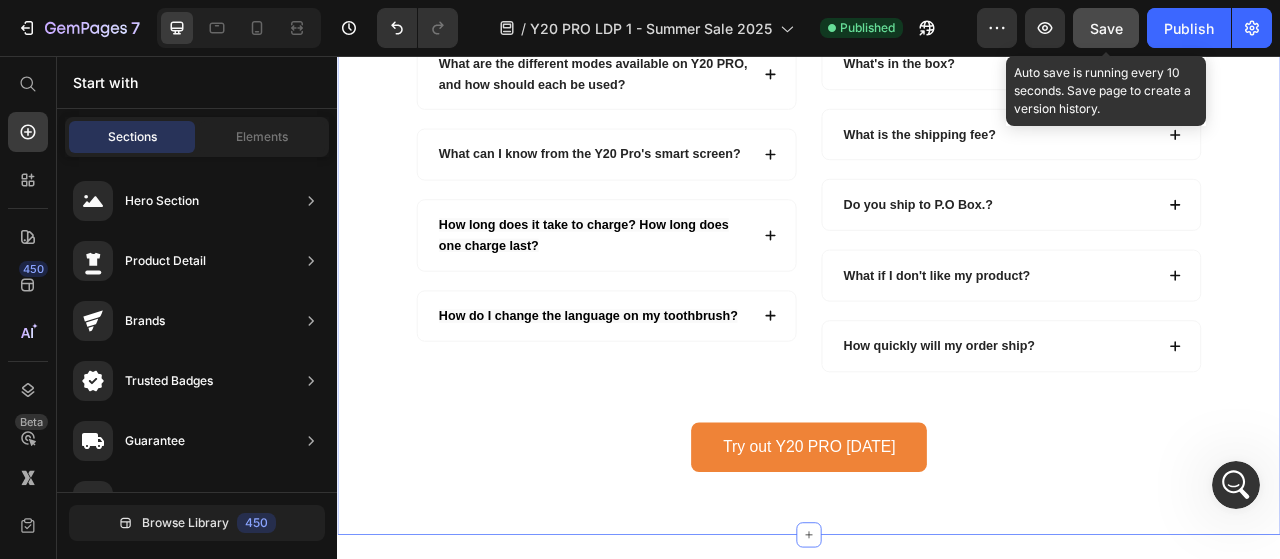 scroll, scrollTop: 8170, scrollLeft: 0, axis: vertical 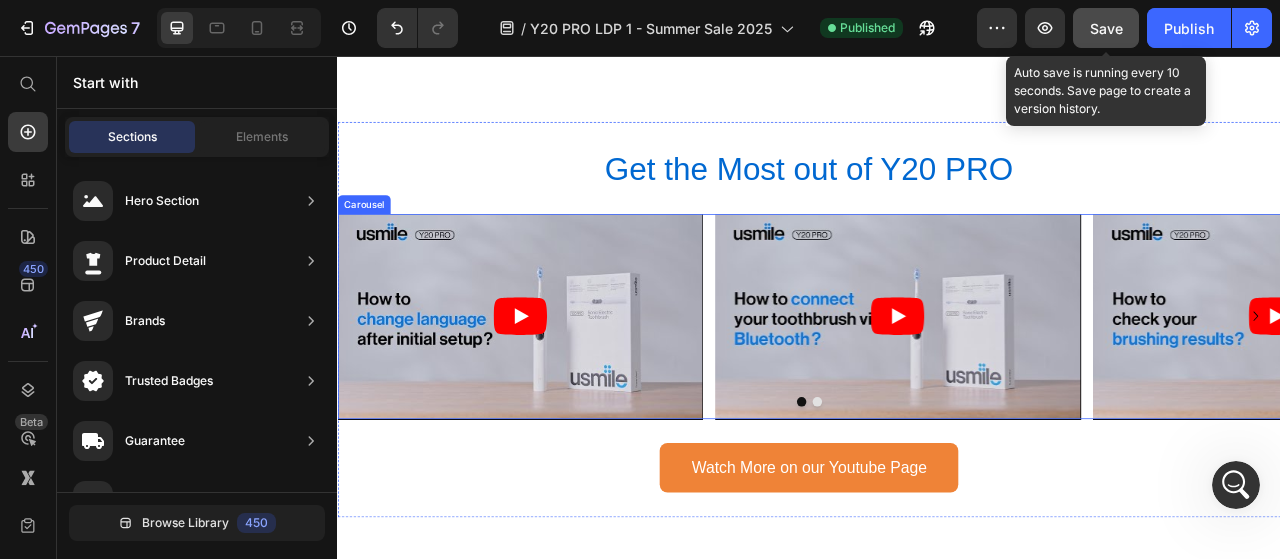 click at bounding box center (937, 497) 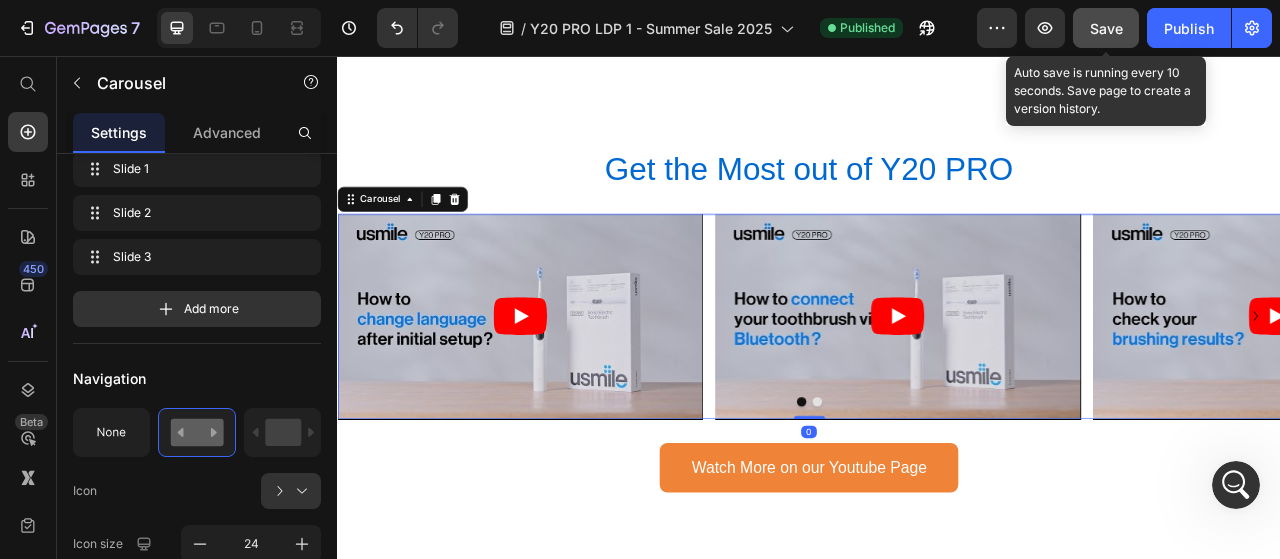 scroll, scrollTop: 0, scrollLeft: 0, axis: both 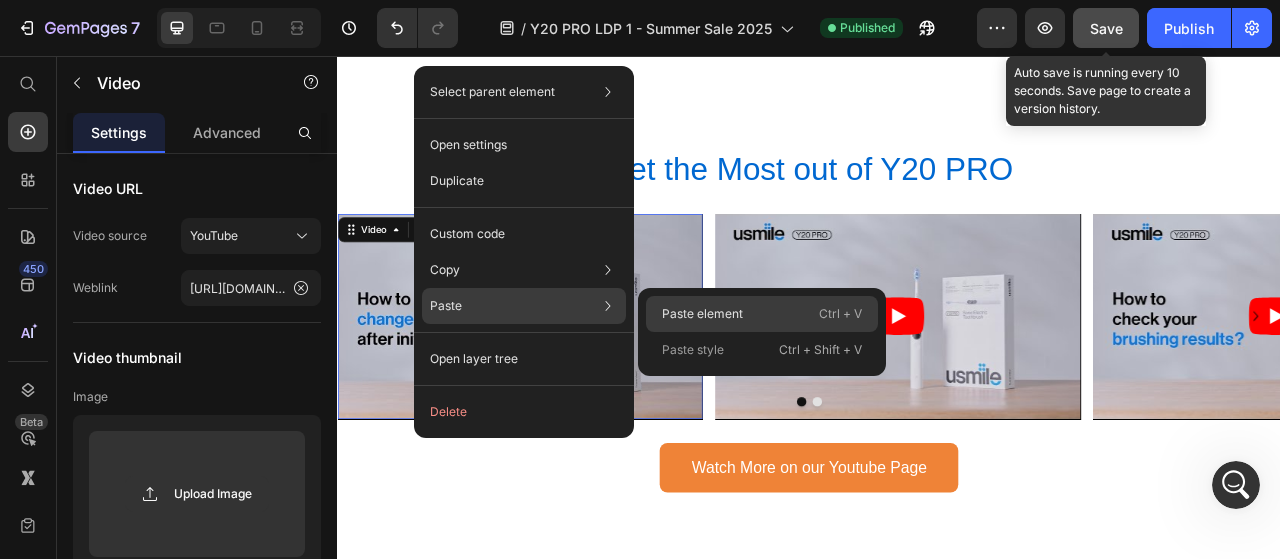 click on "Paste element" at bounding box center [702, 314] 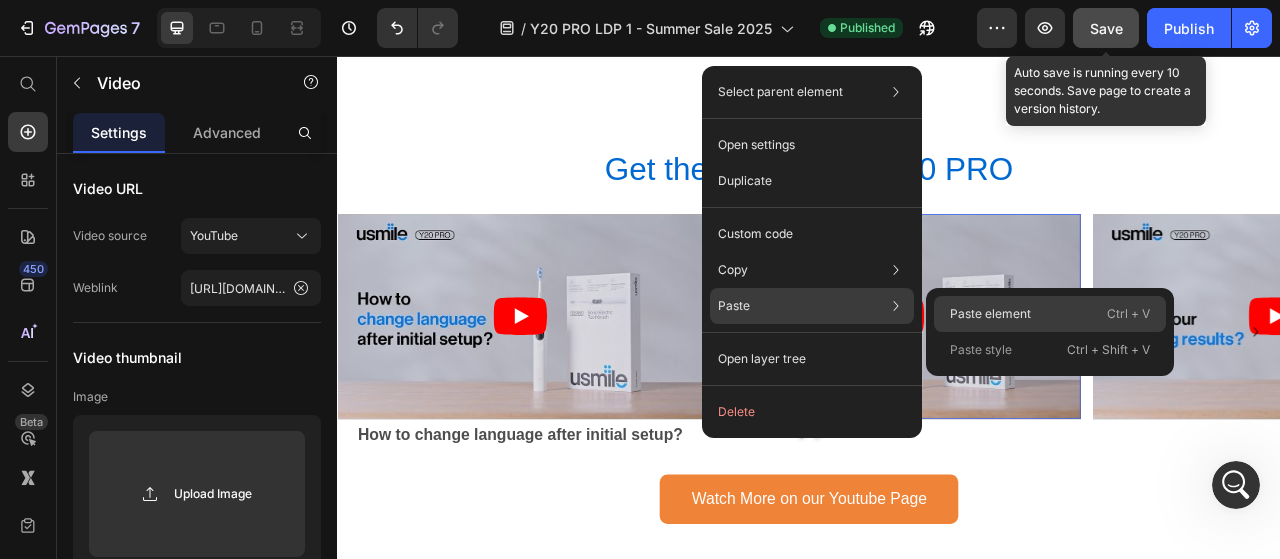 click on "Paste element  Ctrl + V" 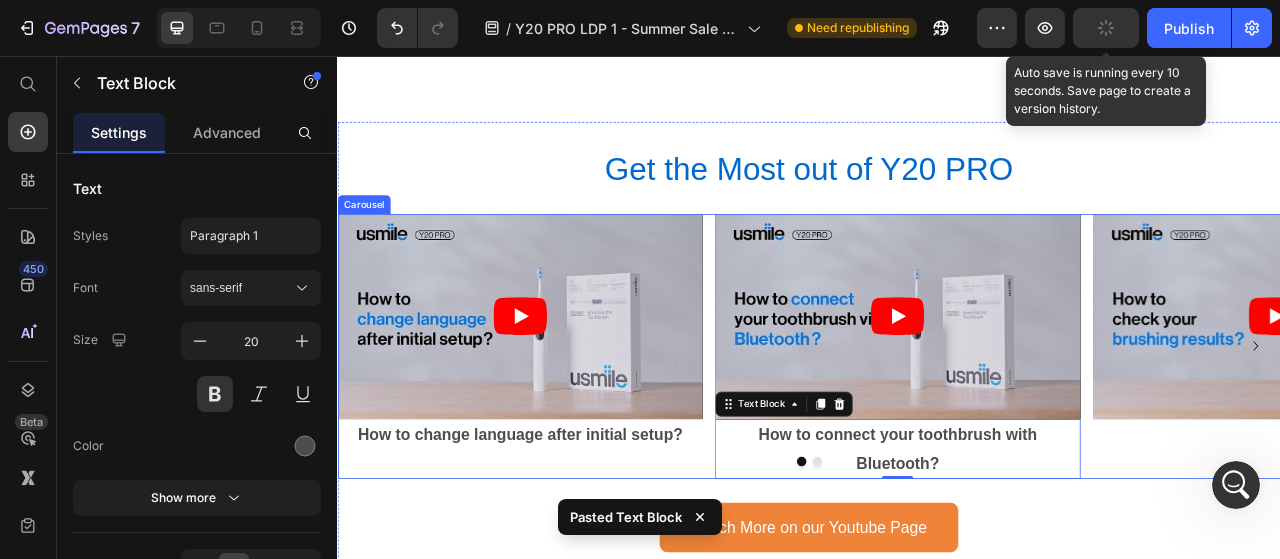 click on "Video How to change language after initial setup? Text Block" at bounding box center [569, 426] 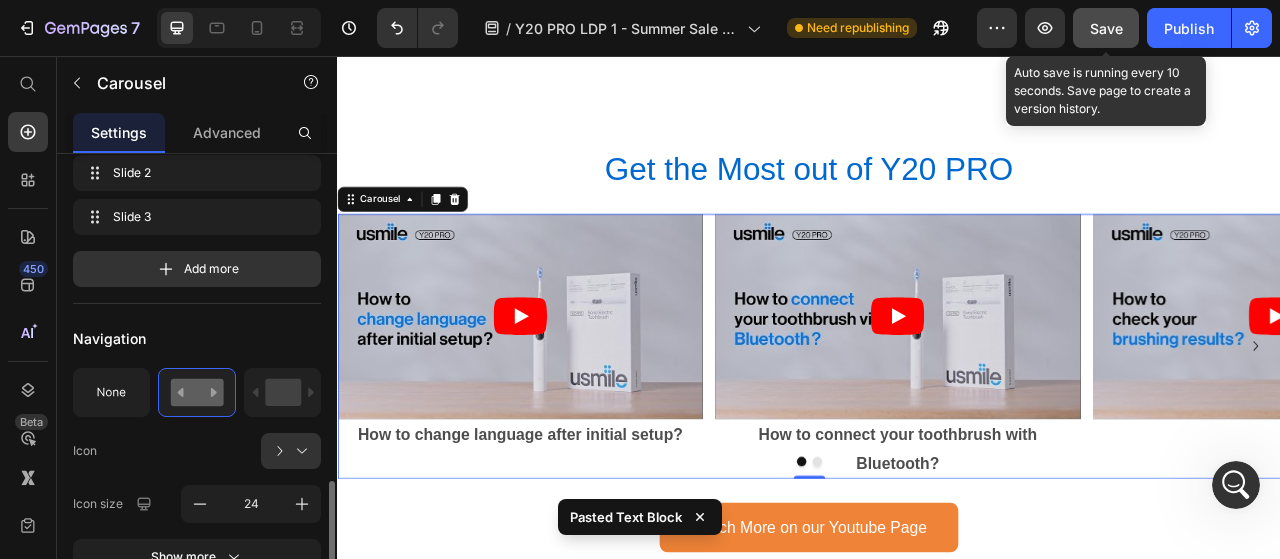 scroll, scrollTop: 718, scrollLeft: 0, axis: vertical 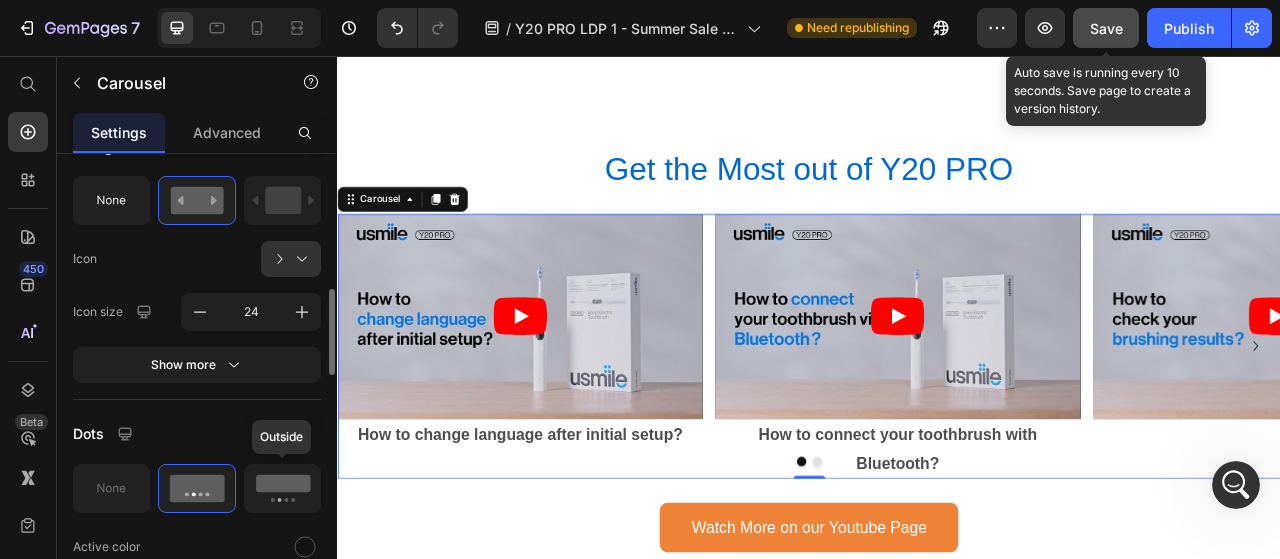 click 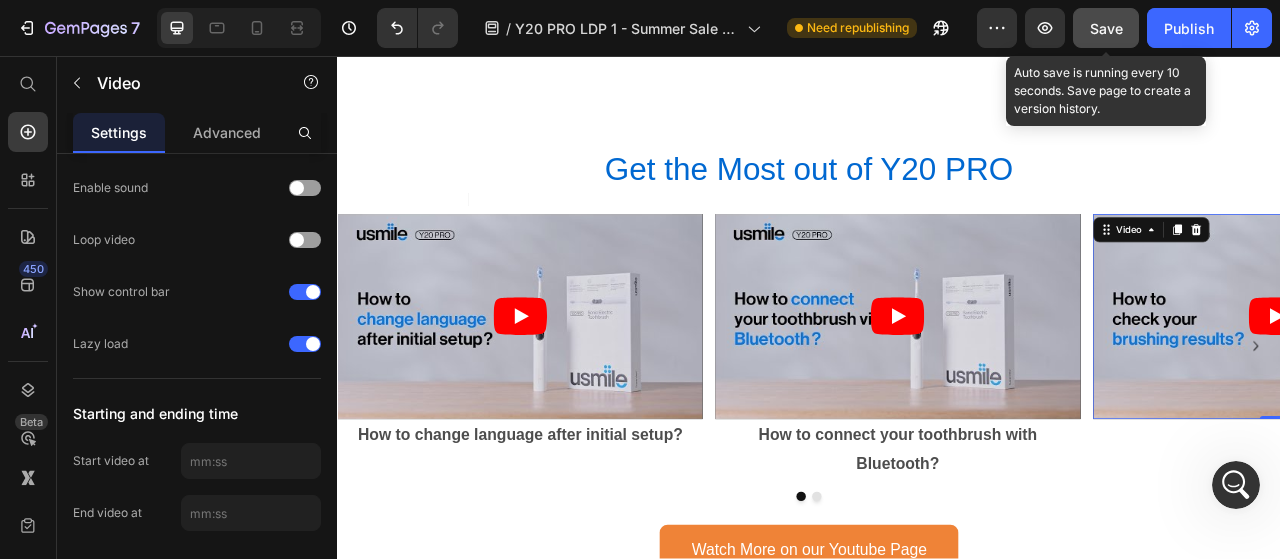 click at bounding box center [1530, 388] 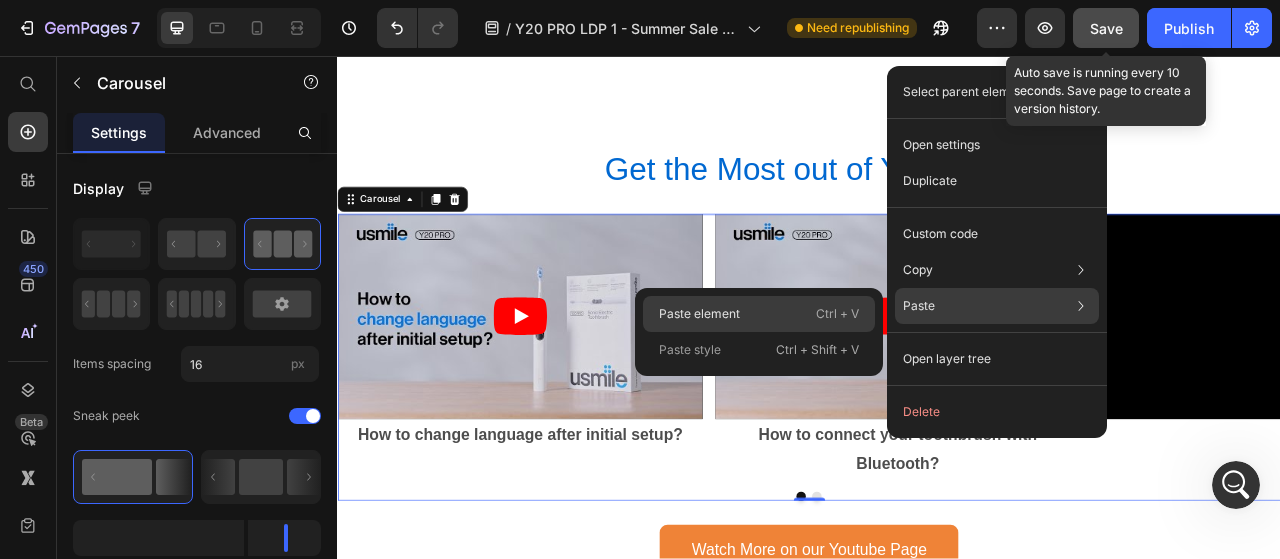 click on "Paste element  Ctrl + V" 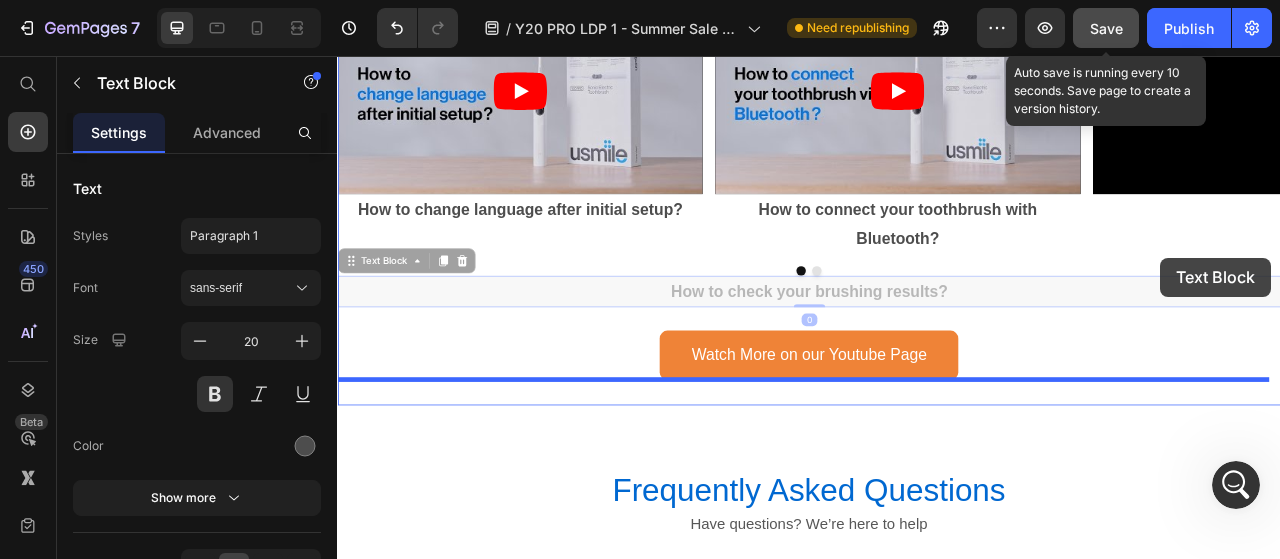 scroll, scrollTop: 7476, scrollLeft: 0, axis: vertical 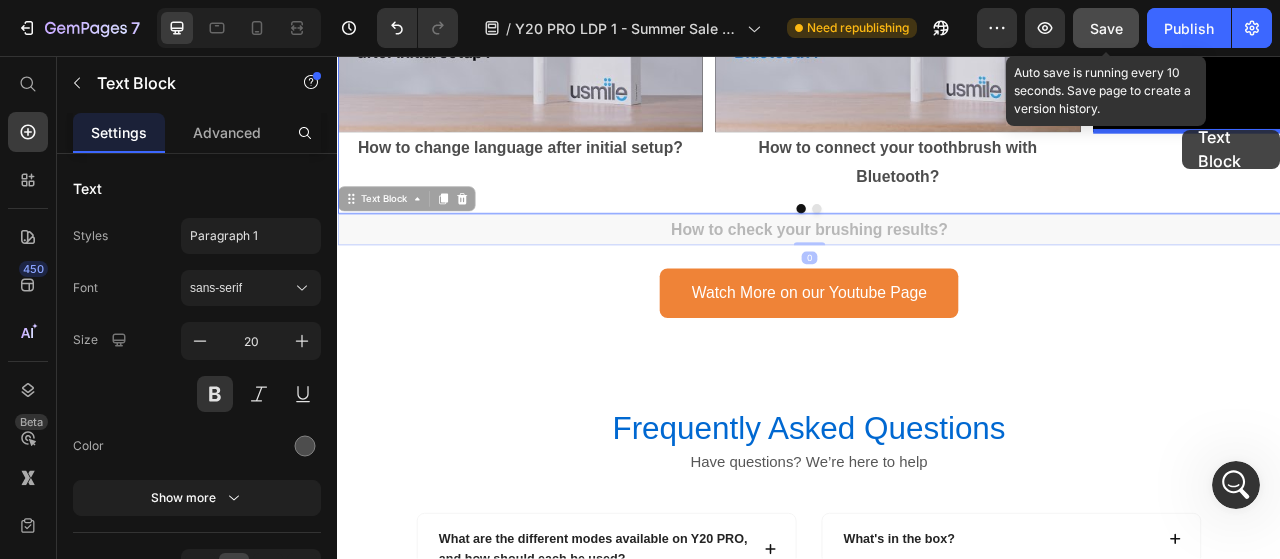 drag, startPoint x: 362, startPoint y: 601, endPoint x: 1412, endPoint y: 150, distance: 1142.7603 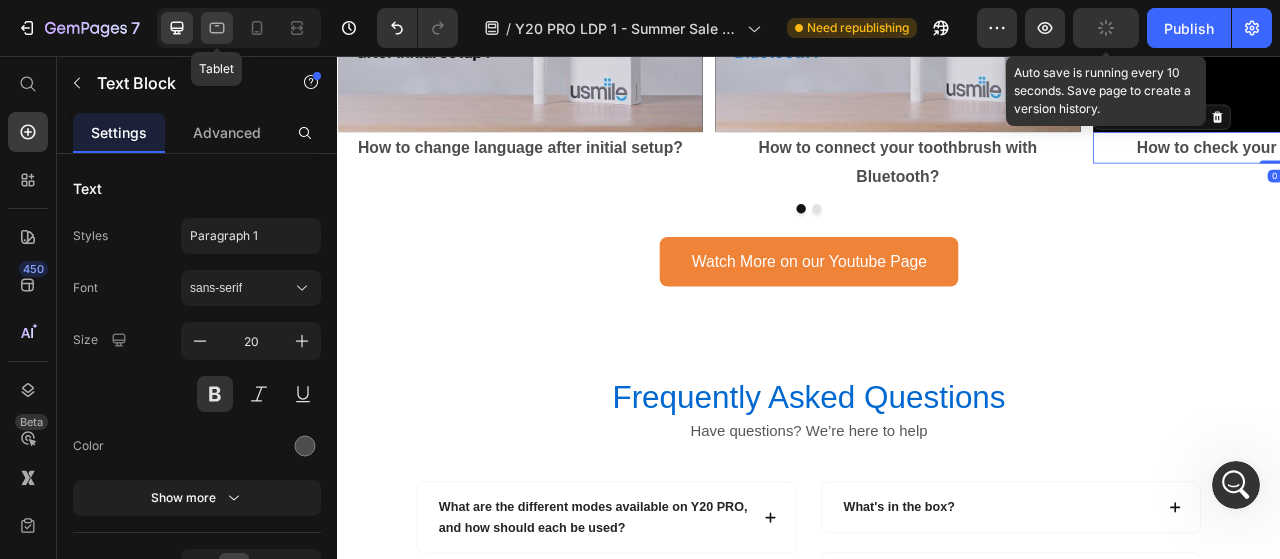 click 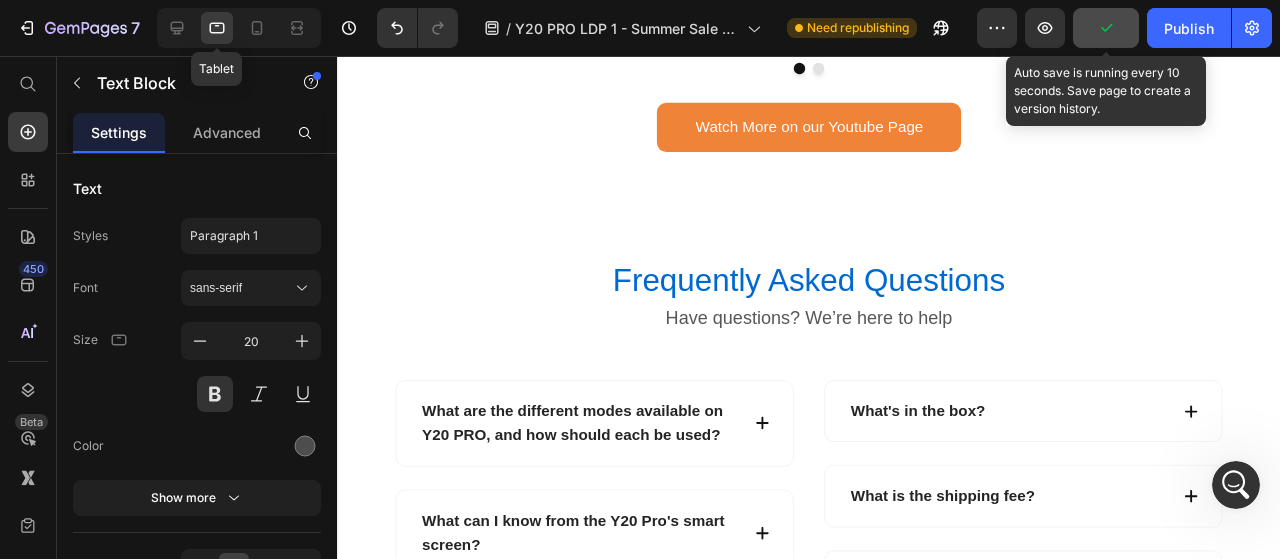 type on "16" 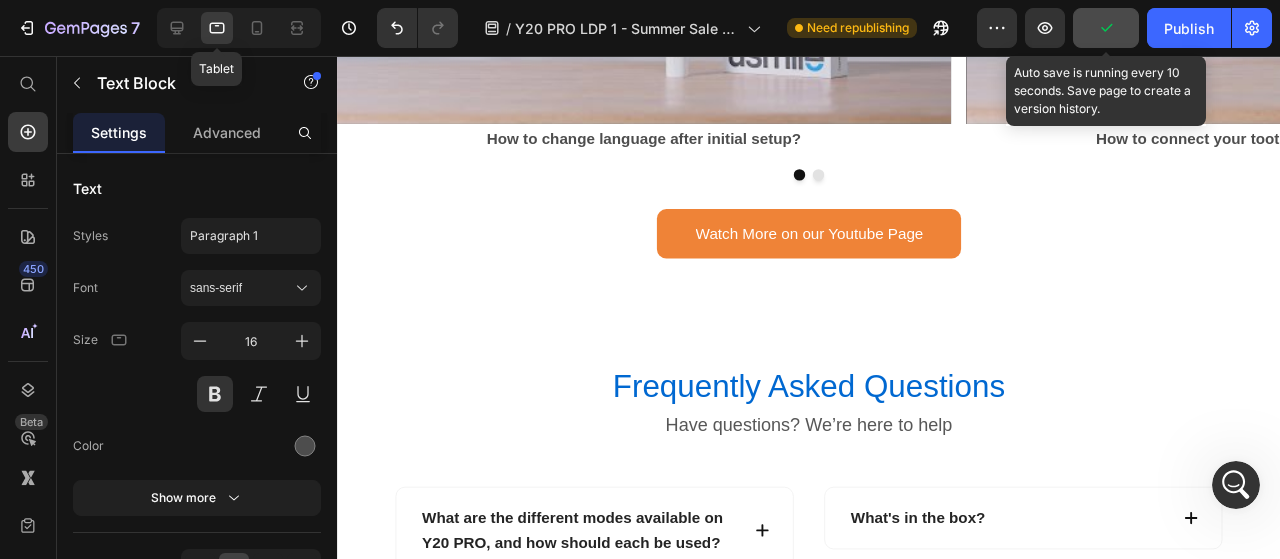 scroll, scrollTop: 7522, scrollLeft: 0, axis: vertical 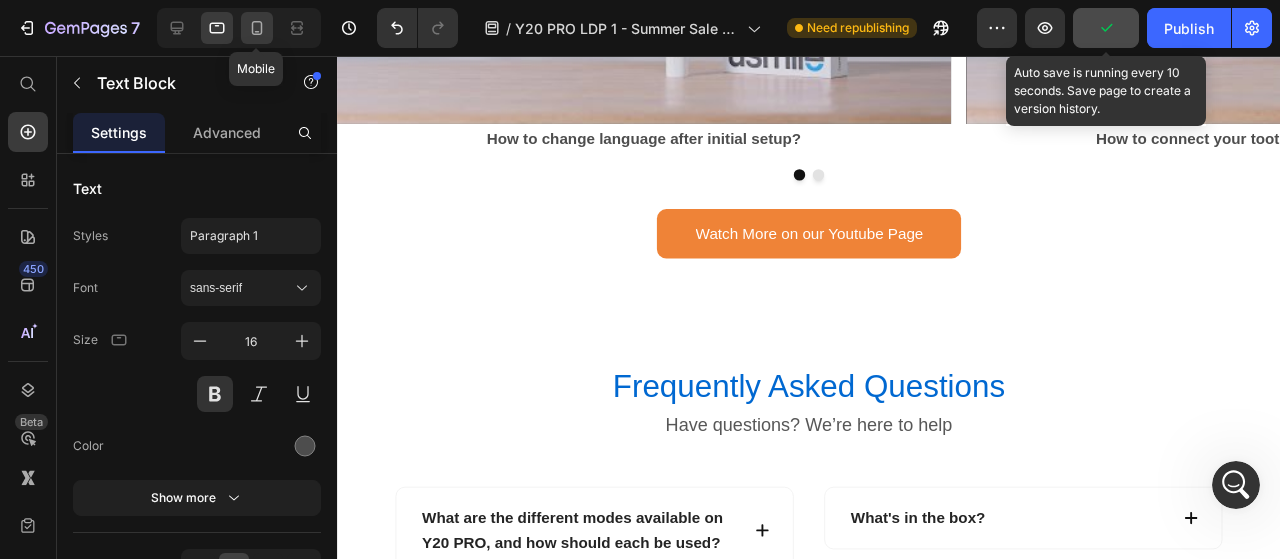 click 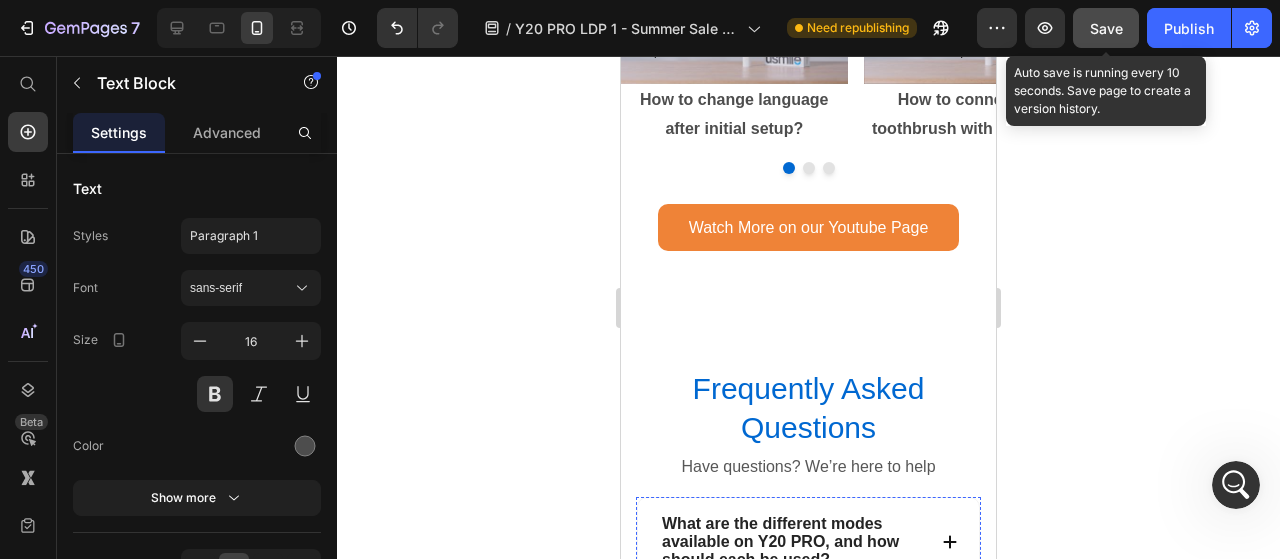 scroll, scrollTop: 7251, scrollLeft: 0, axis: vertical 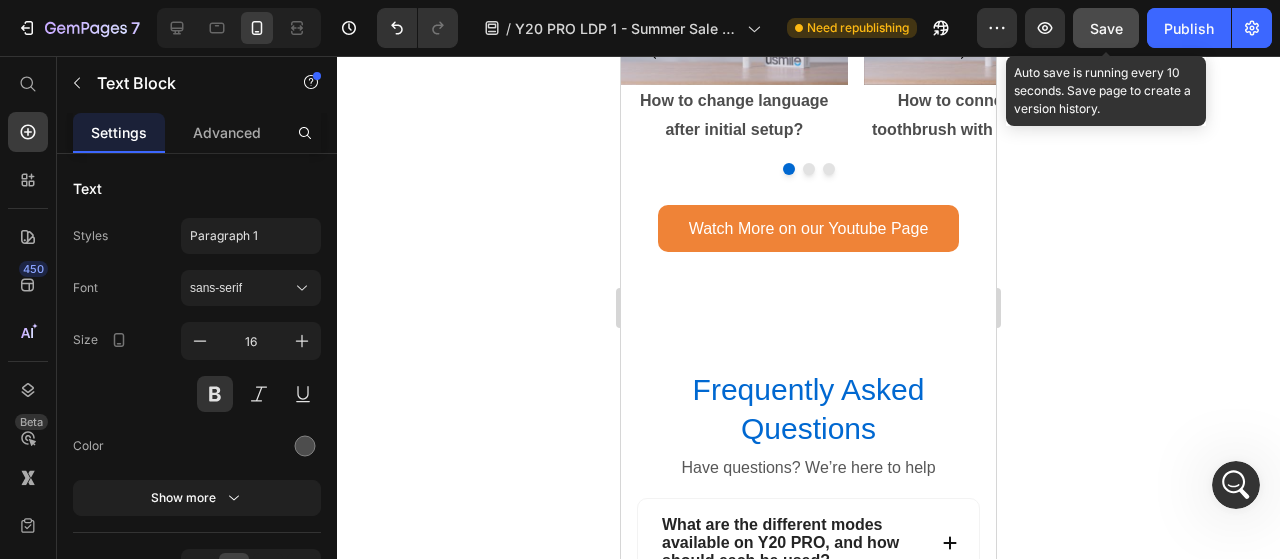 click on "Save" at bounding box center [1106, 28] 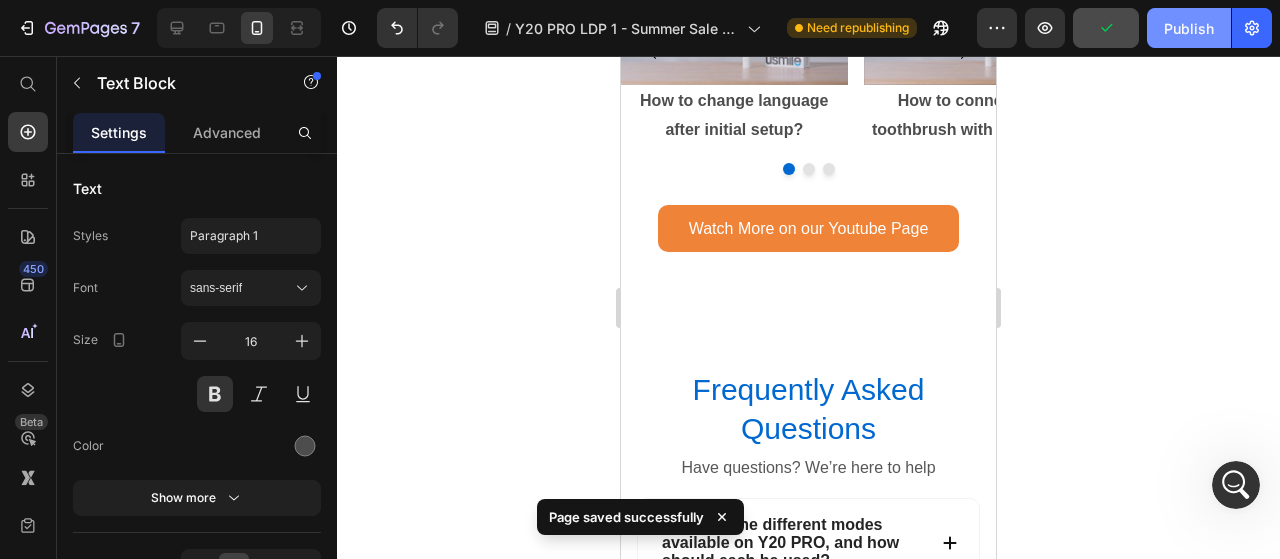 click on "Publish" at bounding box center (1189, 28) 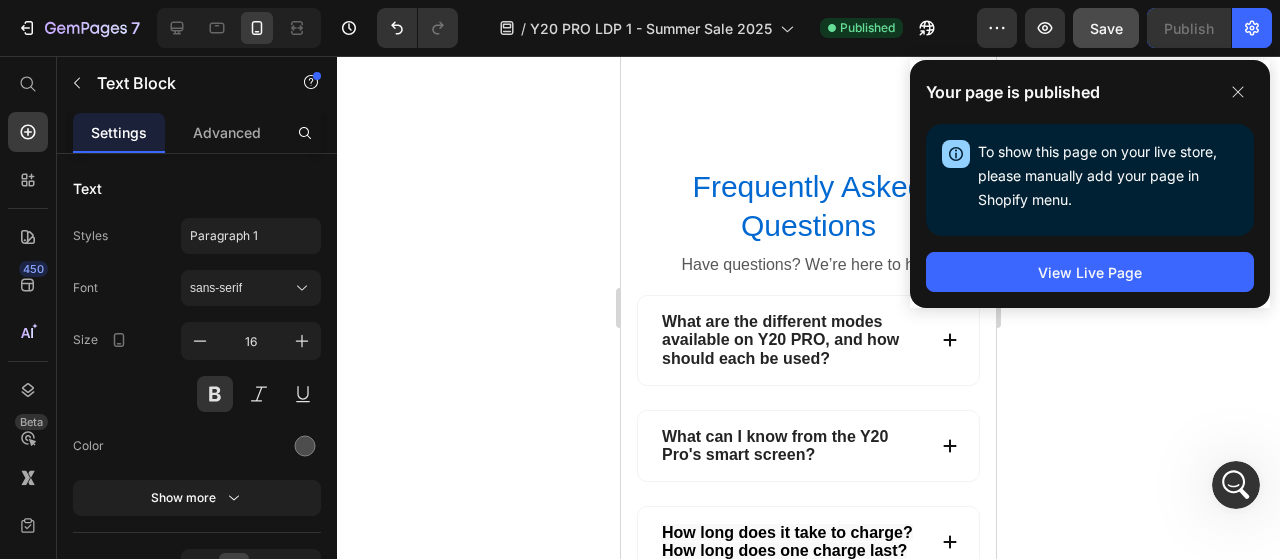 scroll, scrollTop: 8004, scrollLeft: 0, axis: vertical 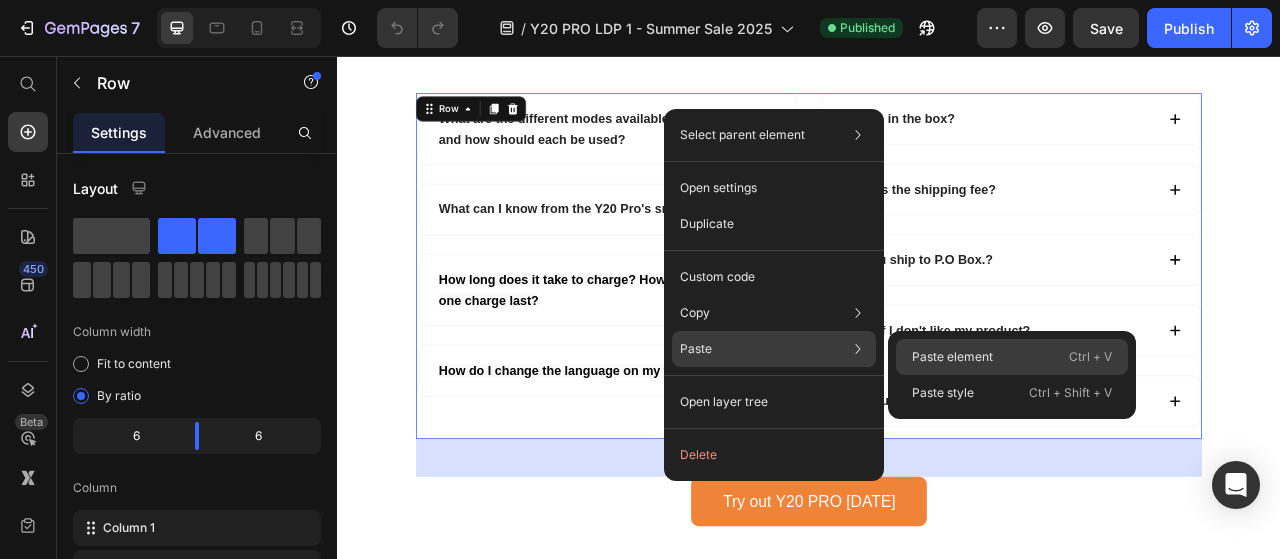 click on "Paste element" at bounding box center (952, 357) 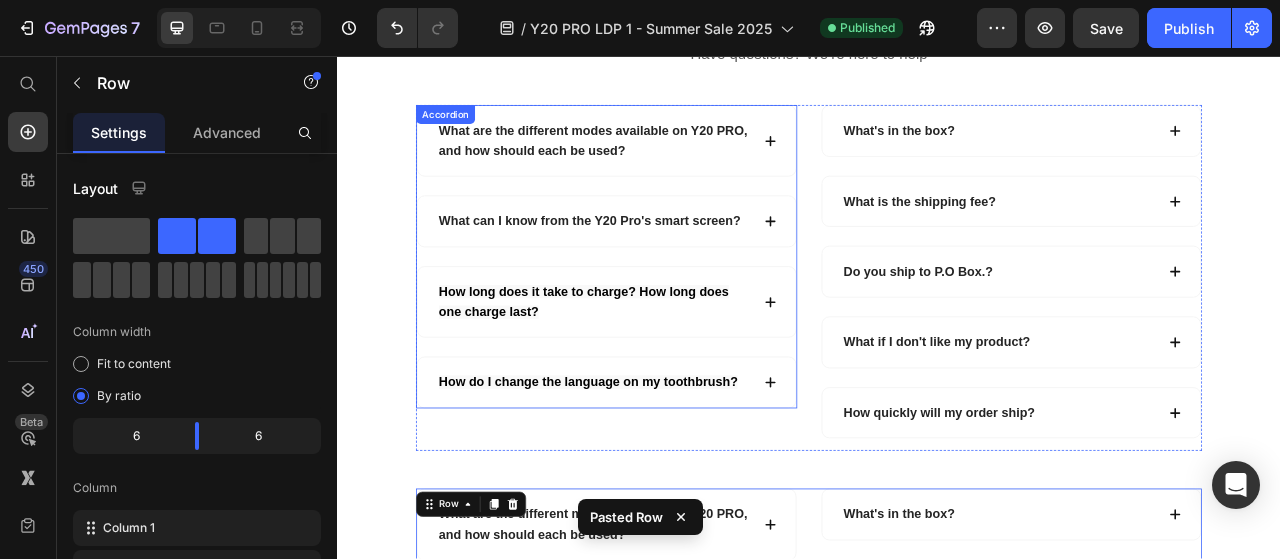 scroll, scrollTop: 6893, scrollLeft: 0, axis: vertical 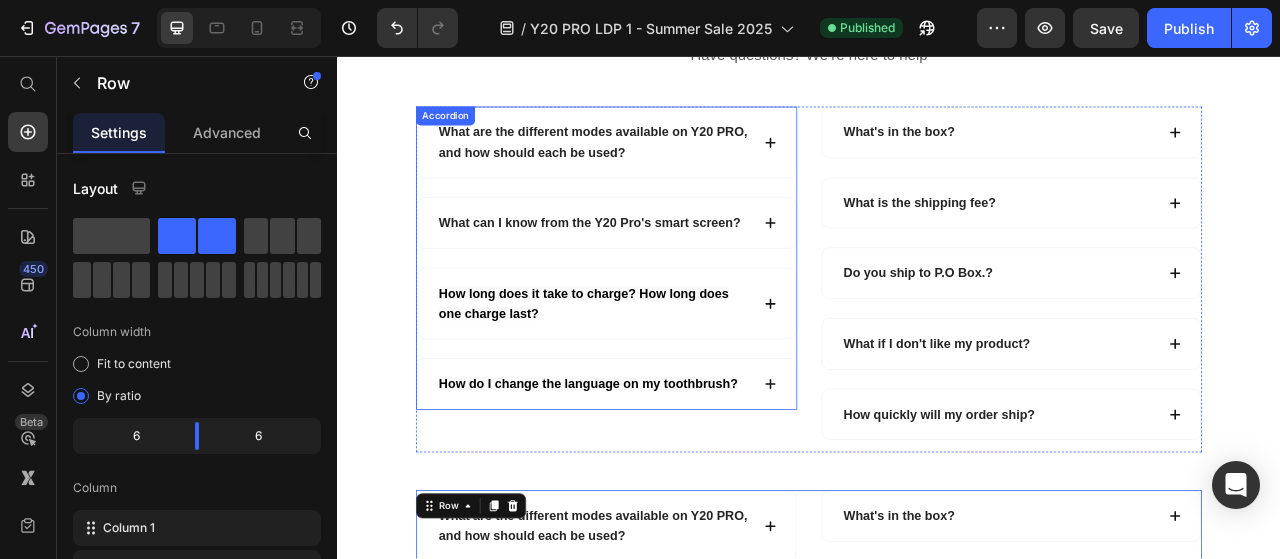 click on "What are the different modes available on Y20 PRO, and how should each be used?" at bounding box center [679, 166] 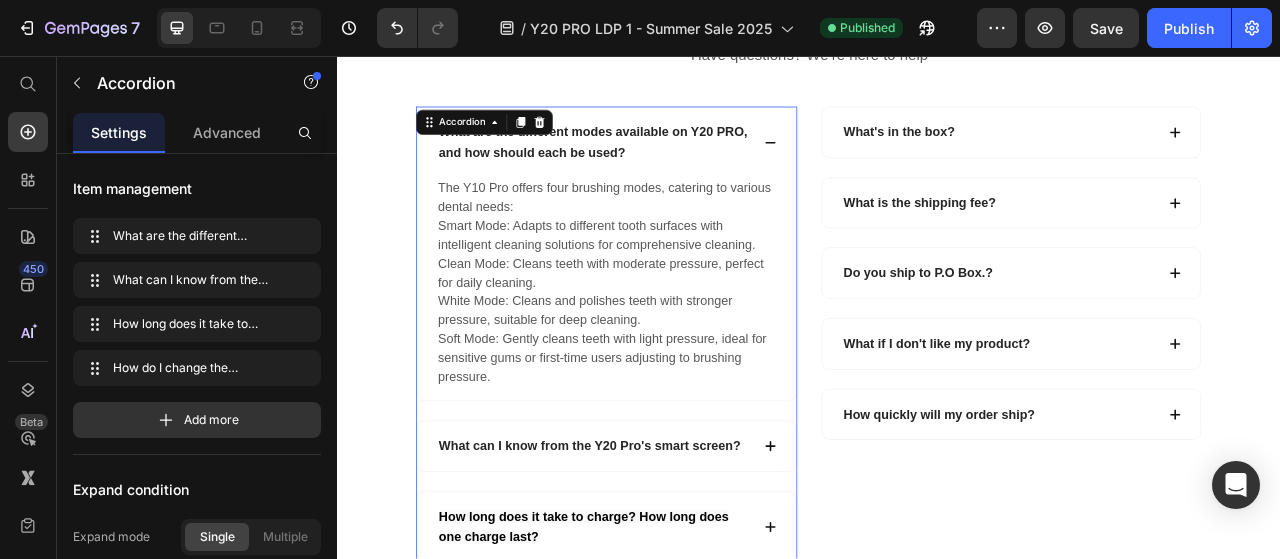 click on "What are the different modes available on Y20 PRO, and how should each be used?" at bounding box center (679, 166) 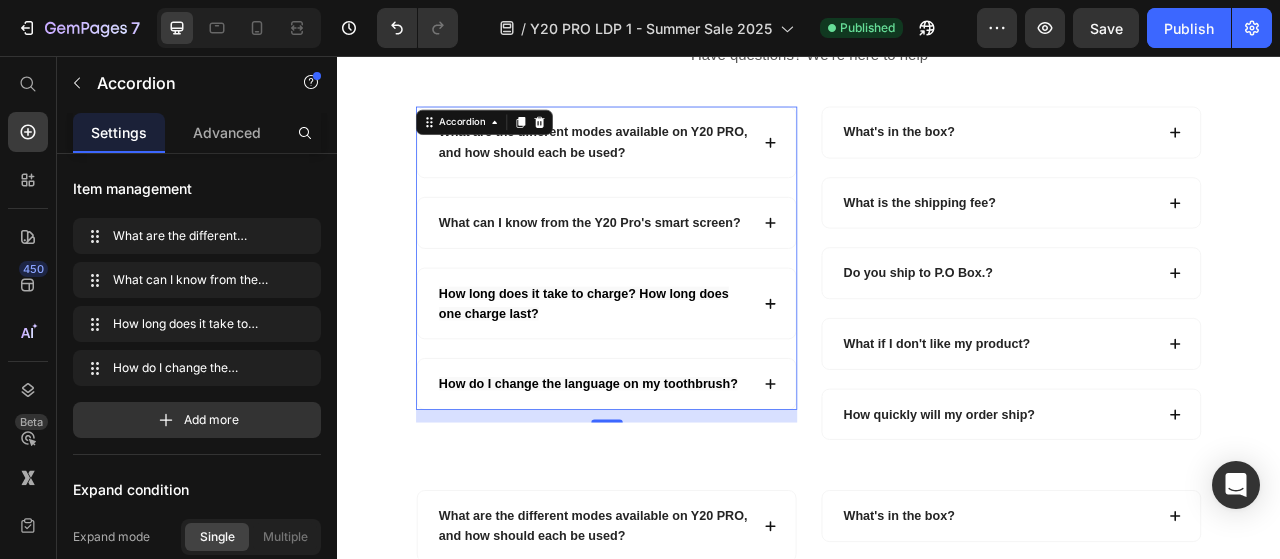 click 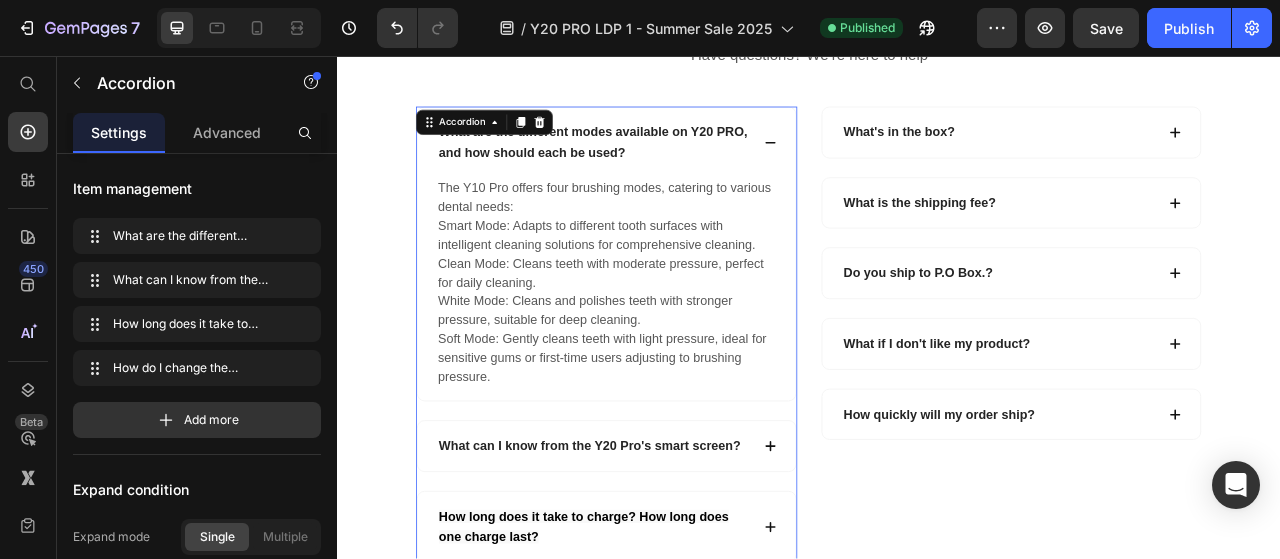 click 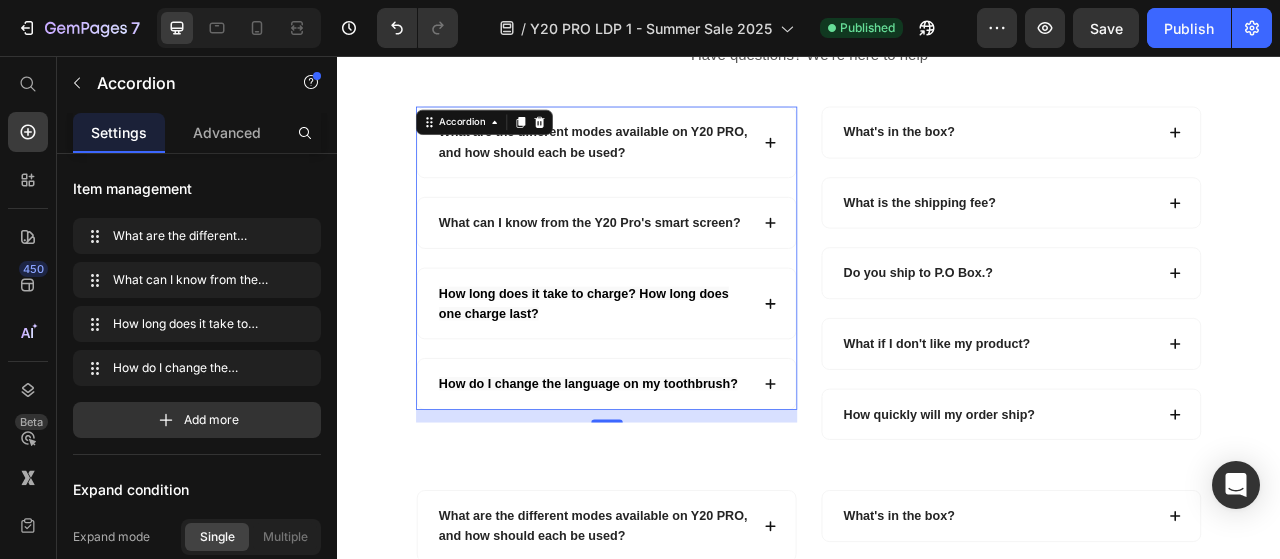 click 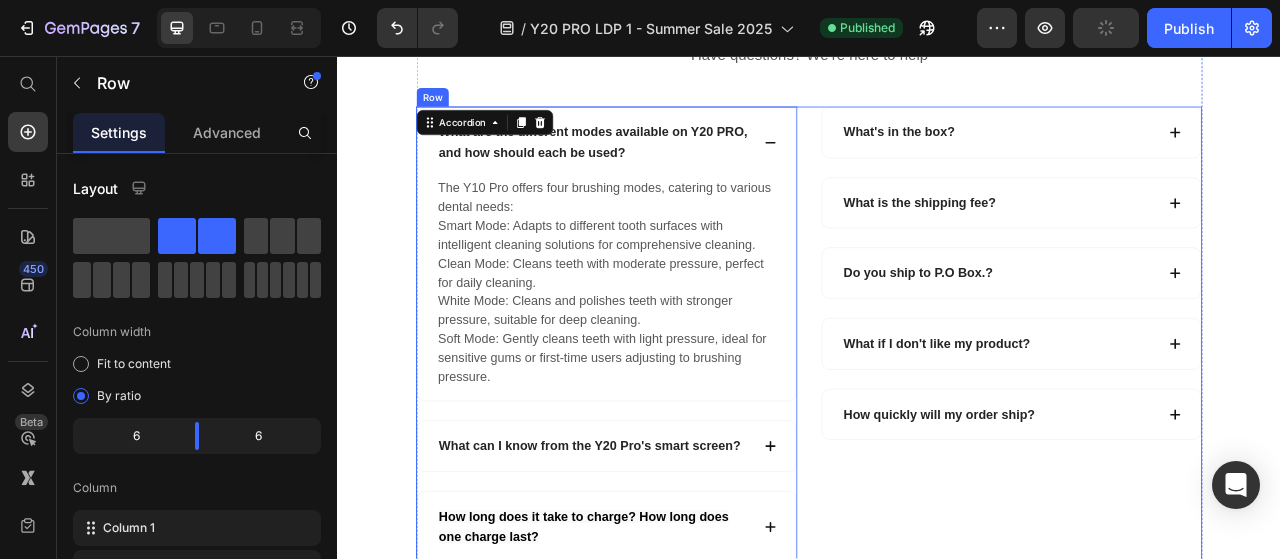 click on "What are the different modes available on Y20 PRO, and how should each be used? The Y10 Pro offers four brushing modes, catering to various dental needs: Smart Mode: Adapts to different tooth surfaces with intelligent cleaning solutions for comprehensive cleaning. Clean Mode: Cleans teeth with moderate pressure, perfect for daily cleaning. White Mode: Cleans and polishes teeth with stronger pressure, suitable for deep cleaning. Soft Mode: Gently cleans teeth with light pressure, ideal for sensitive gums or first-time users adjusting to brushing pressure. Text block What can I know from the Y20 Pro's smart screen? How long does it take to charge? How long does one charge last? How do I change the language on my toothbrush? Accordion   16 What's in the box? What is the shipping fee? Do you ship to P.O Box.?  What if I don't like my product? How quickly will my order ship? Accordion Row" at bounding box center (937, 464) 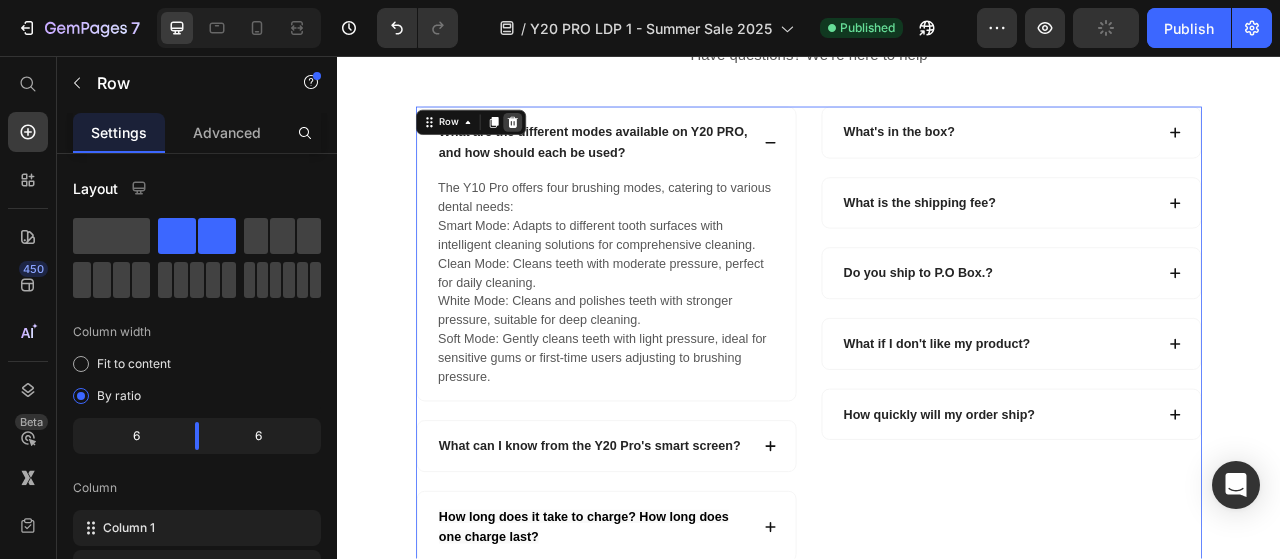 click 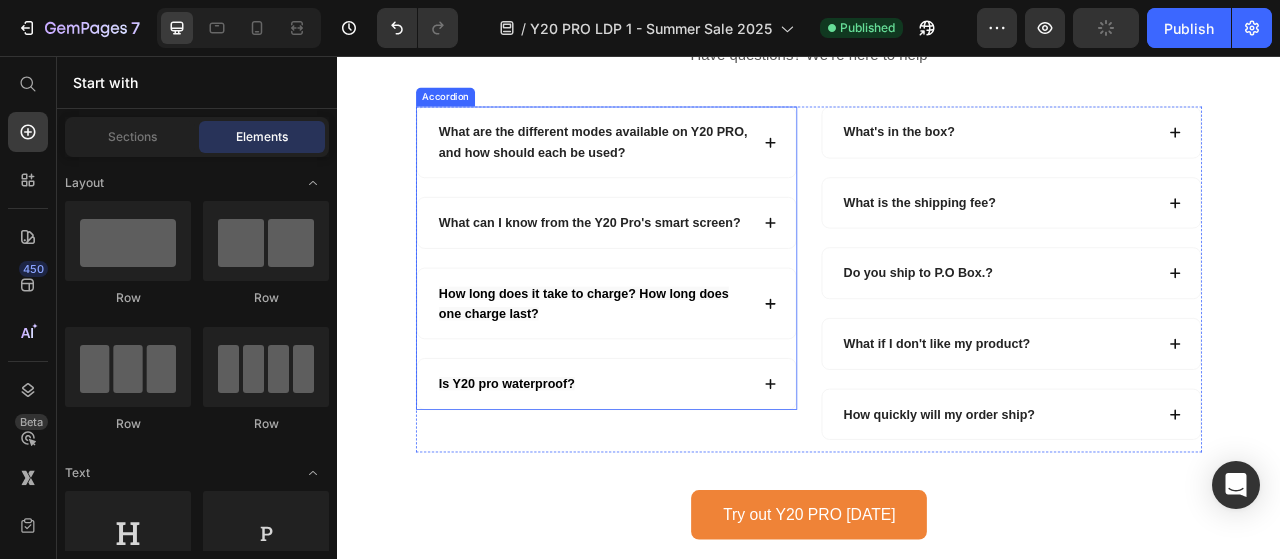 click 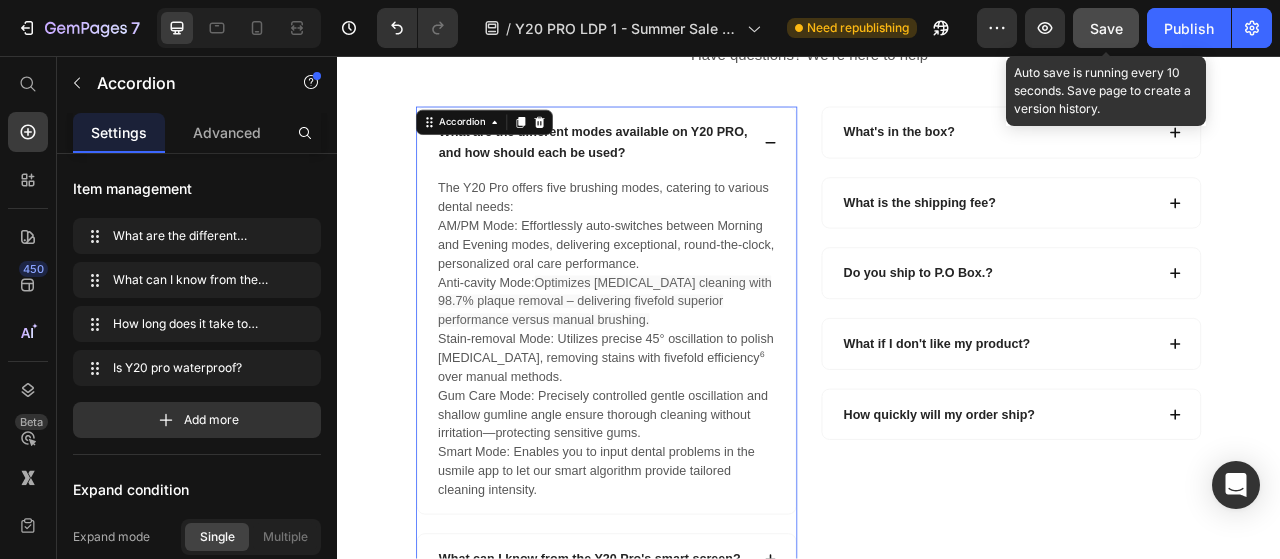 click on "Save" 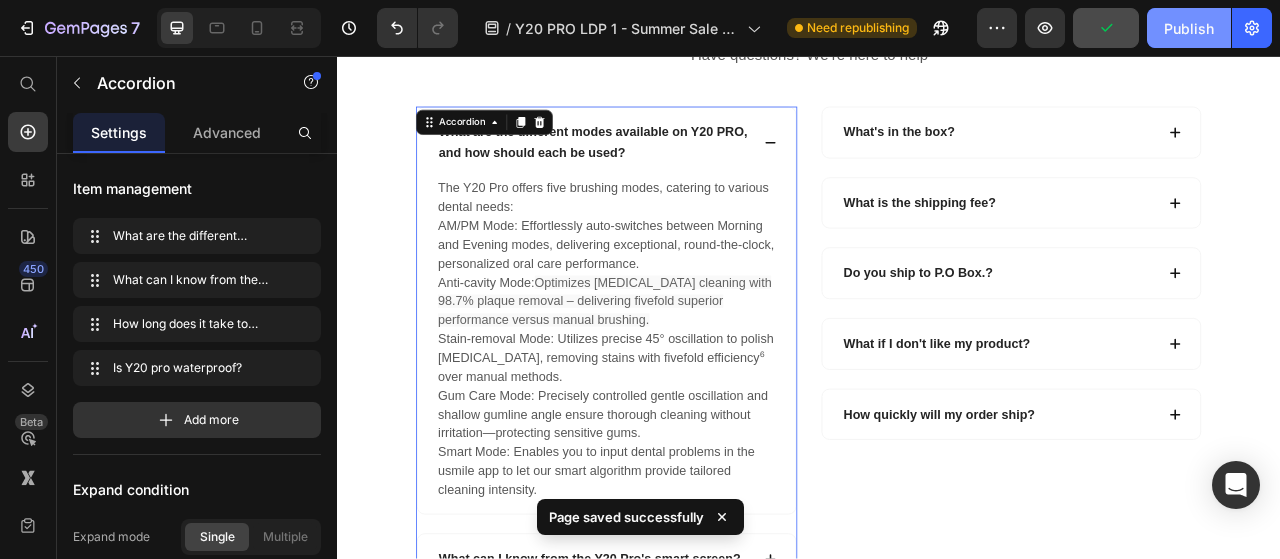 click on "Publish" at bounding box center [1189, 28] 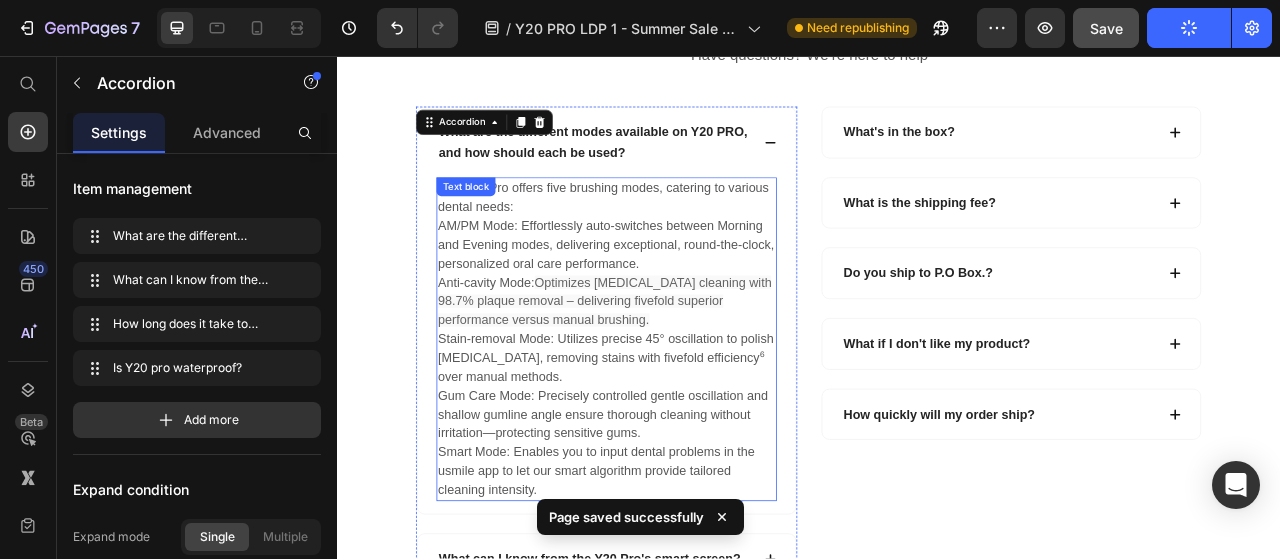 scroll, scrollTop: 7083, scrollLeft: 0, axis: vertical 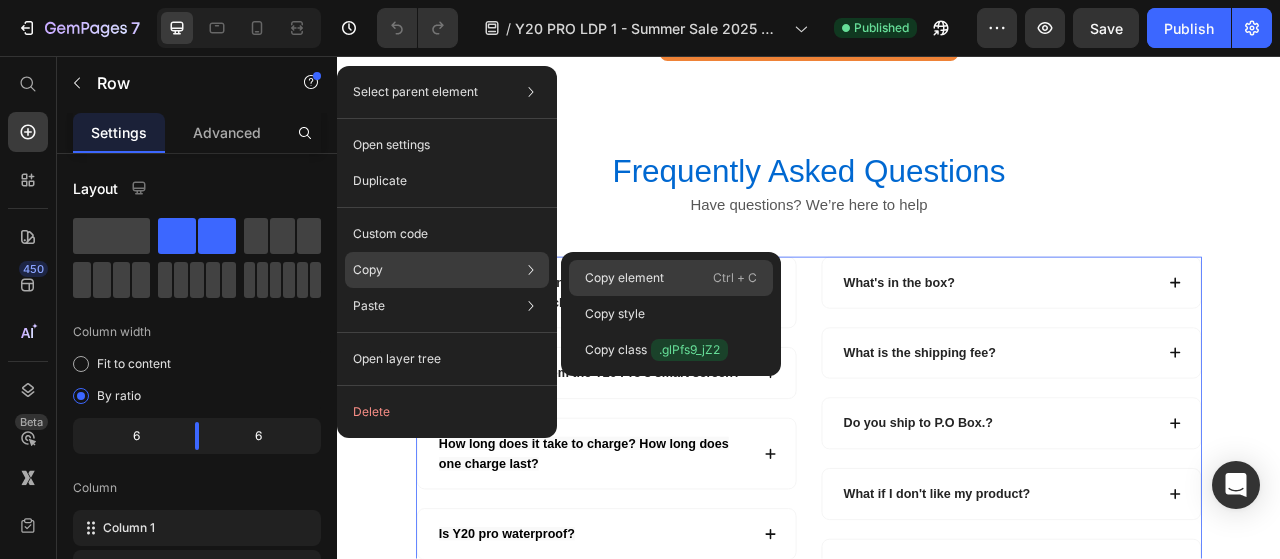 click on "Copy element" at bounding box center [624, 278] 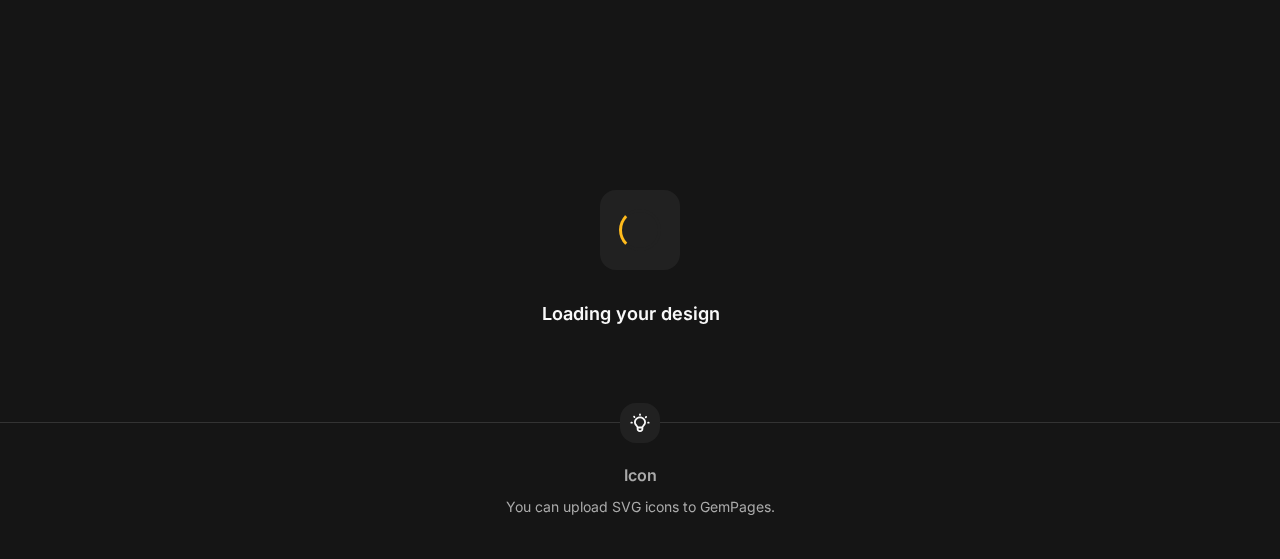 scroll, scrollTop: 0, scrollLeft: 0, axis: both 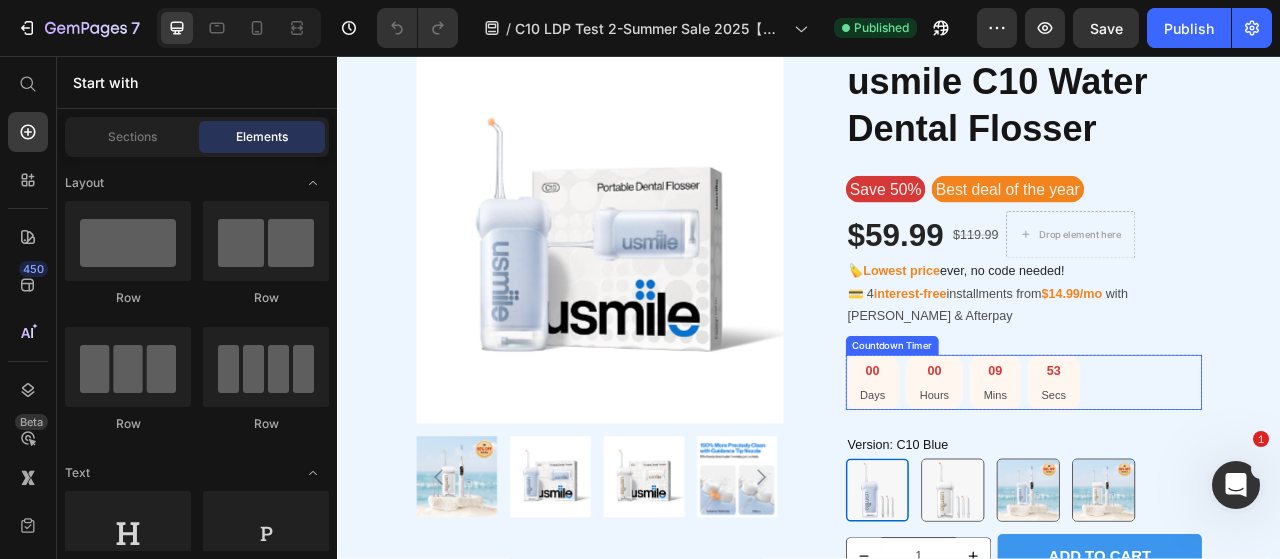 click on "00 Days 00 Hours 09 Mins 53 Secs" at bounding box center (1210, 472) 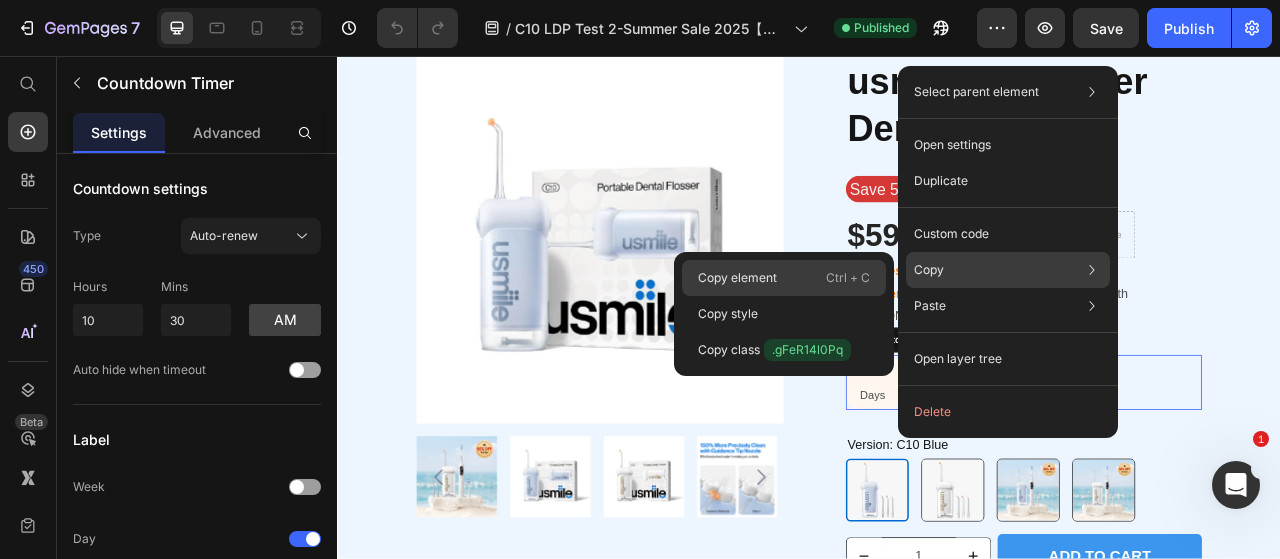click on "Copy element" at bounding box center (737, 278) 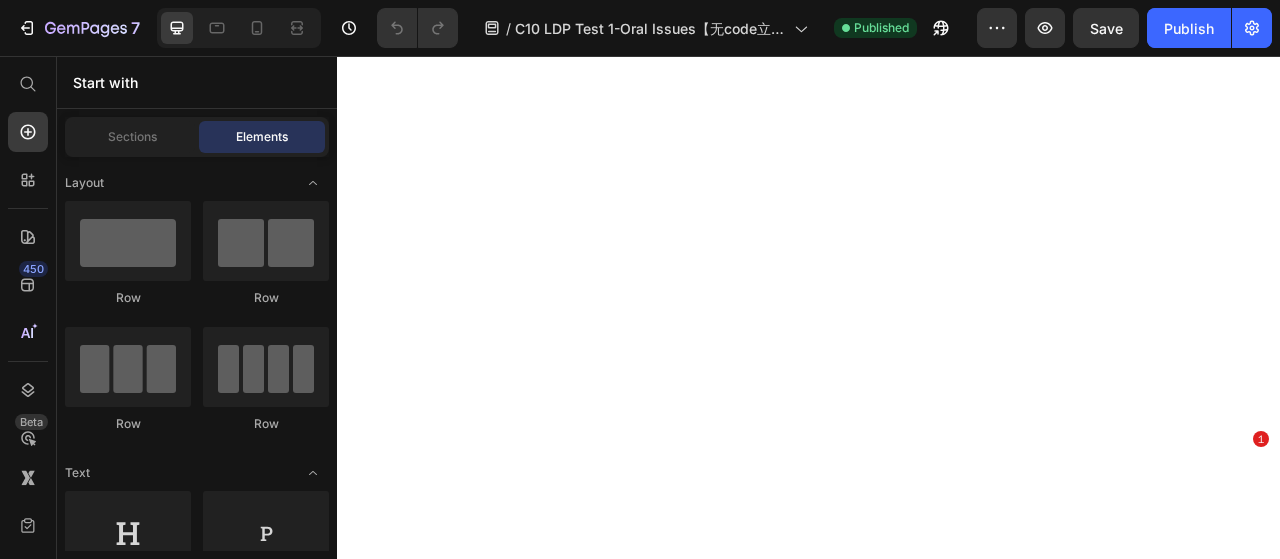 scroll, scrollTop: 0, scrollLeft: 0, axis: both 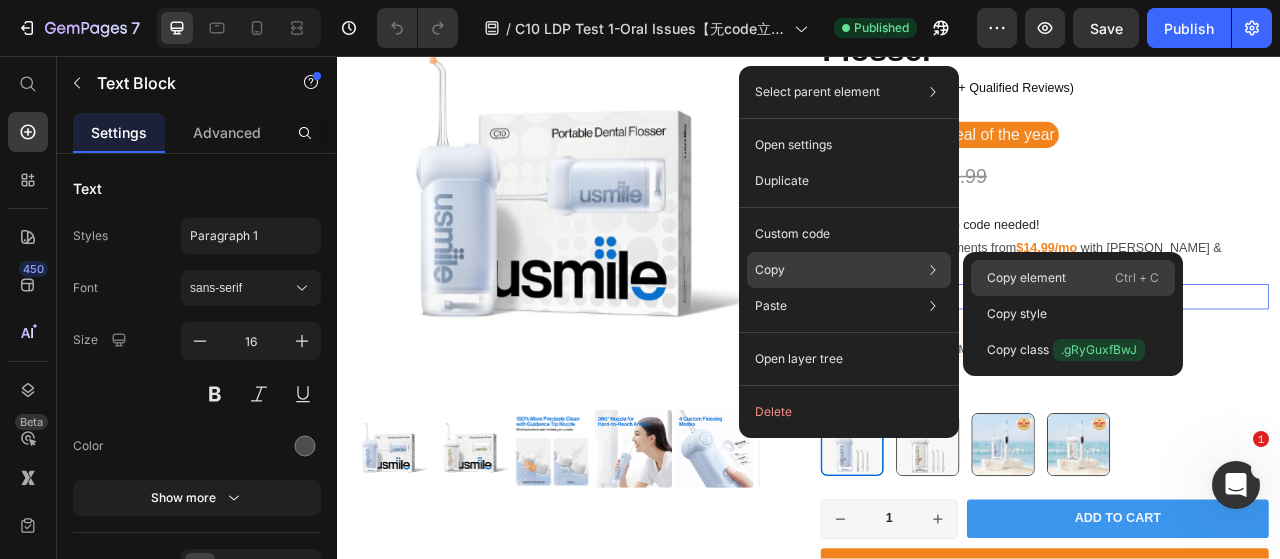 click on "Copy element  Ctrl + C" 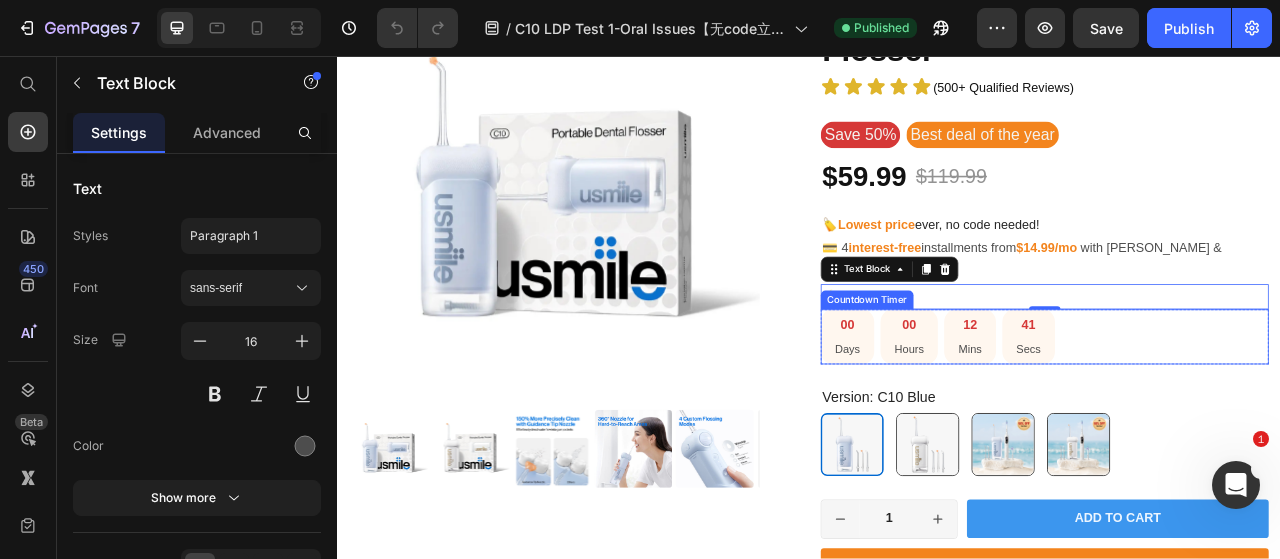 click on "00 Days 00 Hours 12 Mins 41 Secs" at bounding box center (1237, 414) 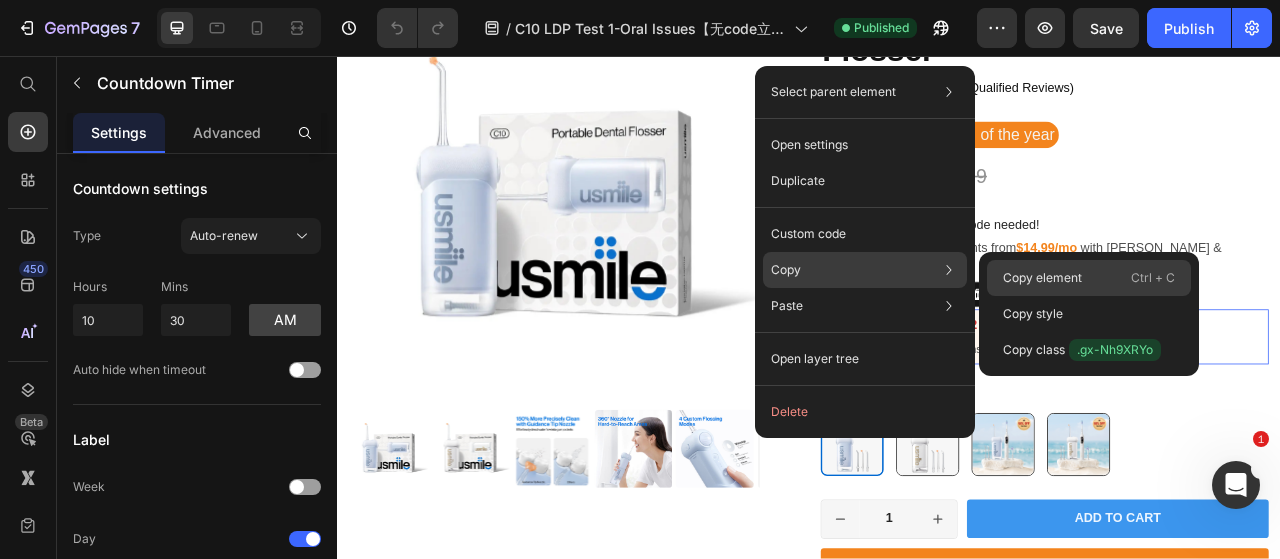 click on "Copy element" at bounding box center (1042, 278) 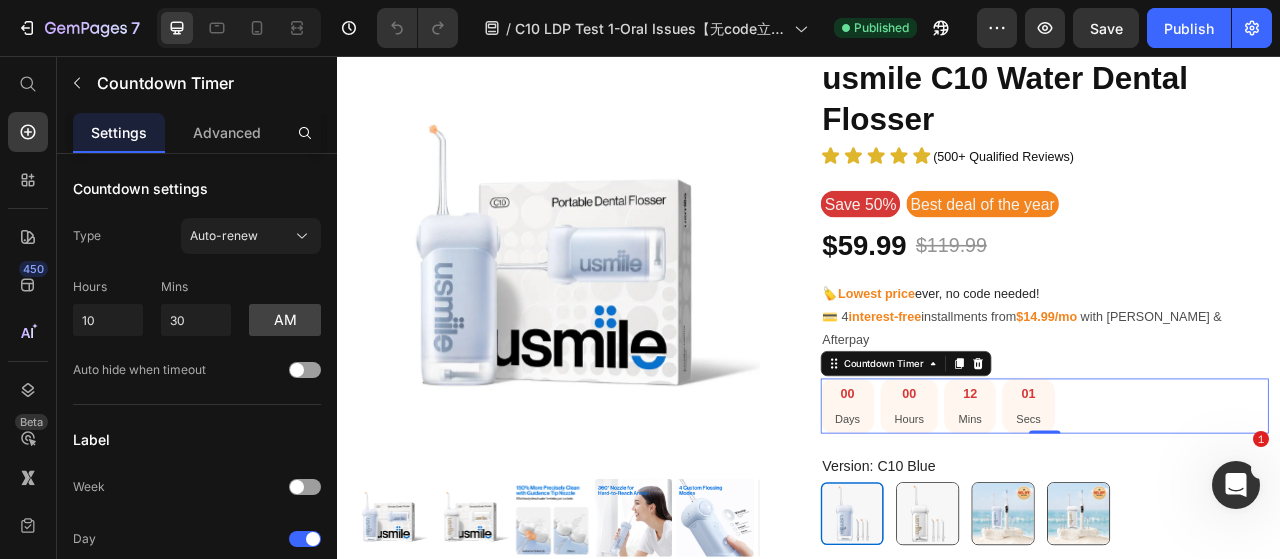 scroll, scrollTop: 0, scrollLeft: 0, axis: both 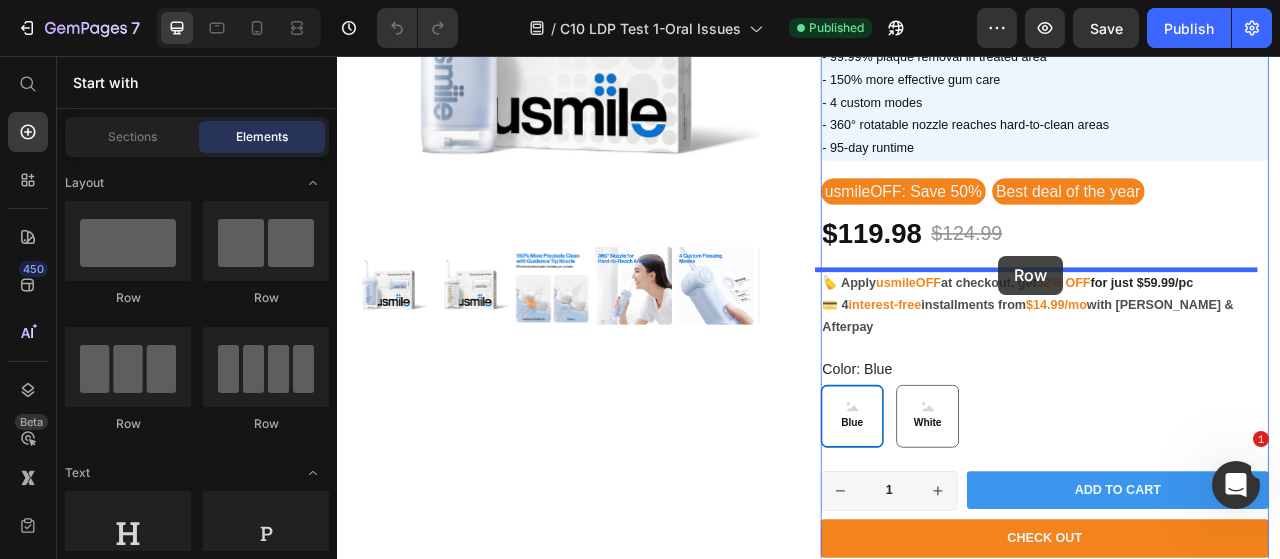drag, startPoint x: 464, startPoint y: 301, endPoint x: 1178, endPoint y: 310, distance: 714.0567 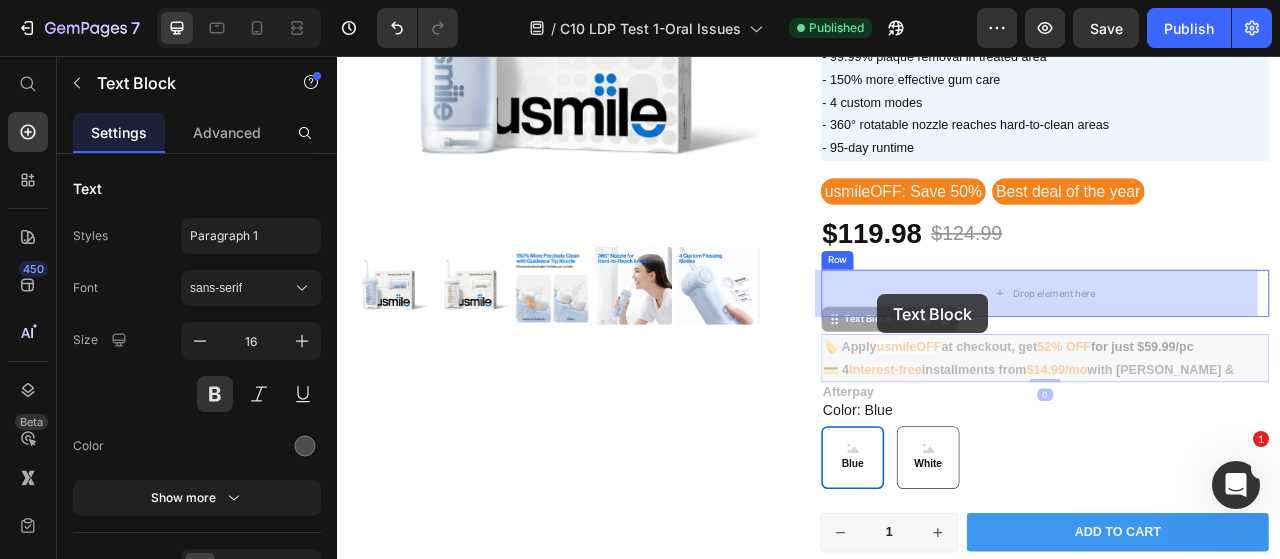 drag, startPoint x: 978, startPoint y: 387, endPoint x: 1024, endPoint y: 359, distance: 53.851646 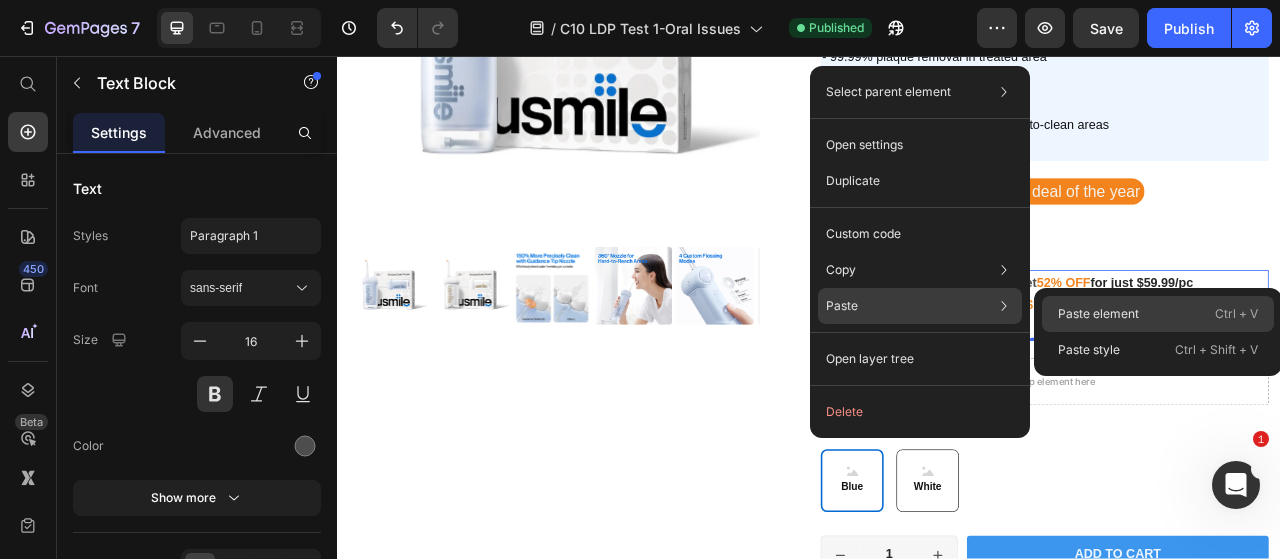 click on "Paste element" at bounding box center (1098, 314) 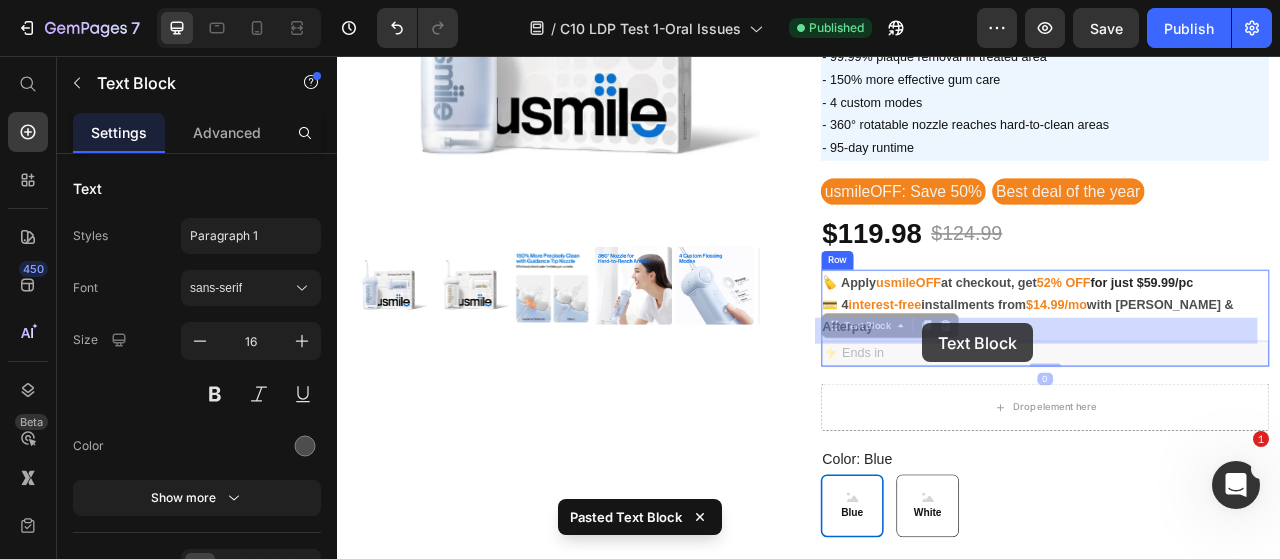 drag, startPoint x: 970, startPoint y: 373, endPoint x: 1079, endPoint y: 396, distance: 111.40018 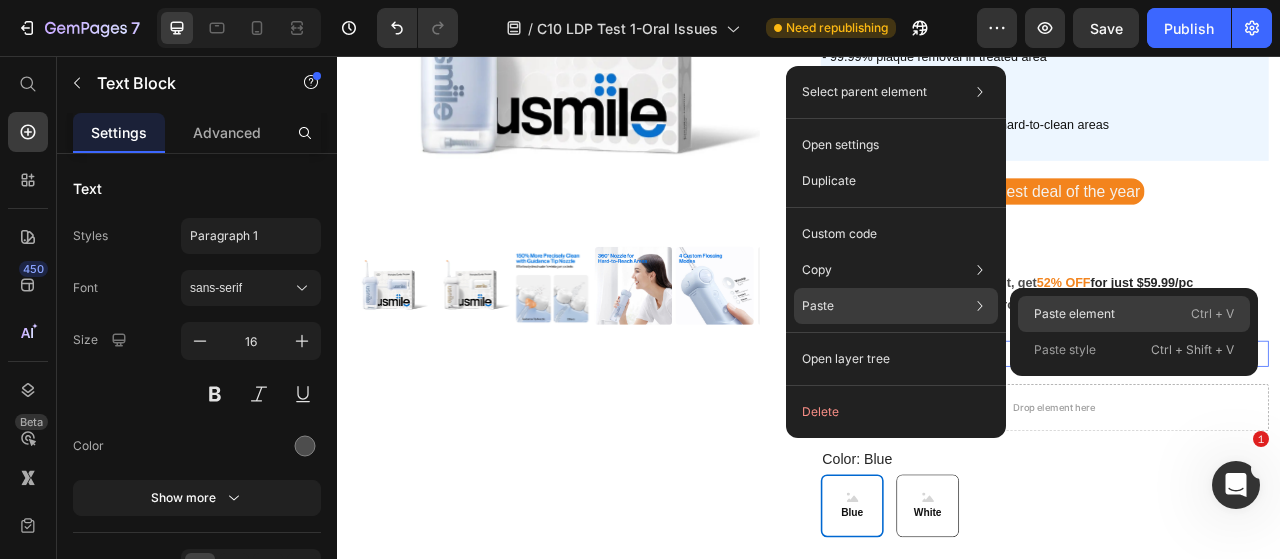 drag, startPoint x: 1058, startPoint y: 305, endPoint x: 797, endPoint y: 345, distance: 264.04733 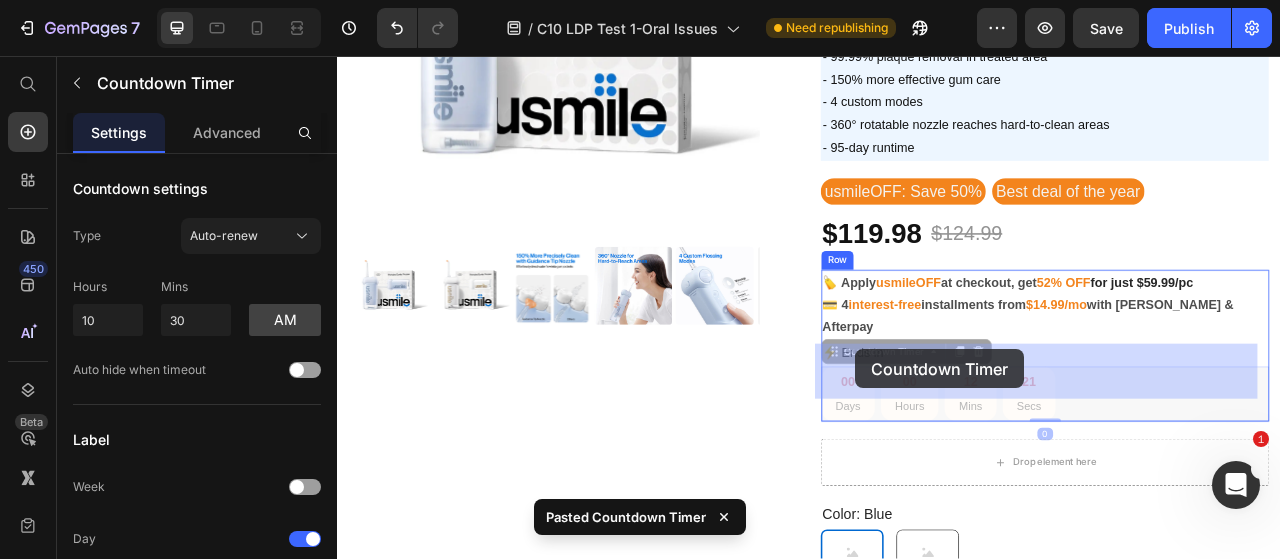 drag, startPoint x: 960, startPoint y: 407, endPoint x: 996, endPoint y: 429, distance: 42.190044 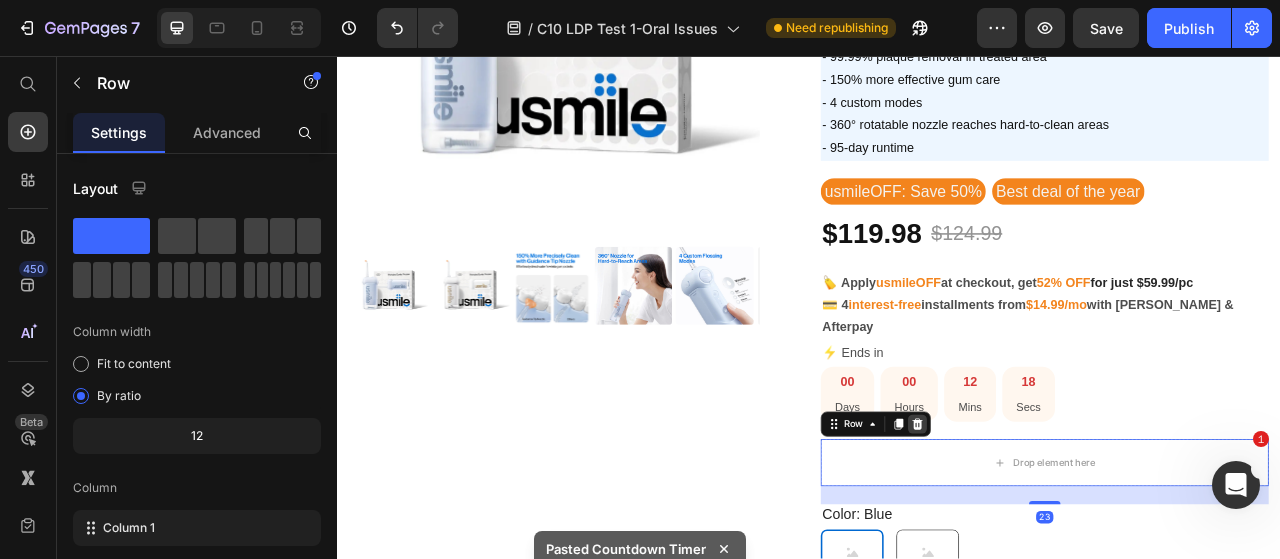 click 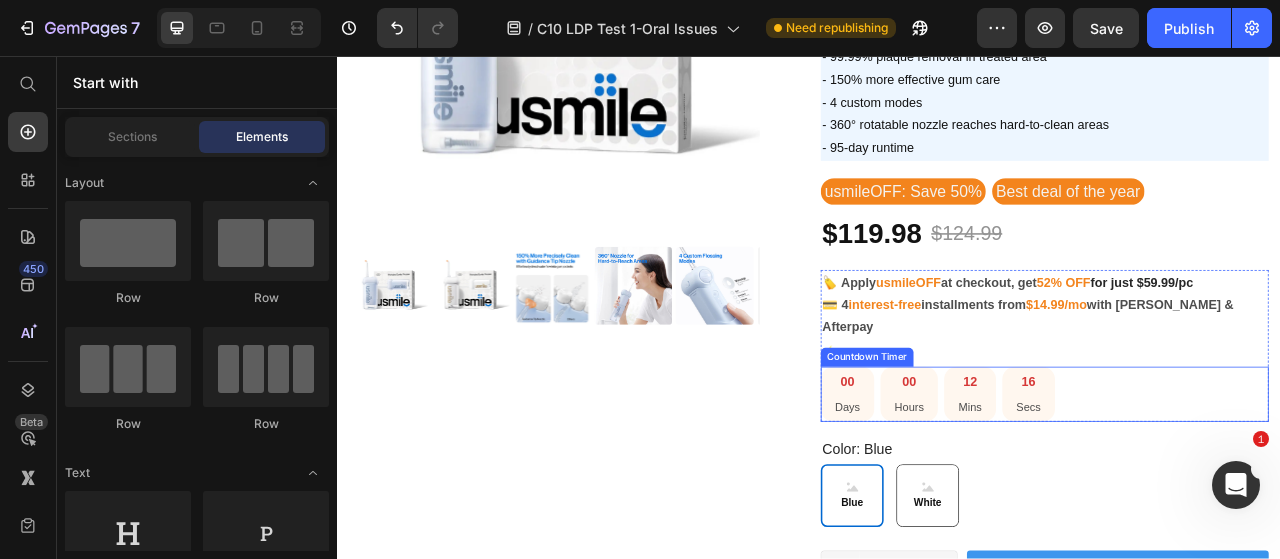 click on "00 Days 00 Hours 12 Mins 16 Secs" at bounding box center [1237, 487] 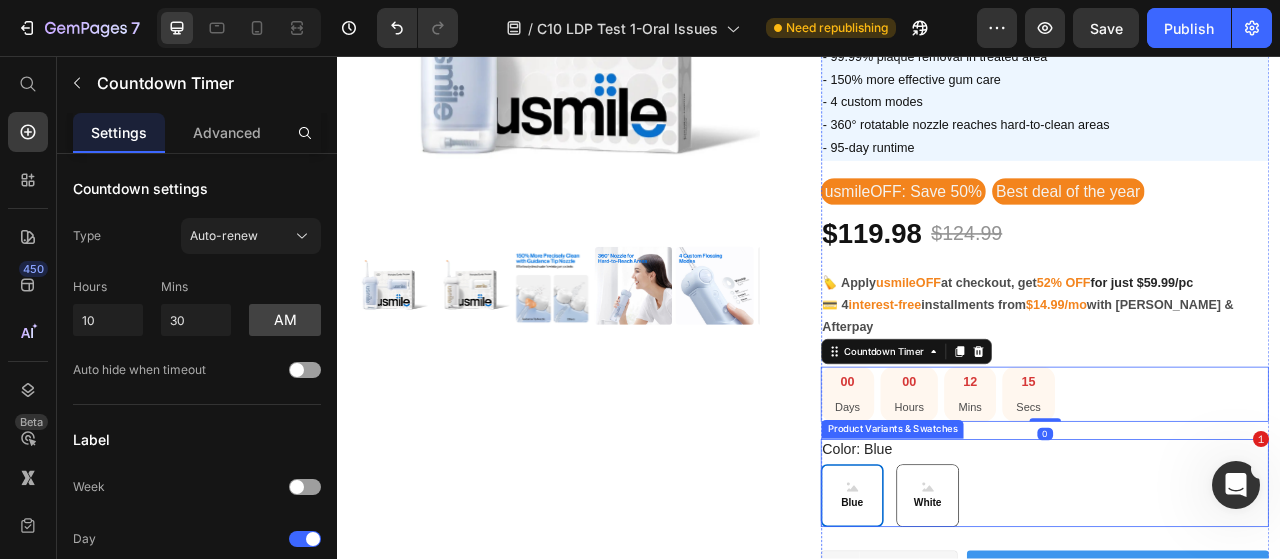 click on "color: Blue Blue Blue Blue White White White" at bounding box center [1237, 600] 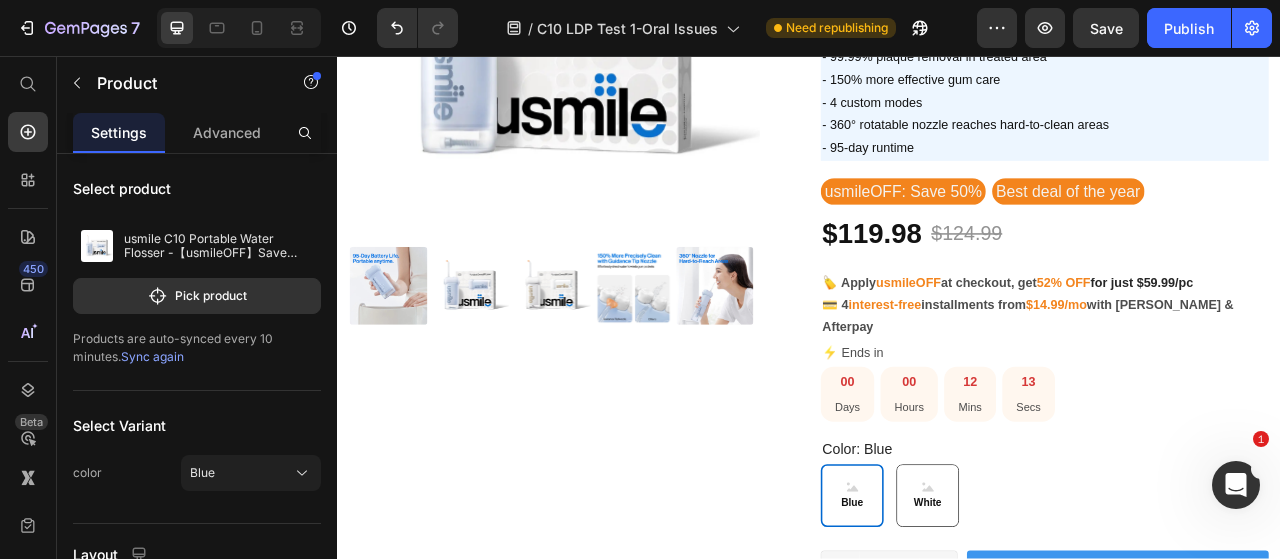 scroll, scrollTop: 441, scrollLeft: 0, axis: vertical 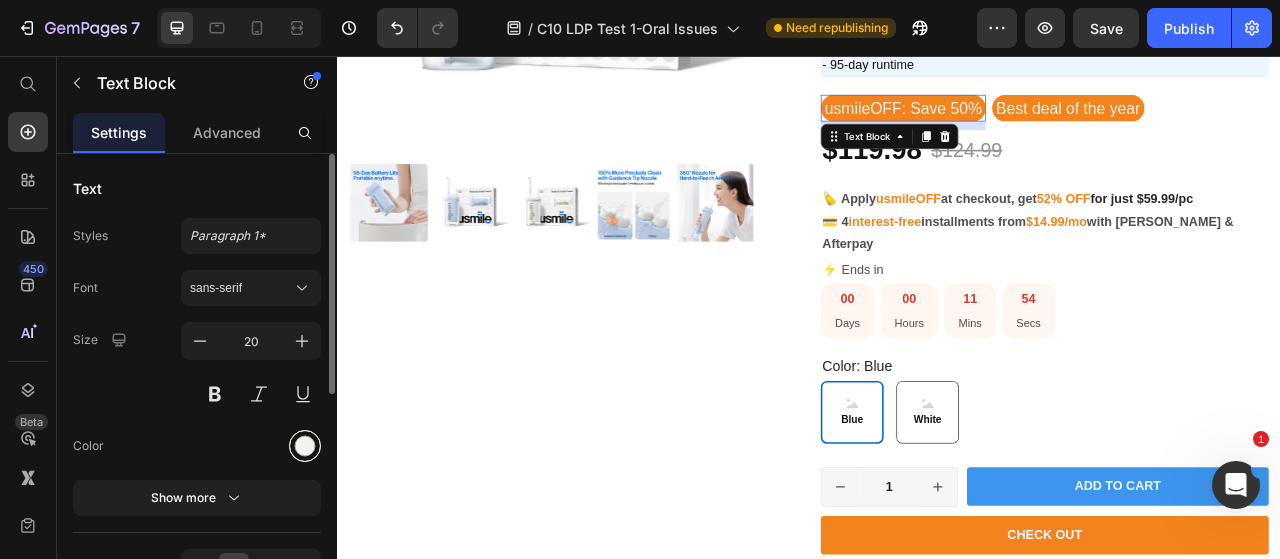click at bounding box center [305, 446] 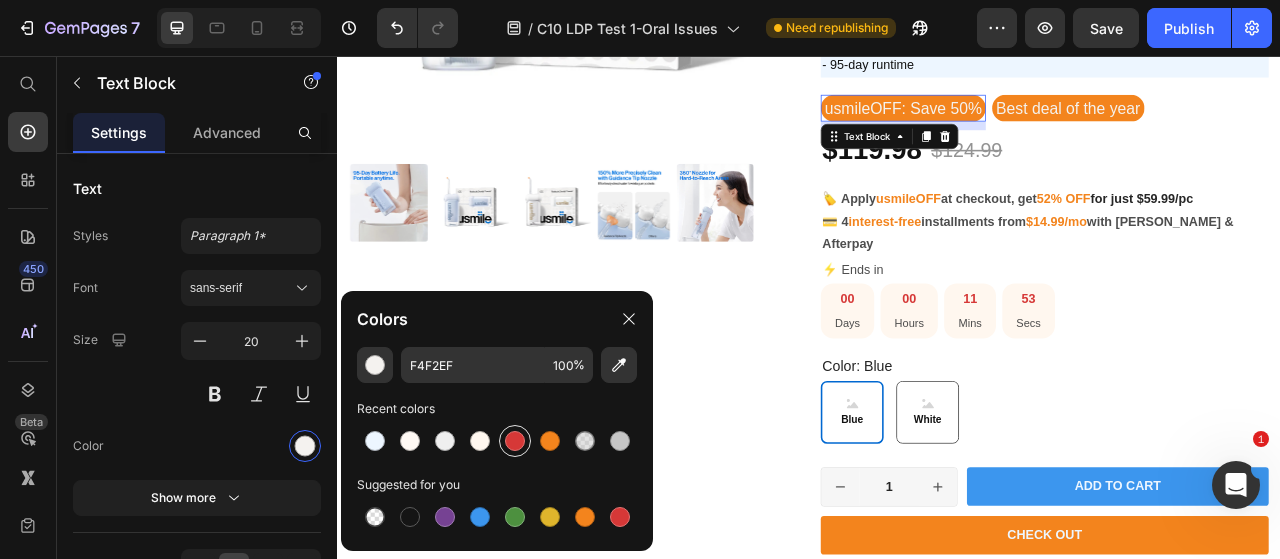 click at bounding box center [515, 441] 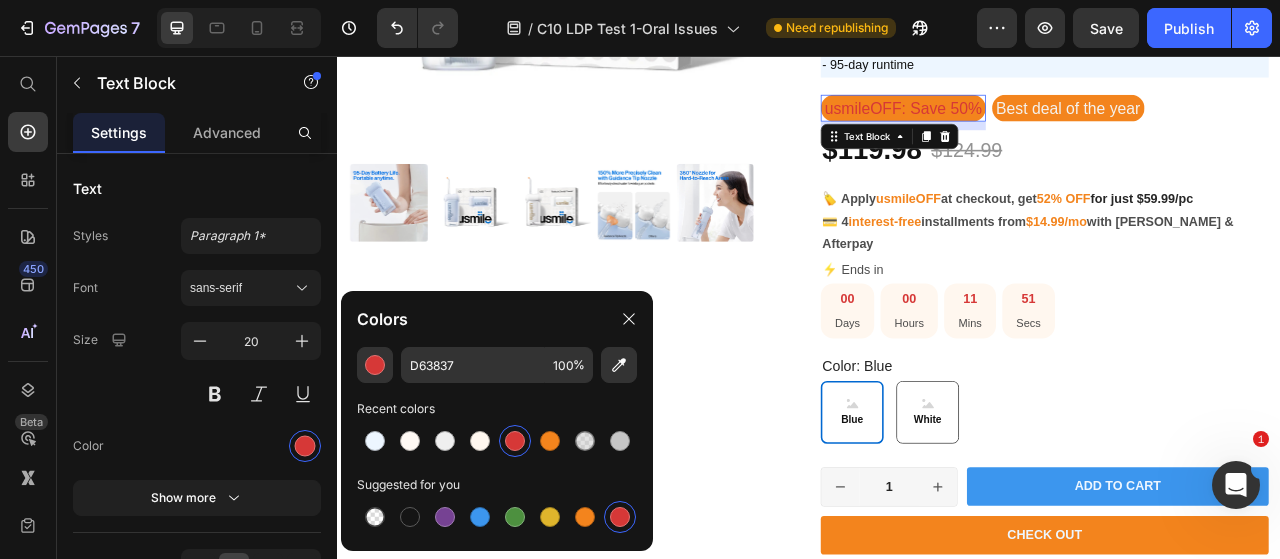type on "F4F2EF" 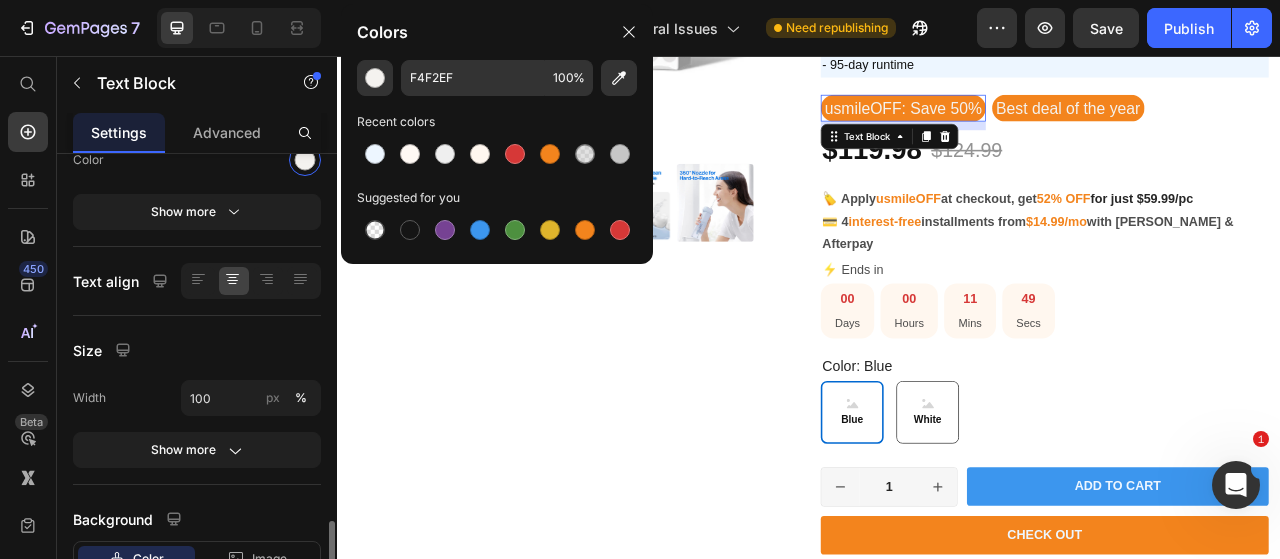 scroll, scrollTop: 430, scrollLeft: 0, axis: vertical 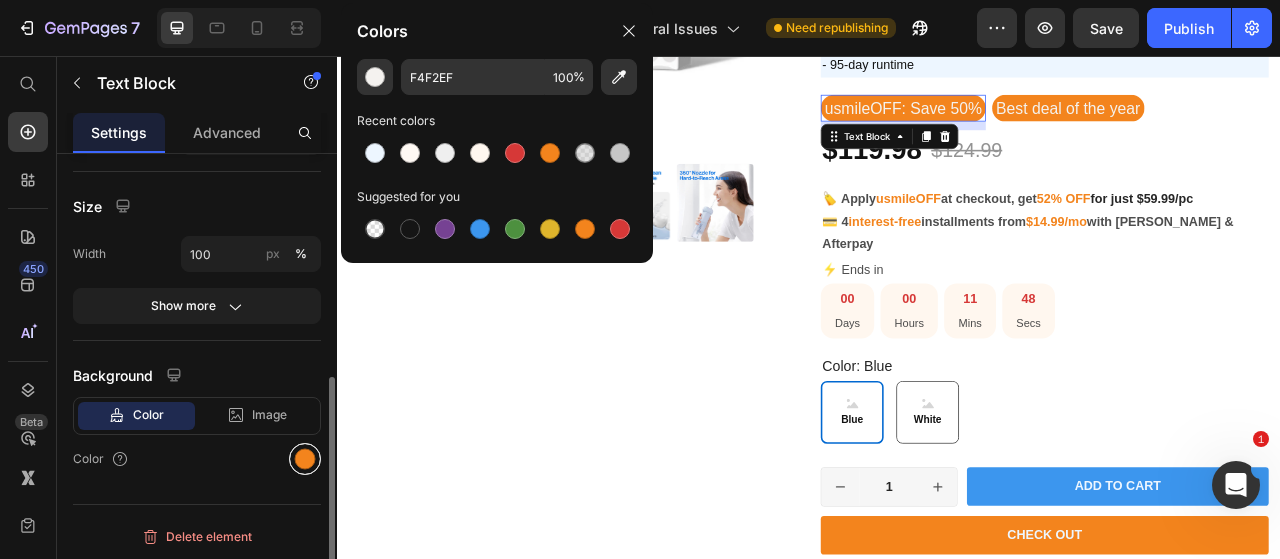 click at bounding box center [305, 459] 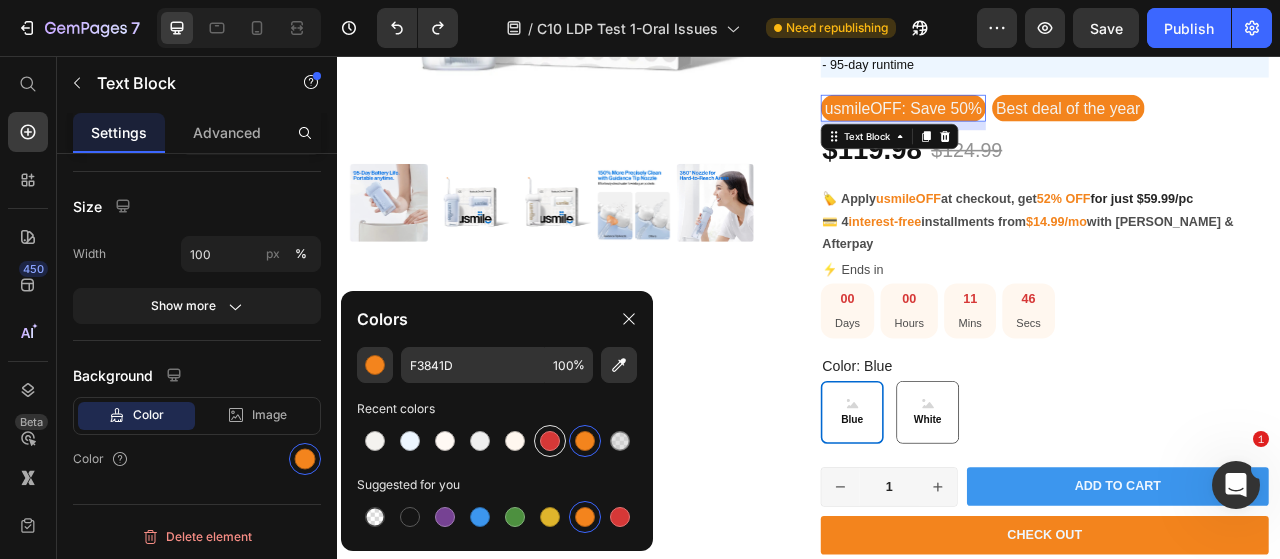 click at bounding box center (550, 441) 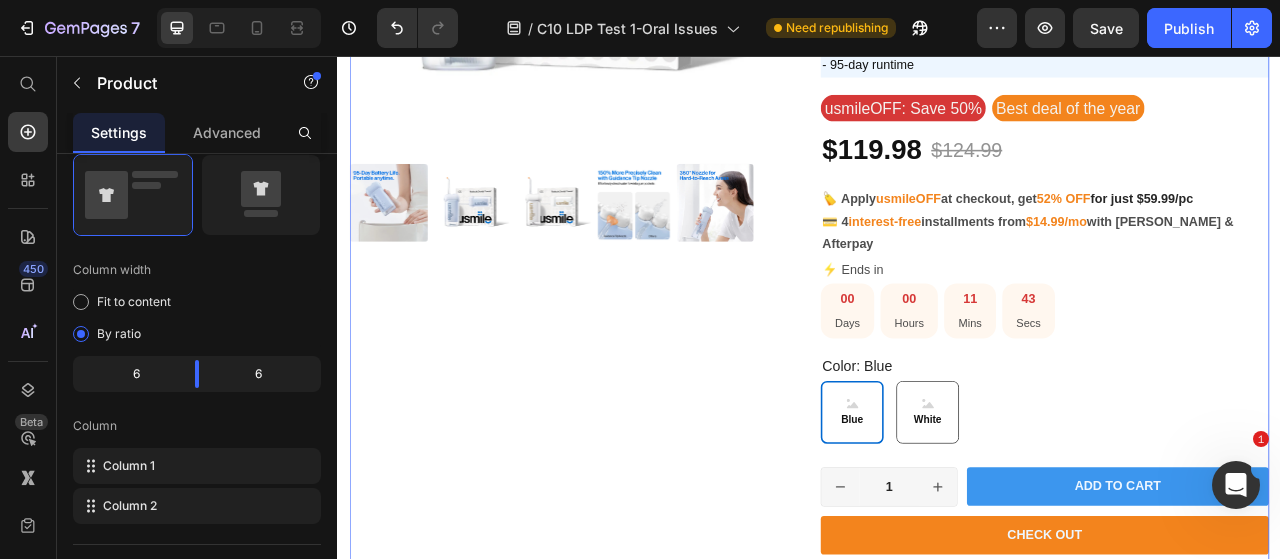 scroll, scrollTop: 0, scrollLeft: 0, axis: both 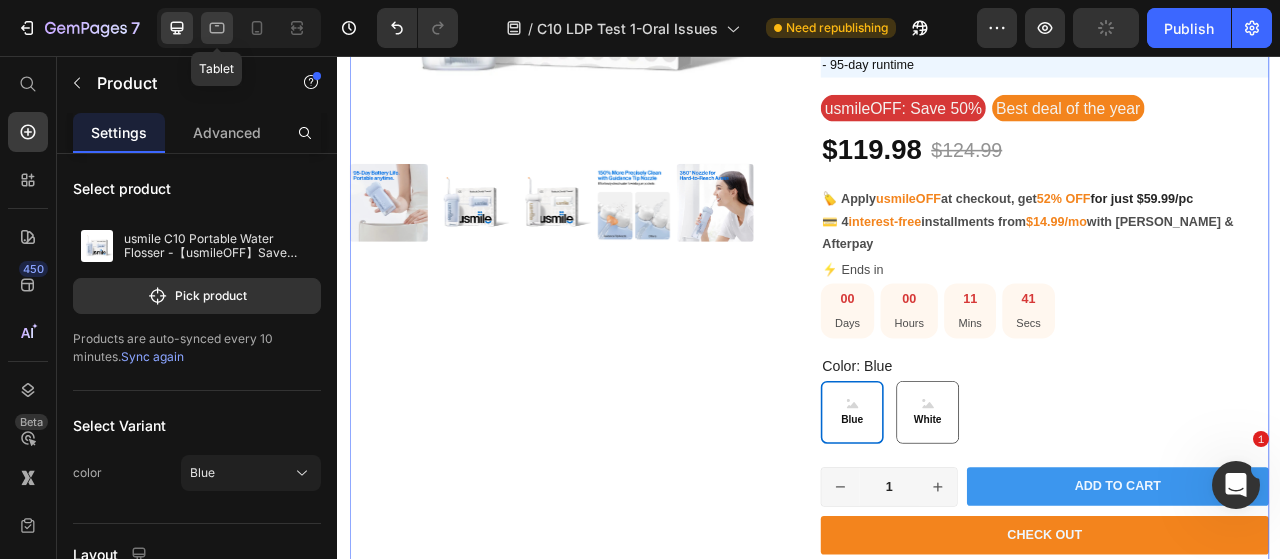 click 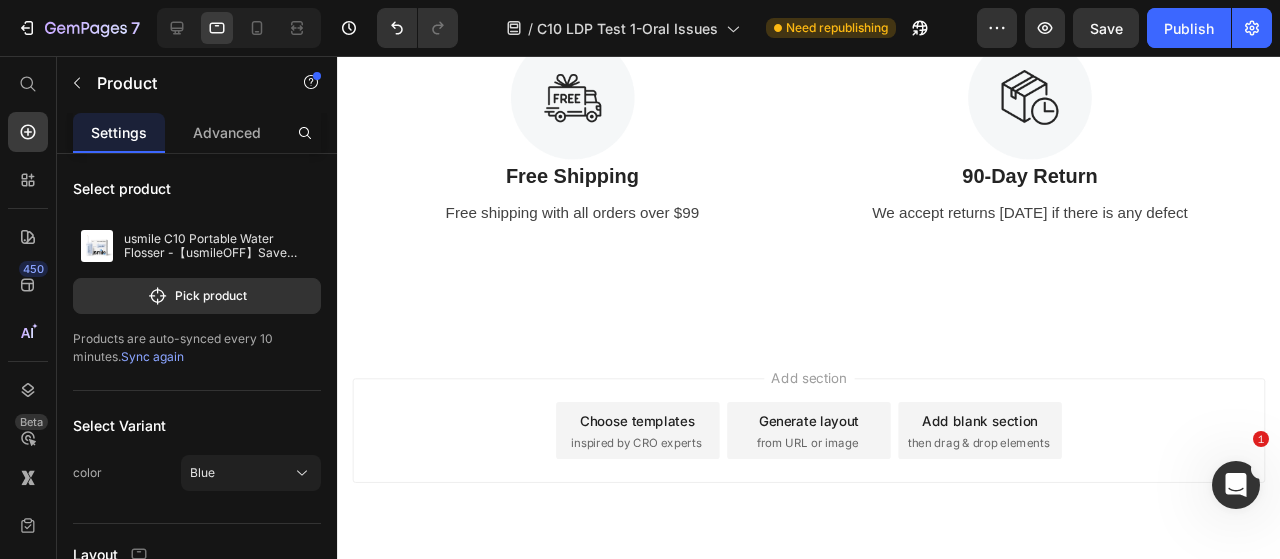 scroll, scrollTop: 7819, scrollLeft: 0, axis: vertical 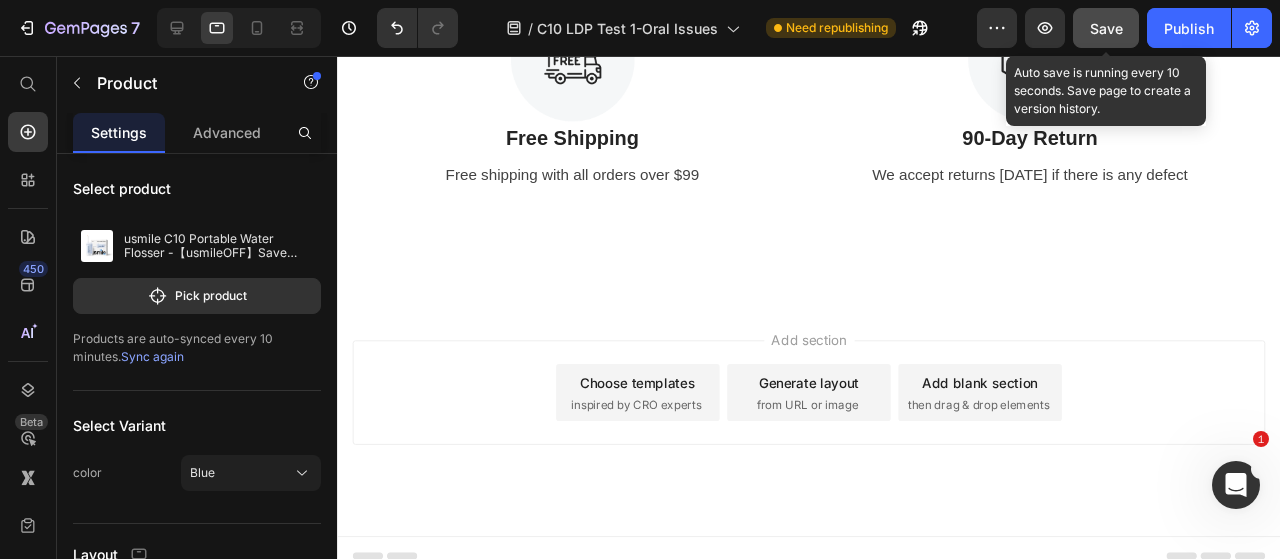click on "Save" at bounding box center (1106, 28) 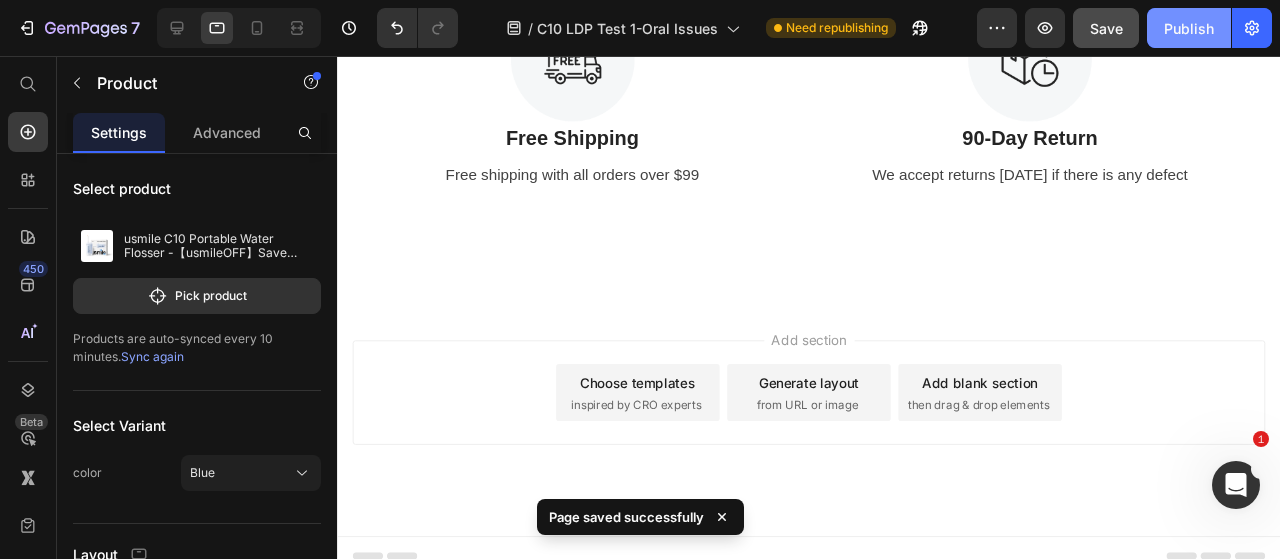 click on "Publish" 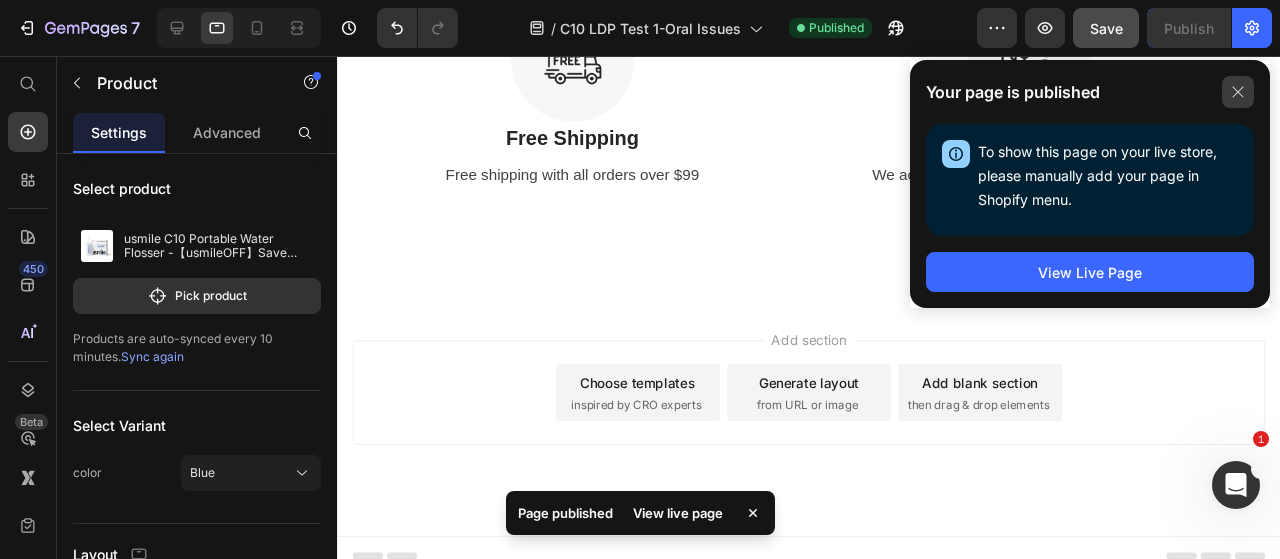 click 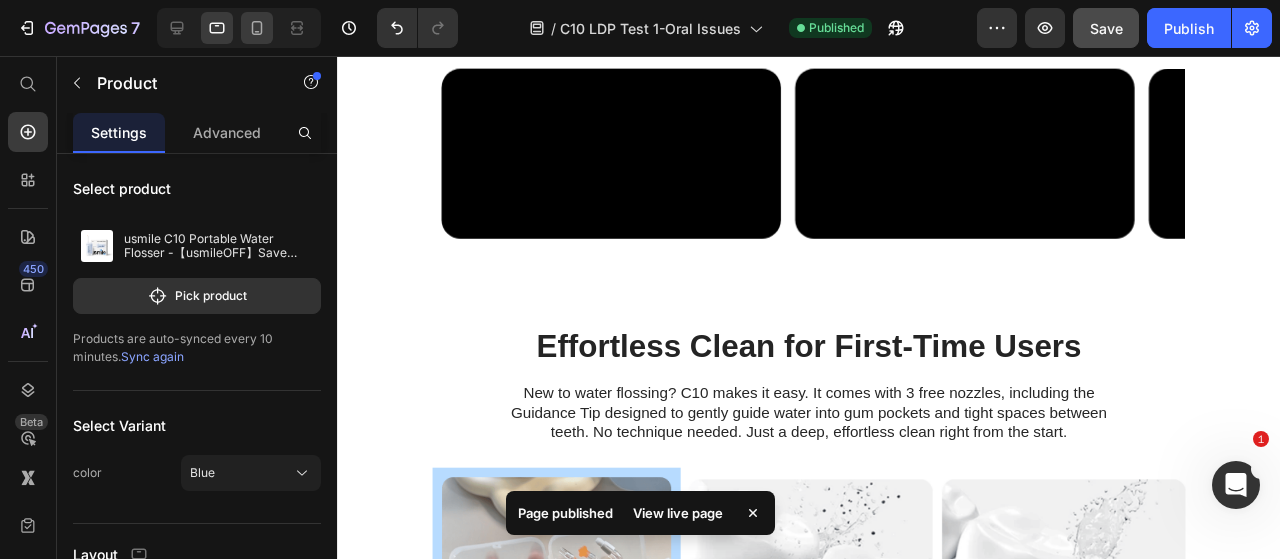 scroll, scrollTop: 1882, scrollLeft: 0, axis: vertical 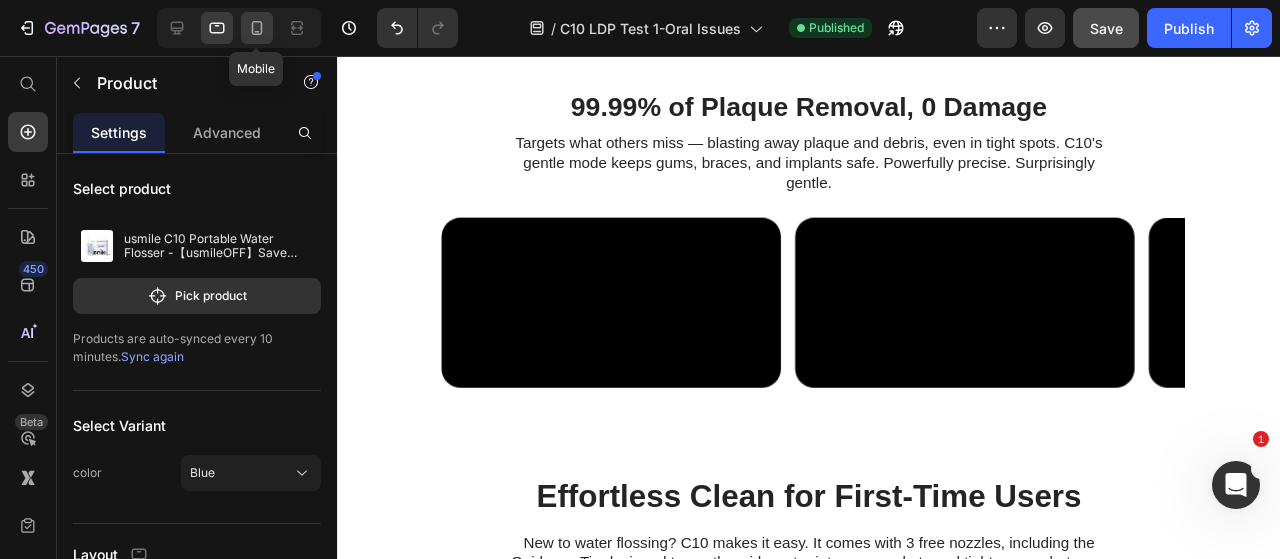 click 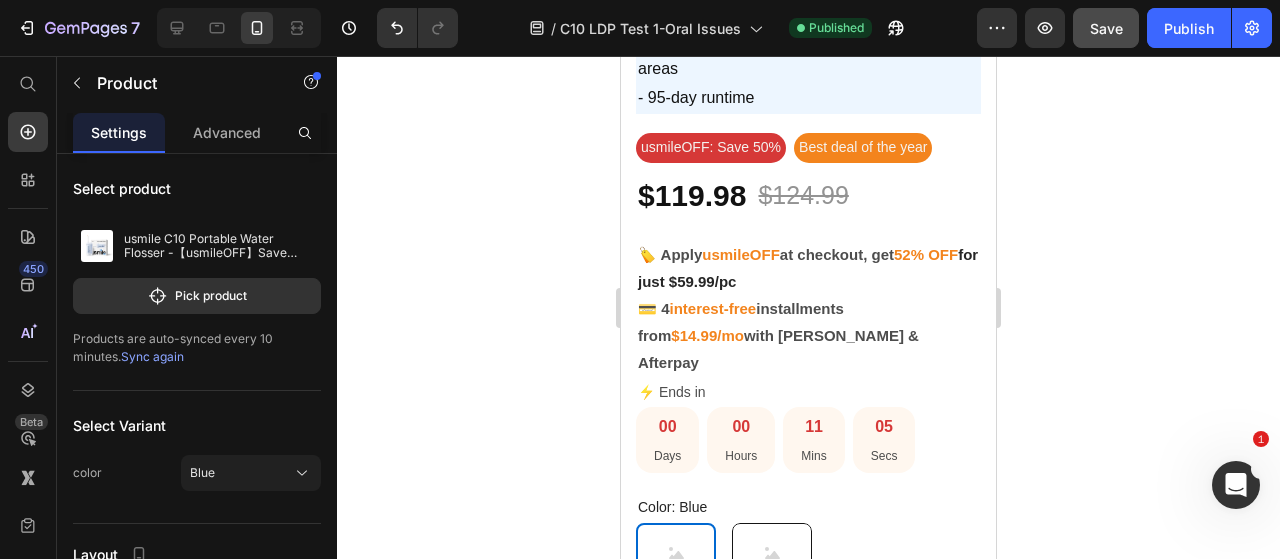 scroll, scrollTop: 838, scrollLeft: 0, axis: vertical 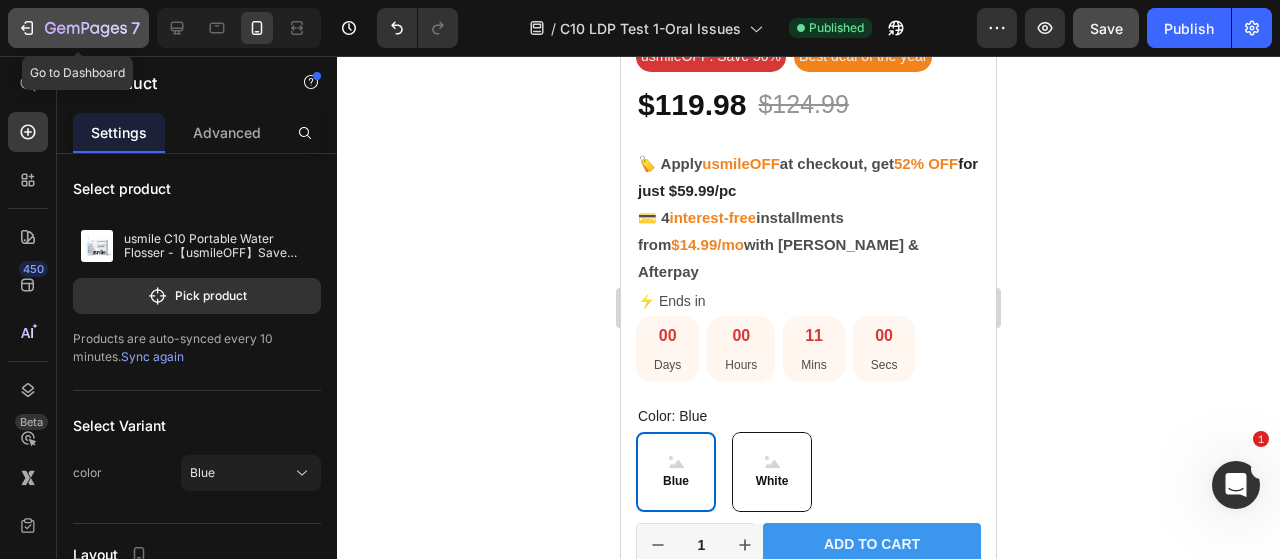 click 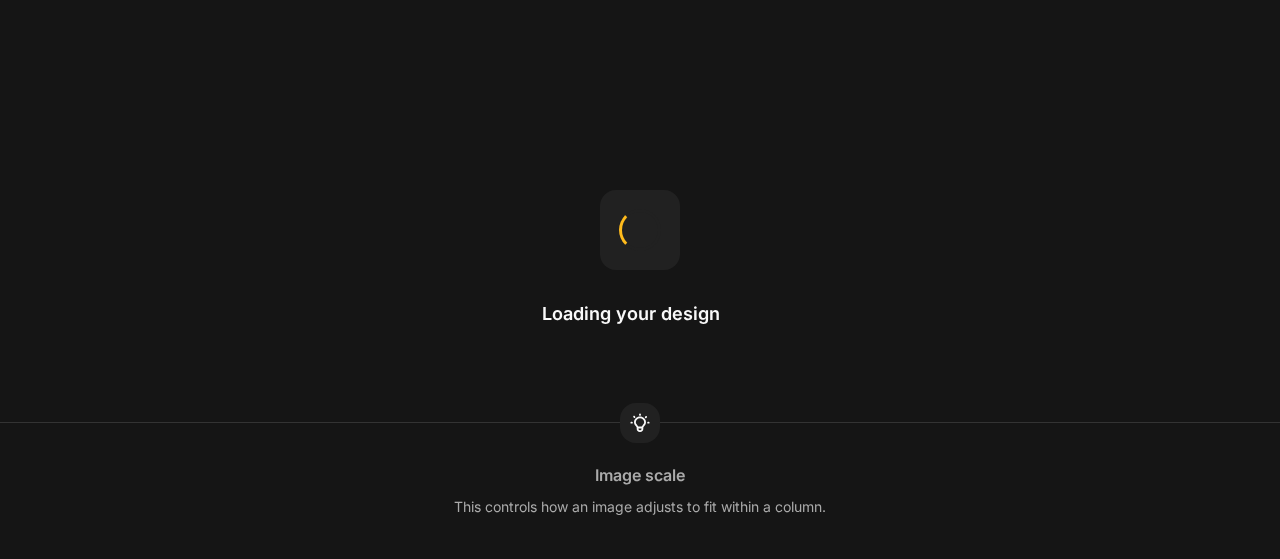 scroll, scrollTop: 0, scrollLeft: 0, axis: both 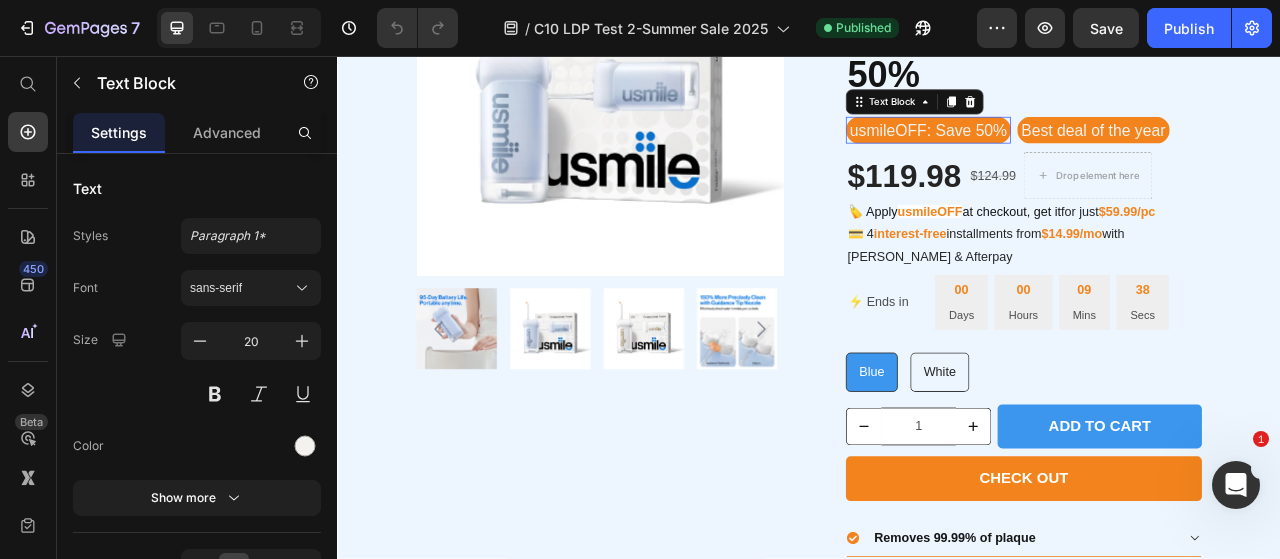 click on "usmileOFF: Save 50%" at bounding box center (1089, 151) 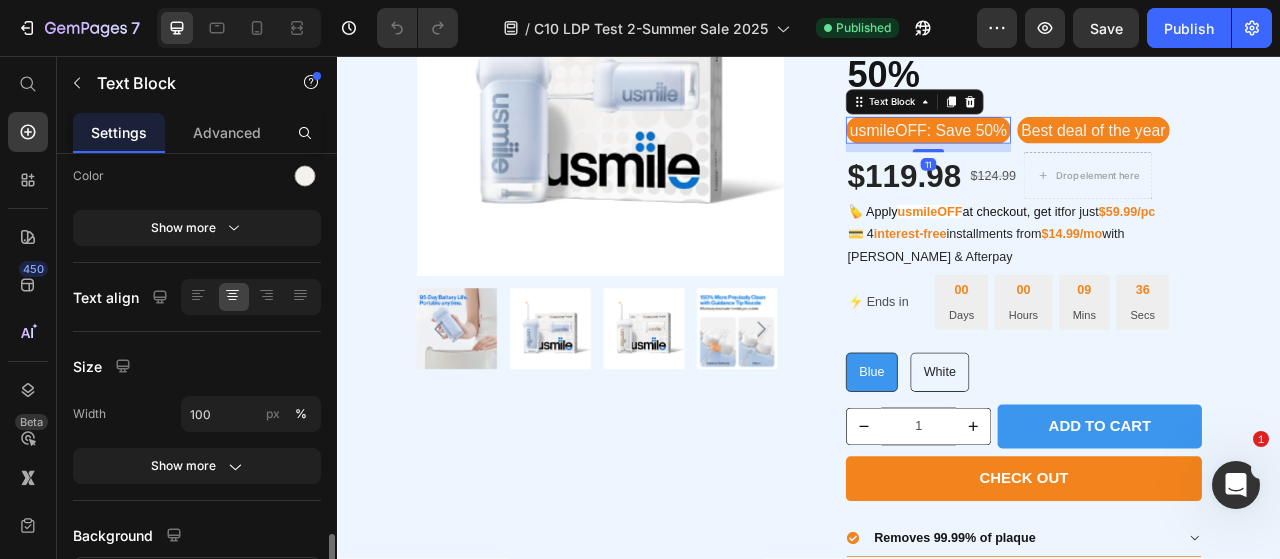 scroll, scrollTop: 430, scrollLeft: 0, axis: vertical 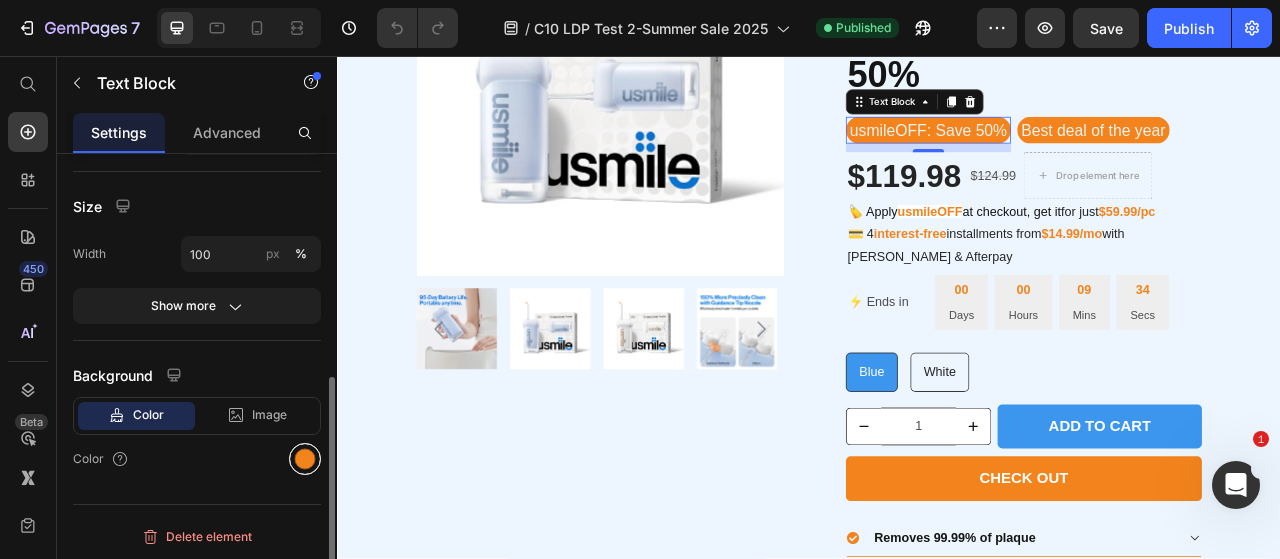 click at bounding box center [305, 459] 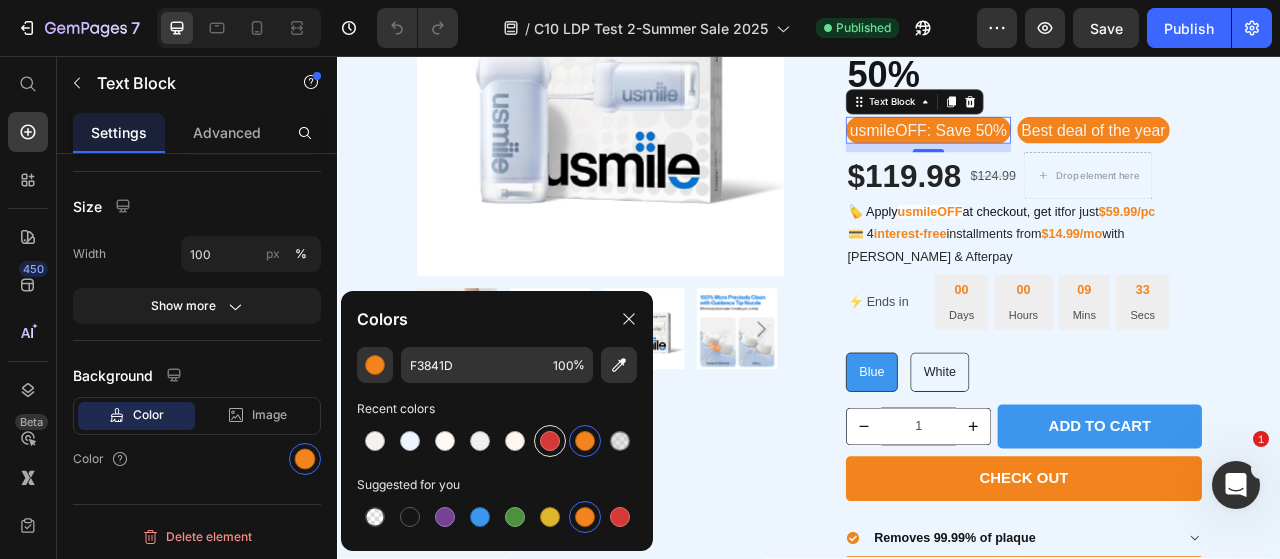 click at bounding box center [550, 441] 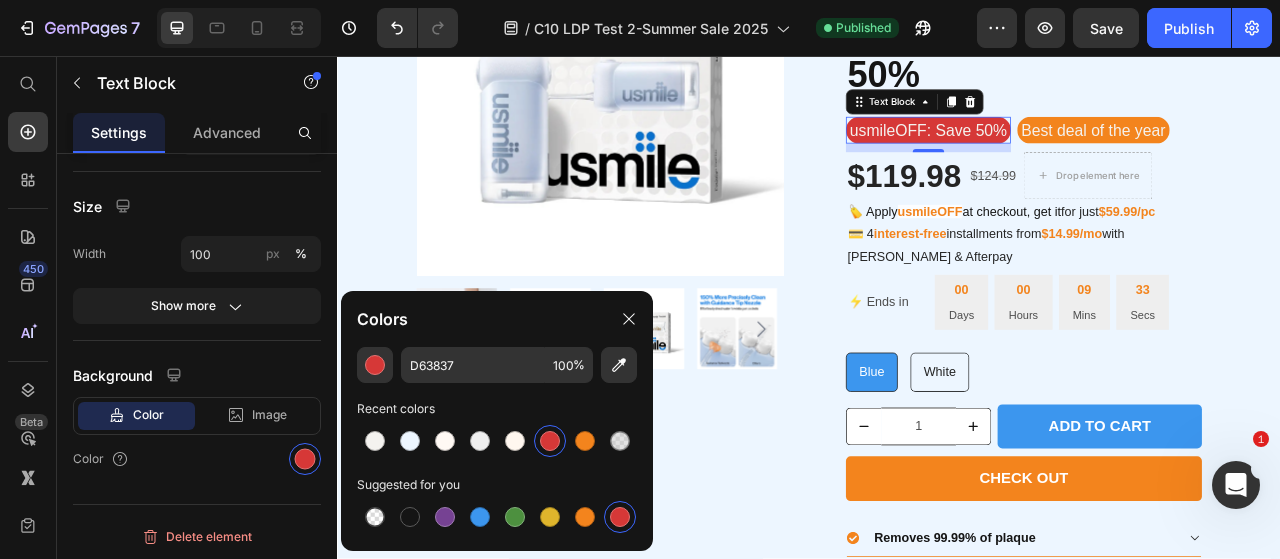 scroll, scrollTop: 430, scrollLeft: 0, axis: vertical 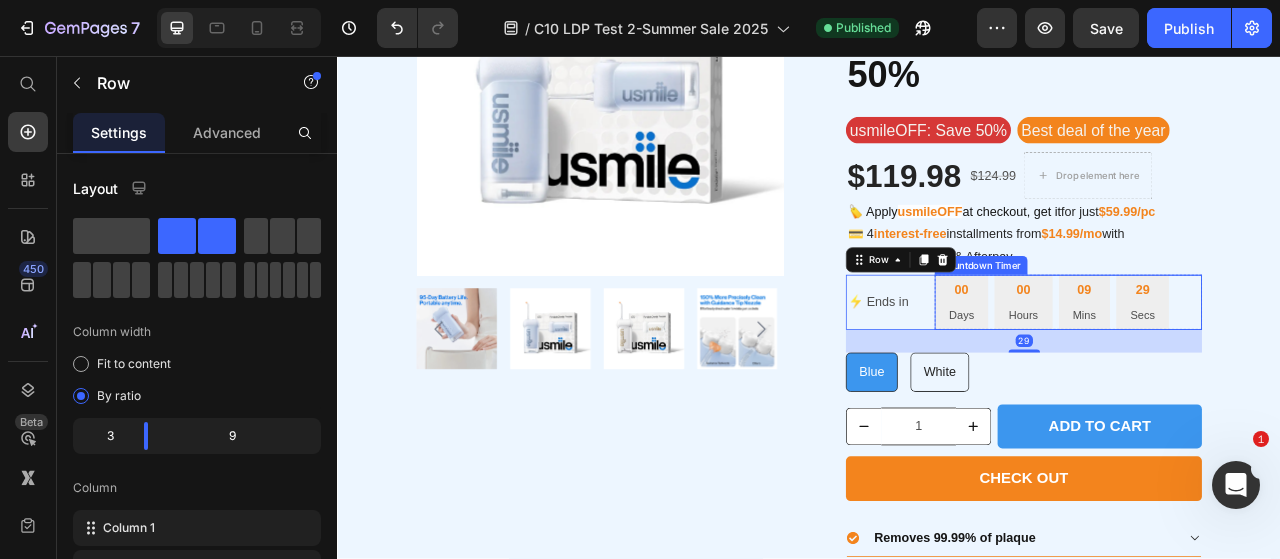 click on "00 Days 00 Hours 09 Mins 29 Secs" at bounding box center (1267, 370) 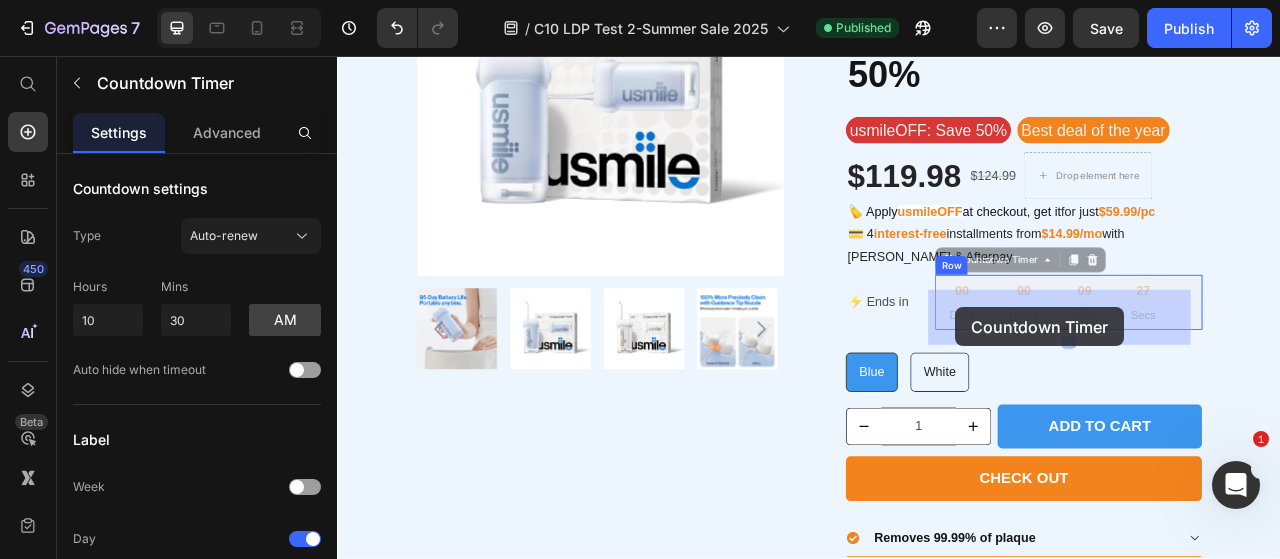 drag, startPoint x: 1106, startPoint y: 338, endPoint x: 1123, endPoint y: 376, distance: 41.62932 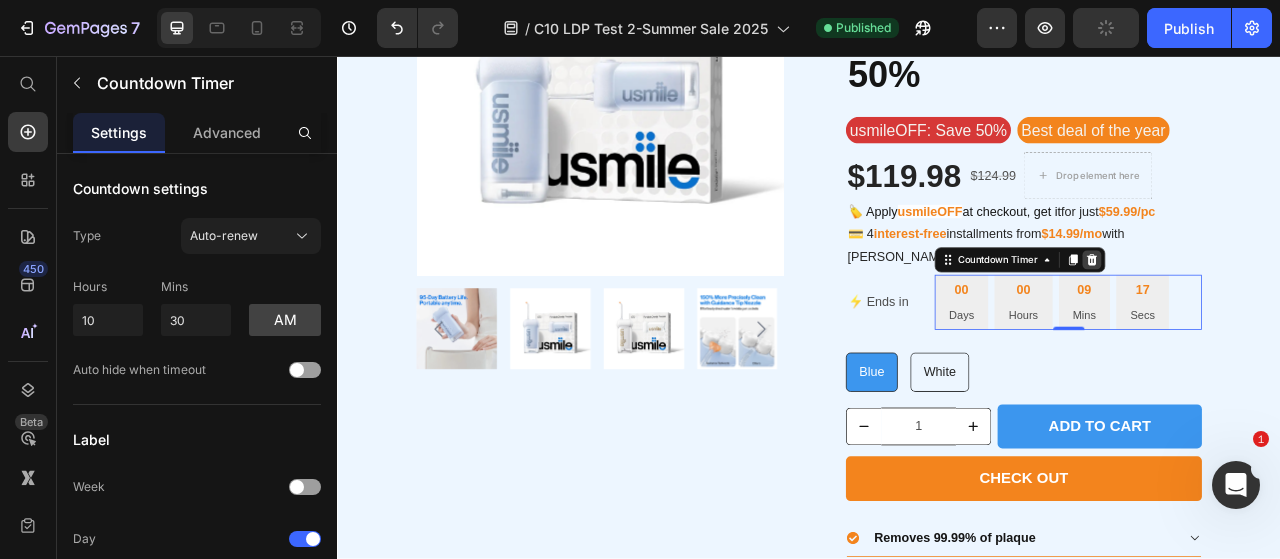 click 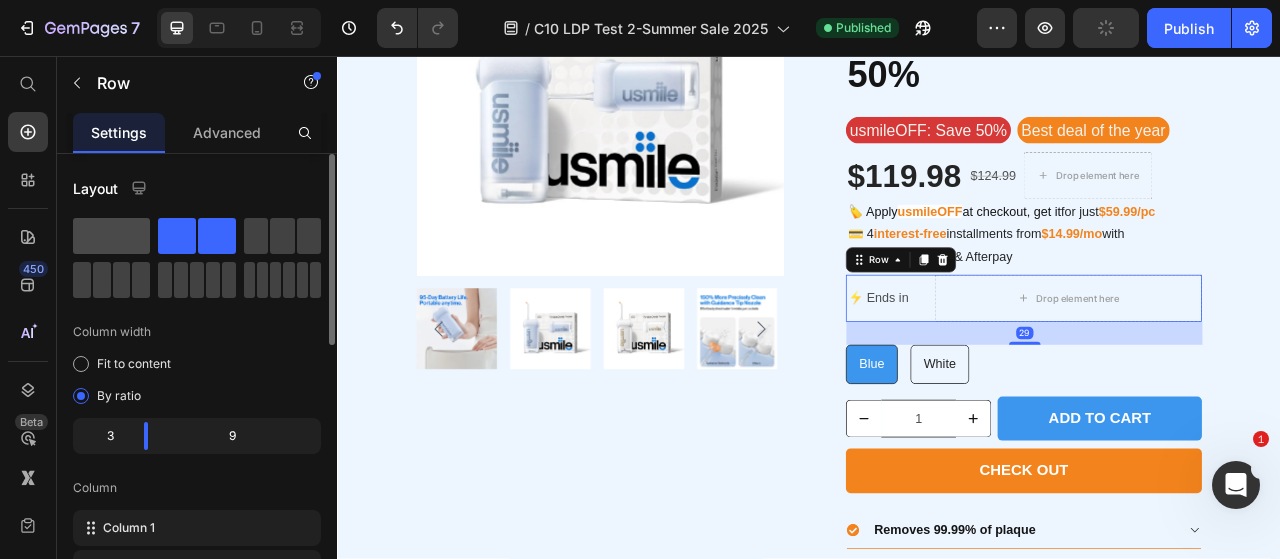 click 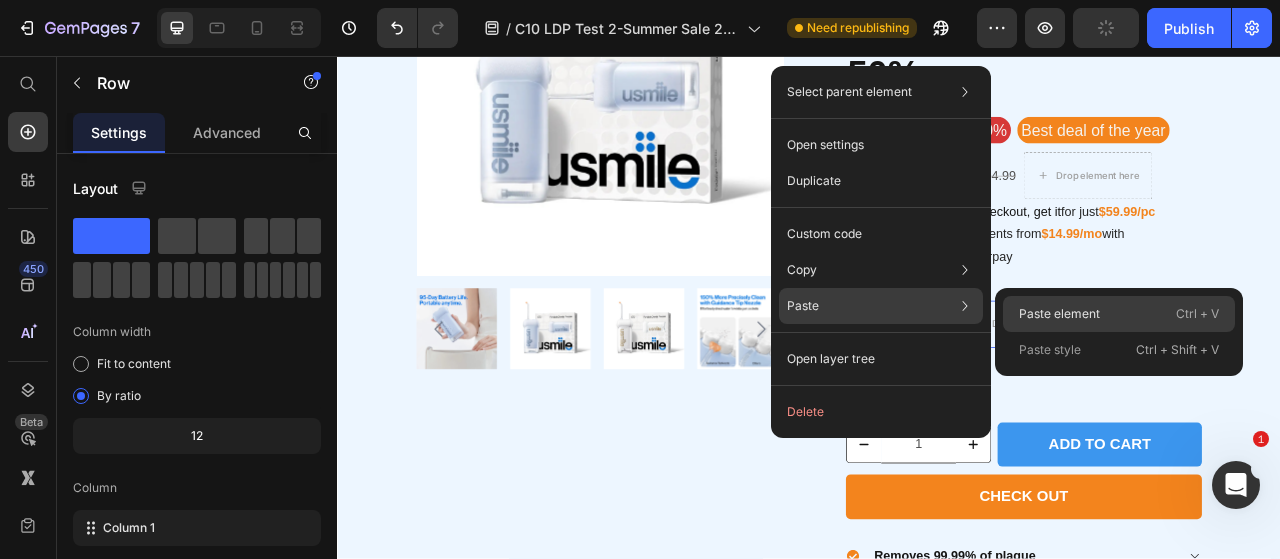 drag, startPoint x: 1029, startPoint y: 310, endPoint x: 925, endPoint y: 319, distance: 104.388695 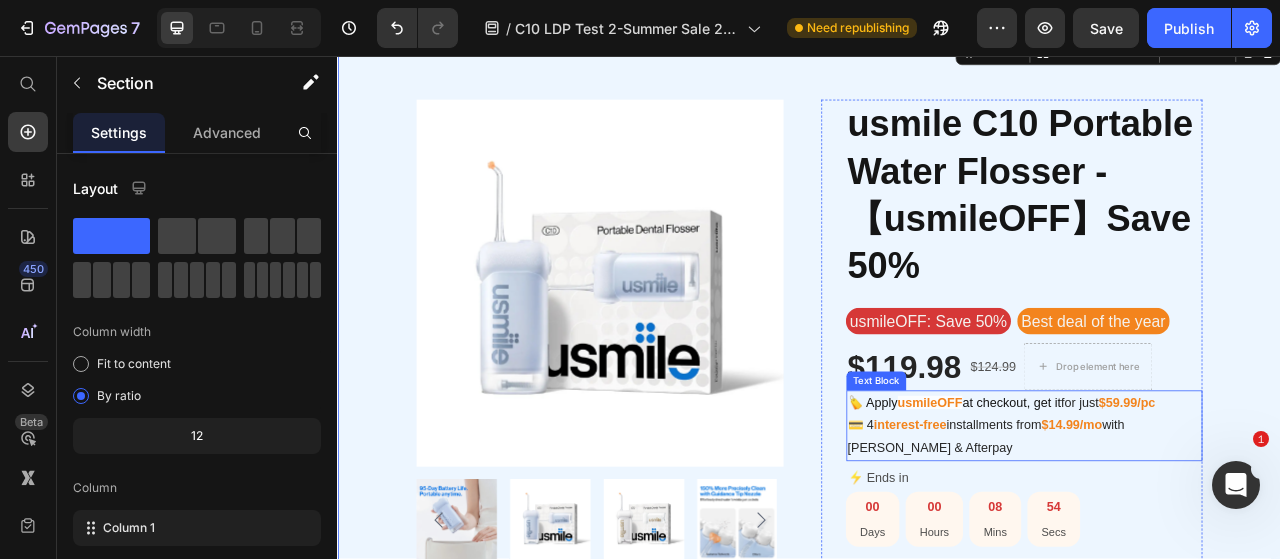 scroll, scrollTop: 2737, scrollLeft: 0, axis: vertical 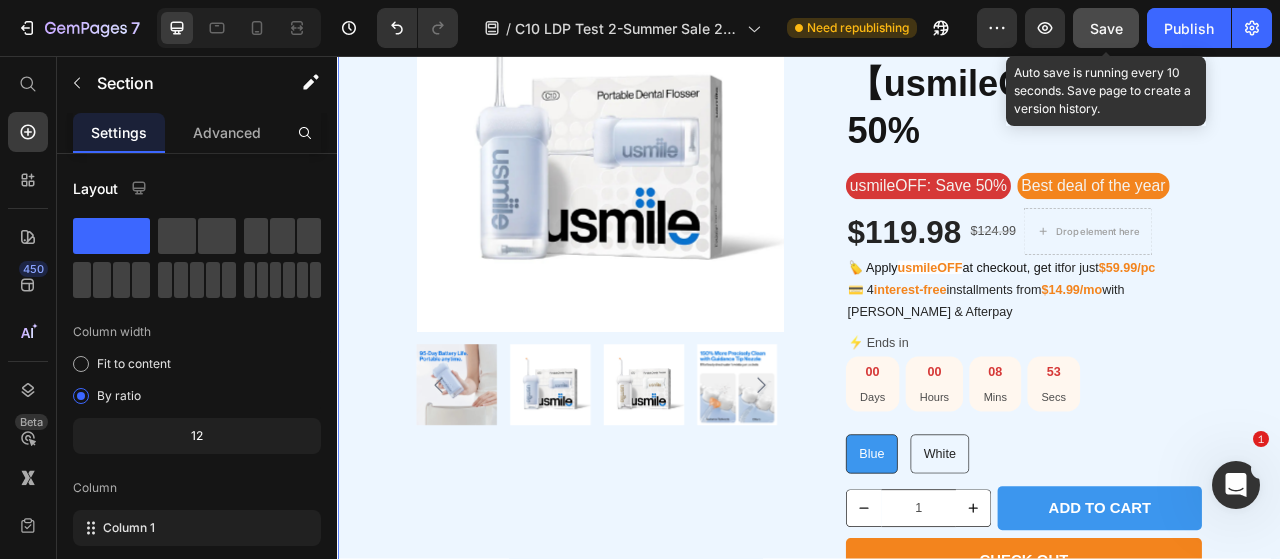 click on "Save" at bounding box center [1106, 28] 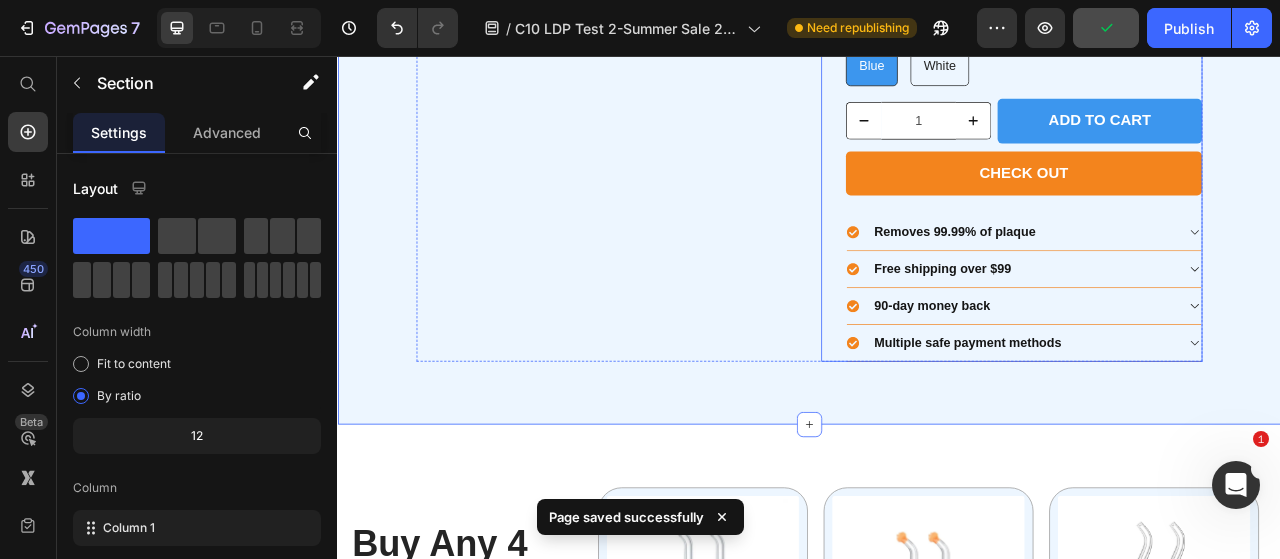 scroll, scrollTop: 3591, scrollLeft: 0, axis: vertical 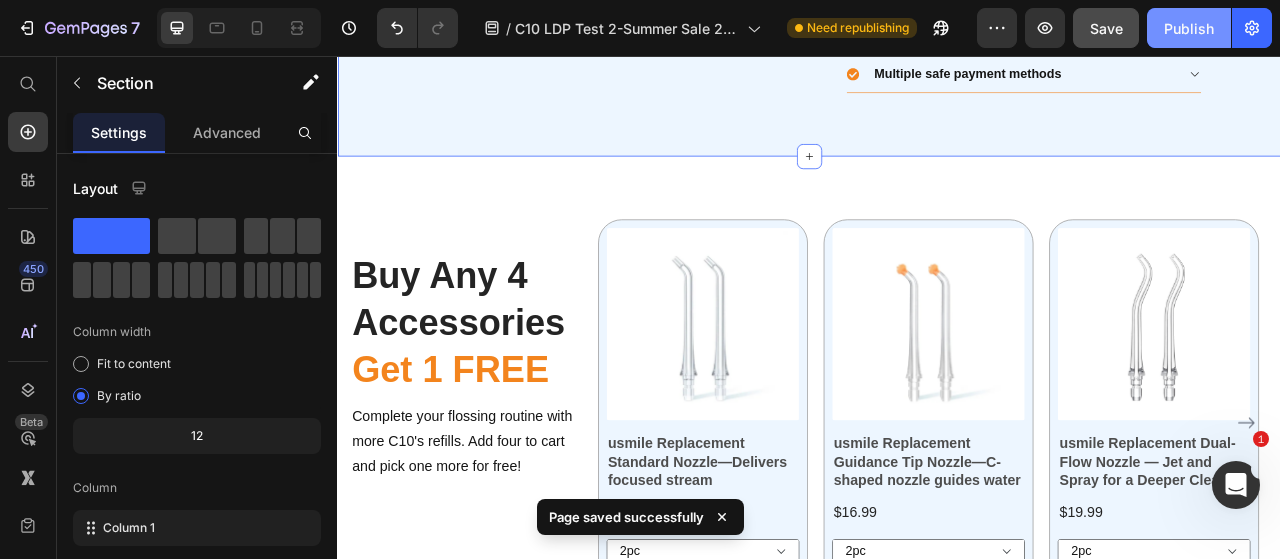 click on "Publish" at bounding box center [1189, 28] 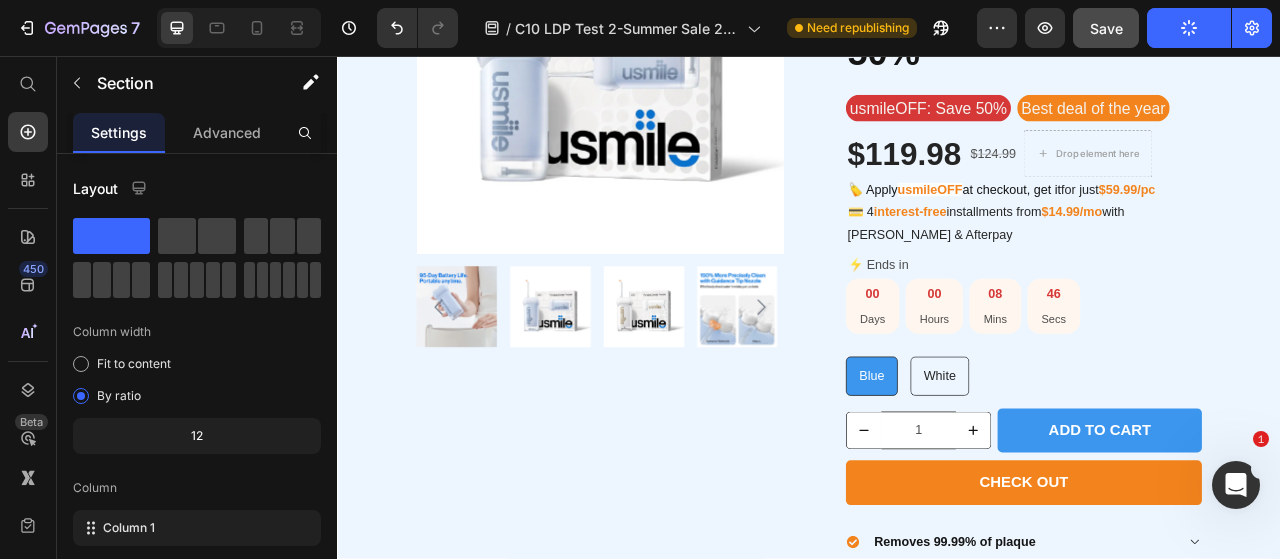 scroll, scrollTop: 2982, scrollLeft: 0, axis: vertical 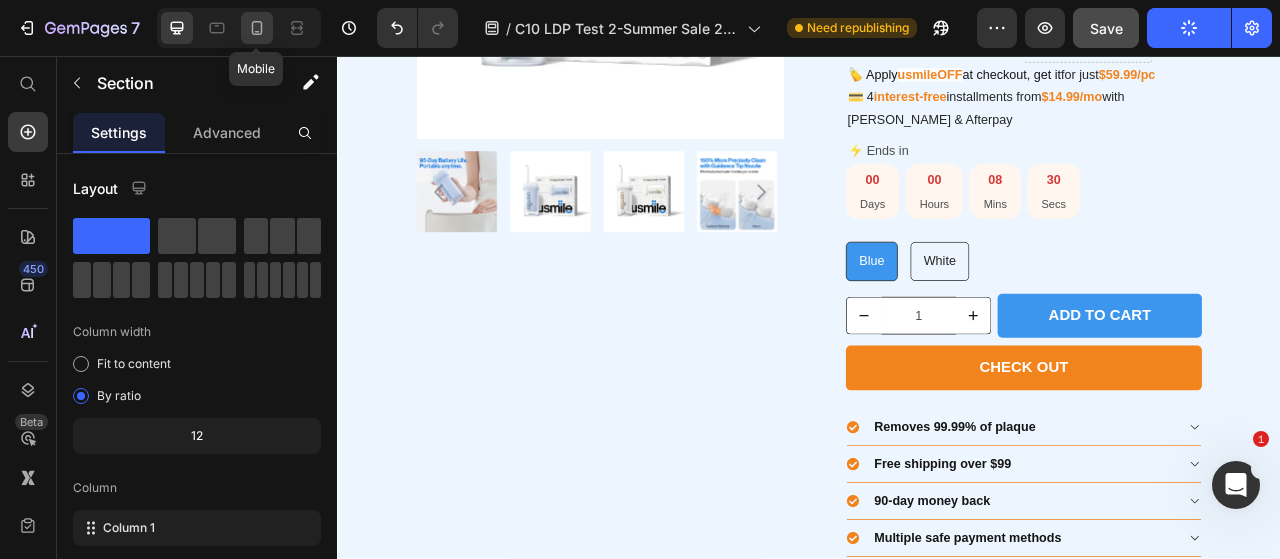 click 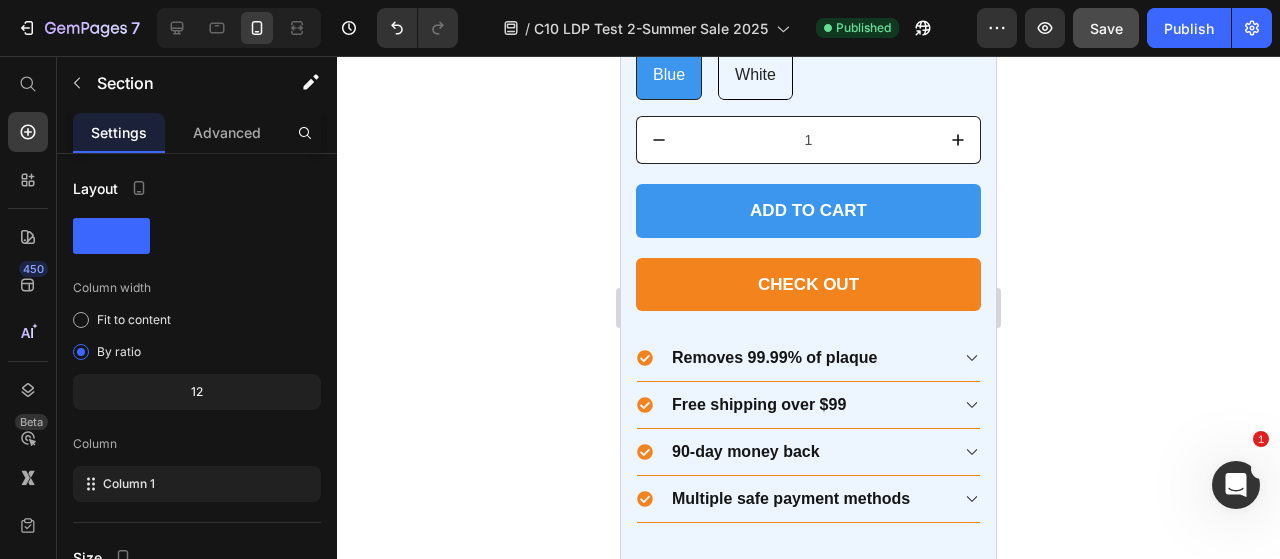 scroll, scrollTop: 3241, scrollLeft: 0, axis: vertical 